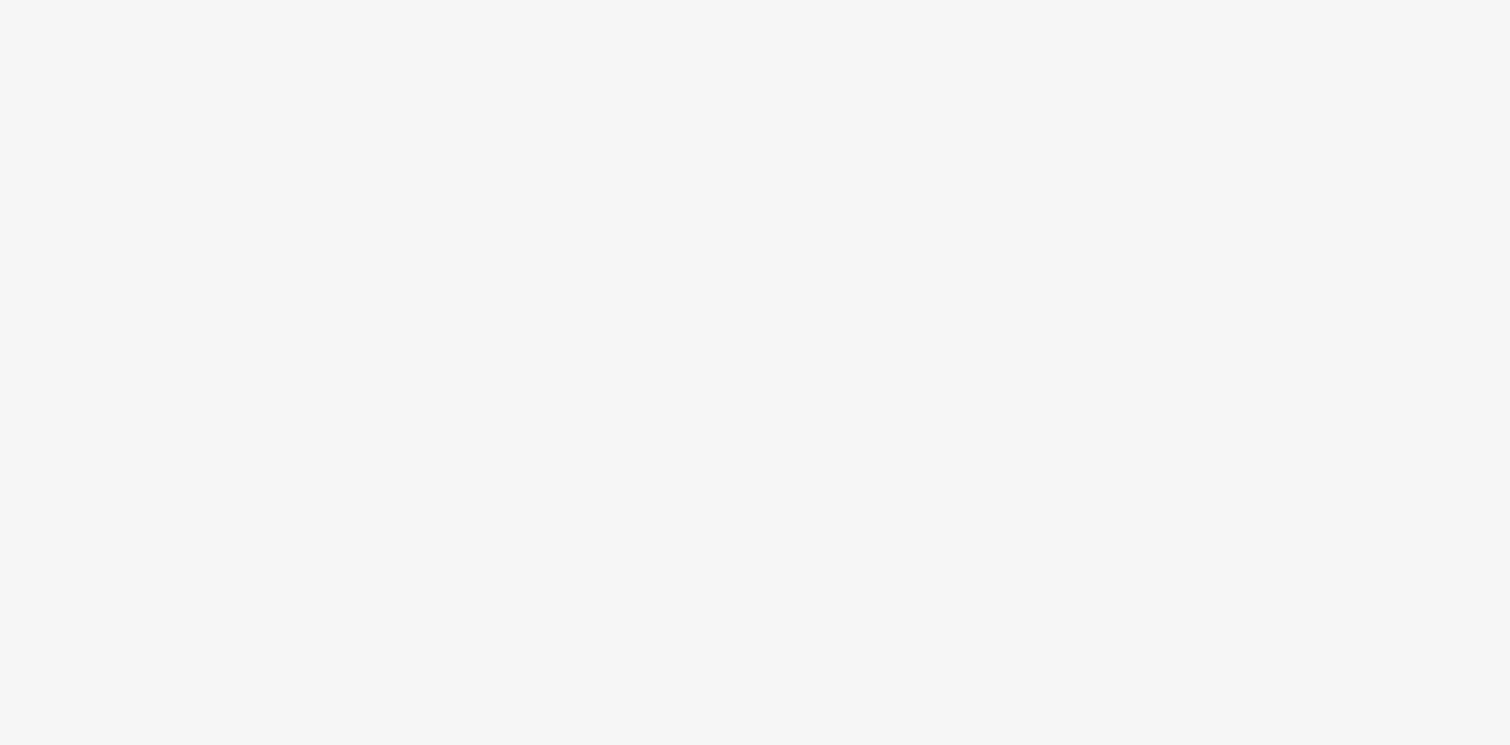 scroll, scrollTop: 0, scrollLeft: 0, axis: both 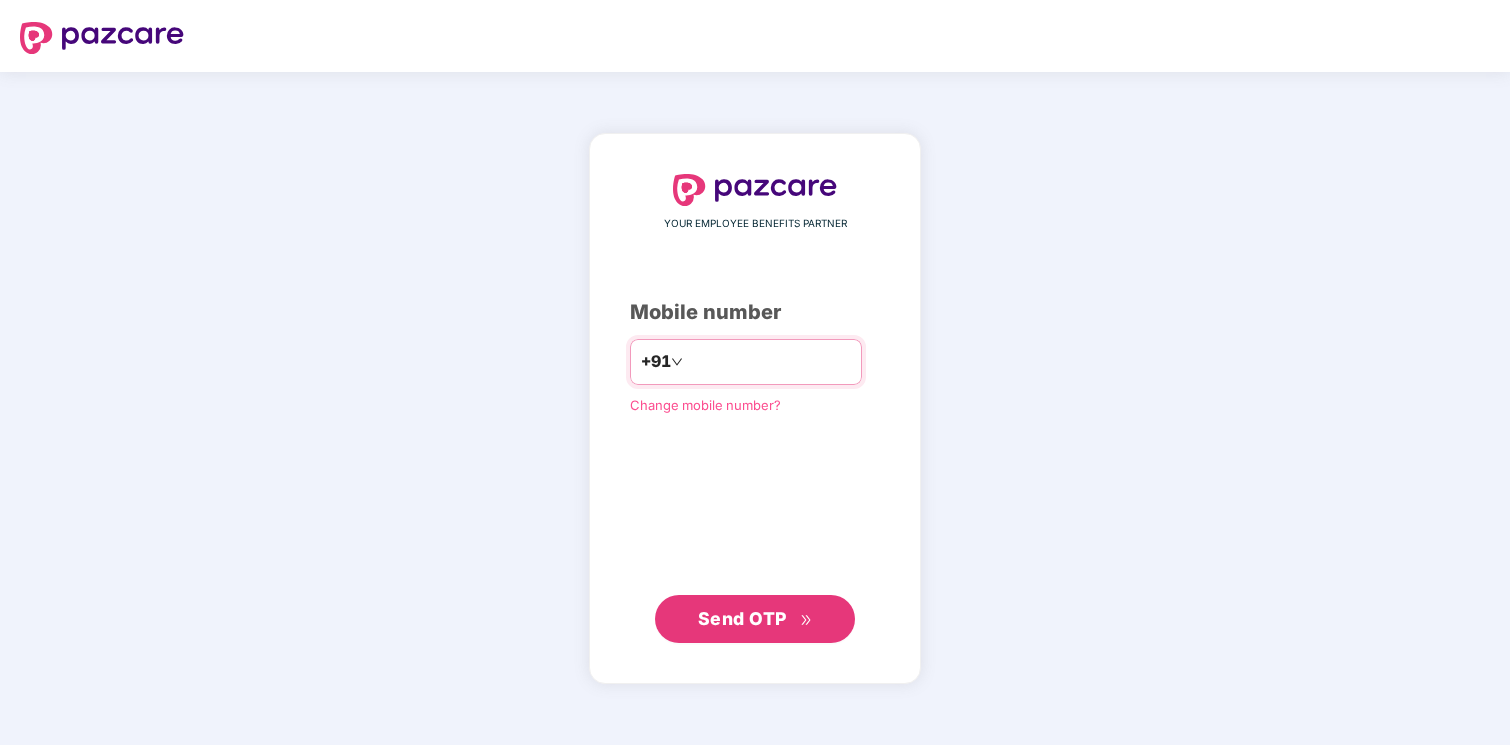 type on "**********" 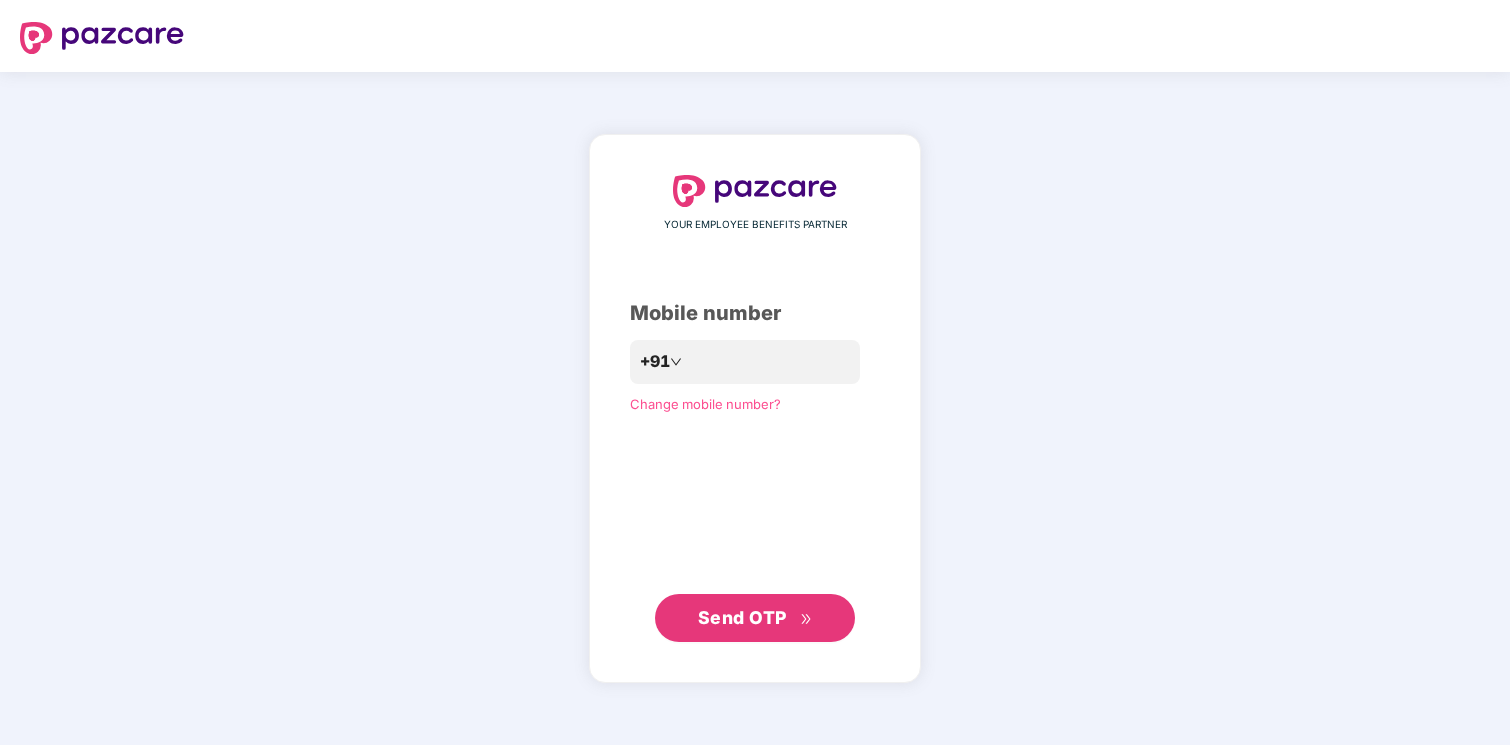click on "Send OTP" at bounding box center [755, 618] 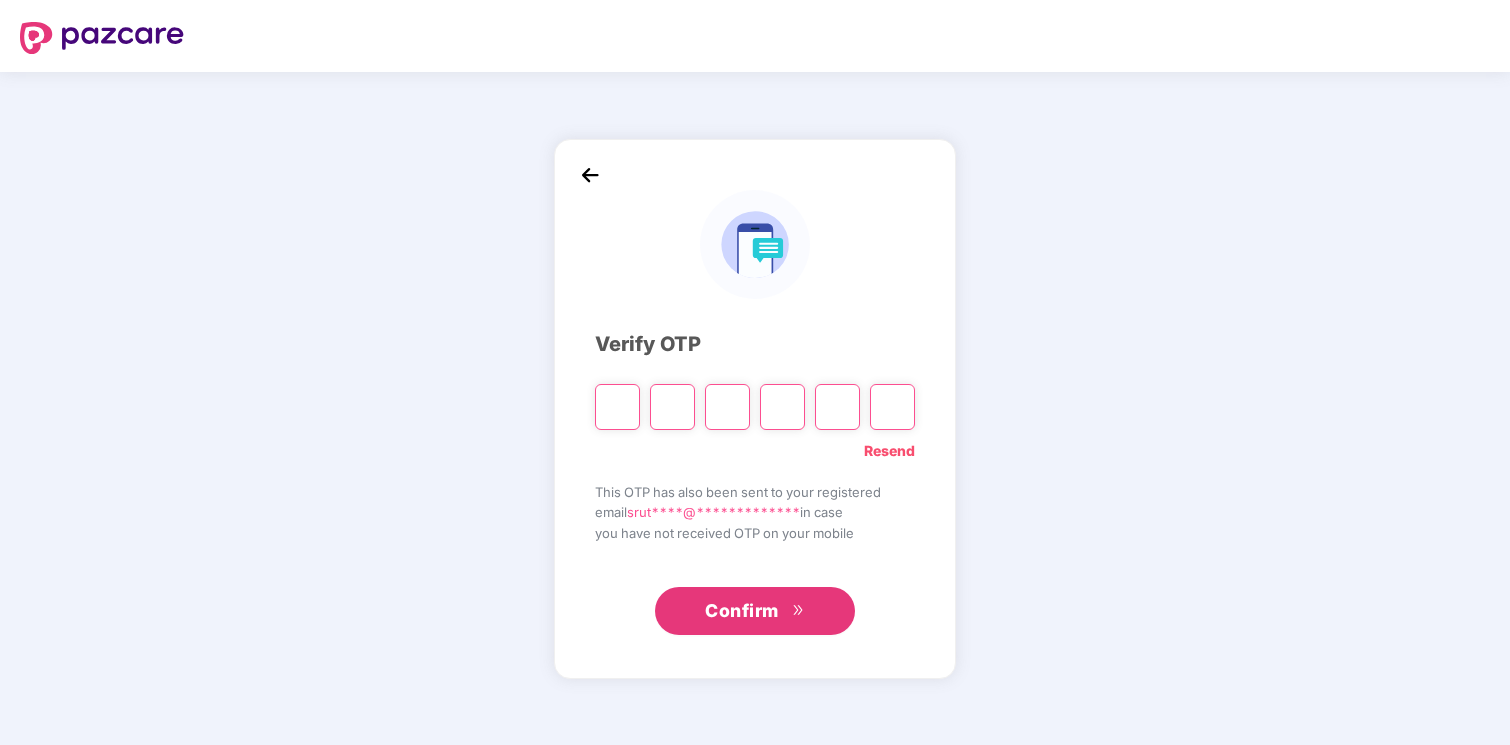 type on "*" 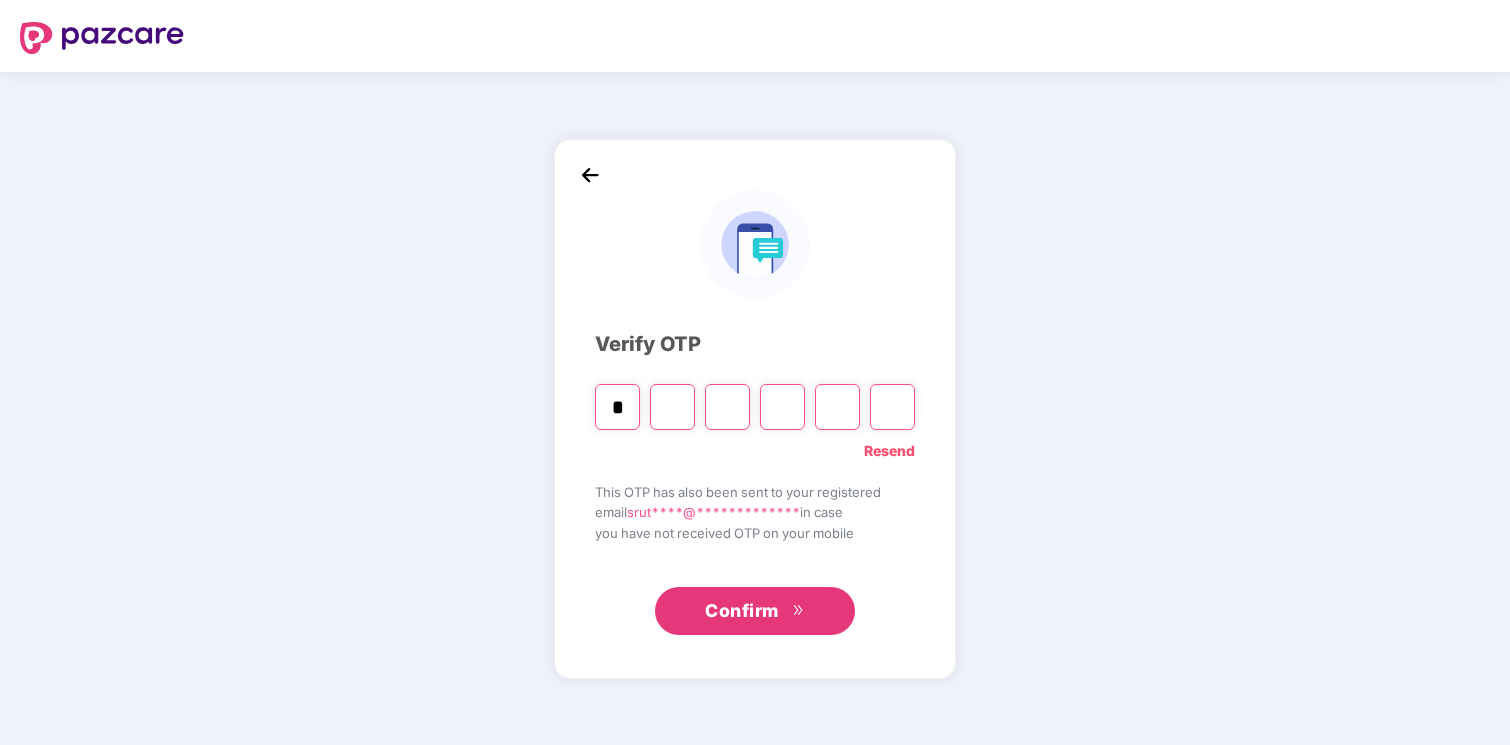 type on "*" 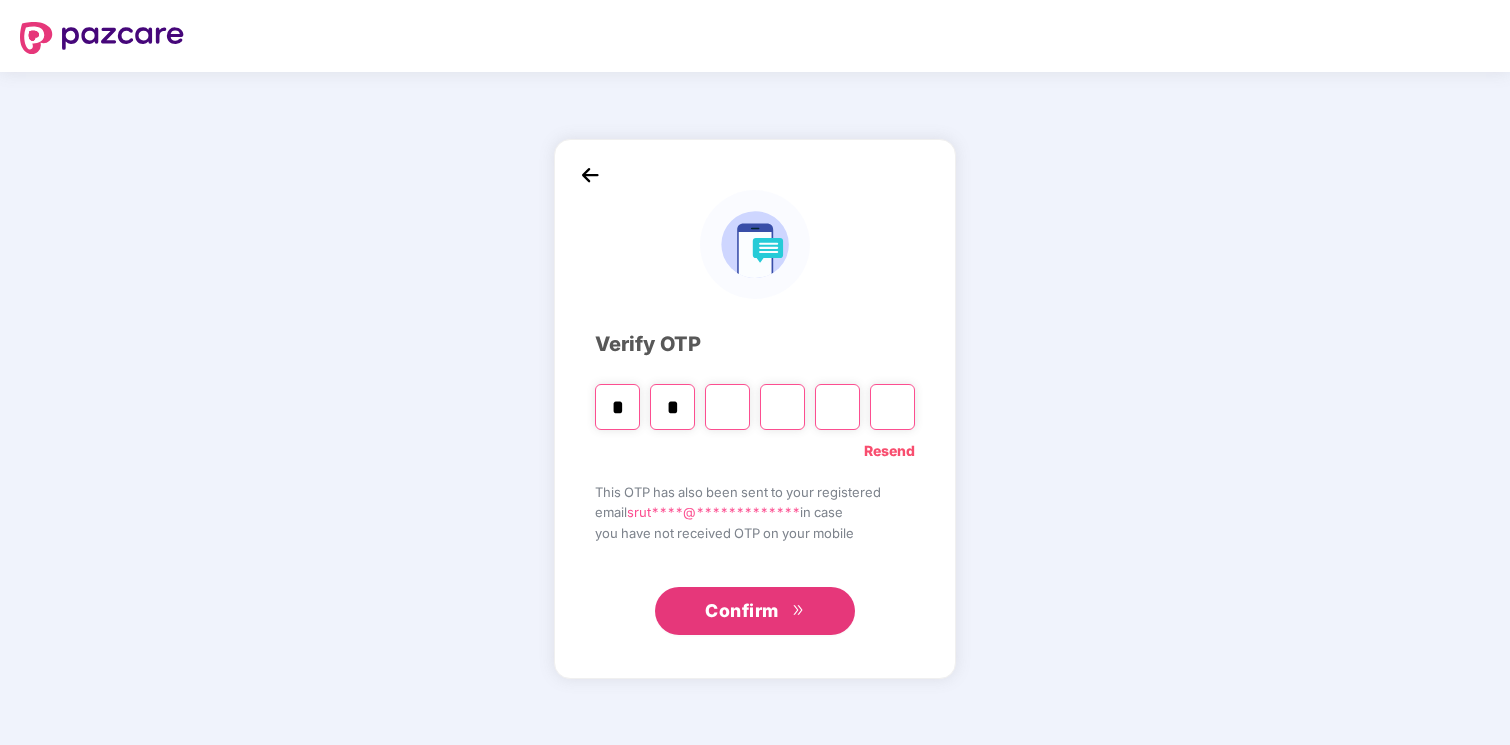 type on "*" 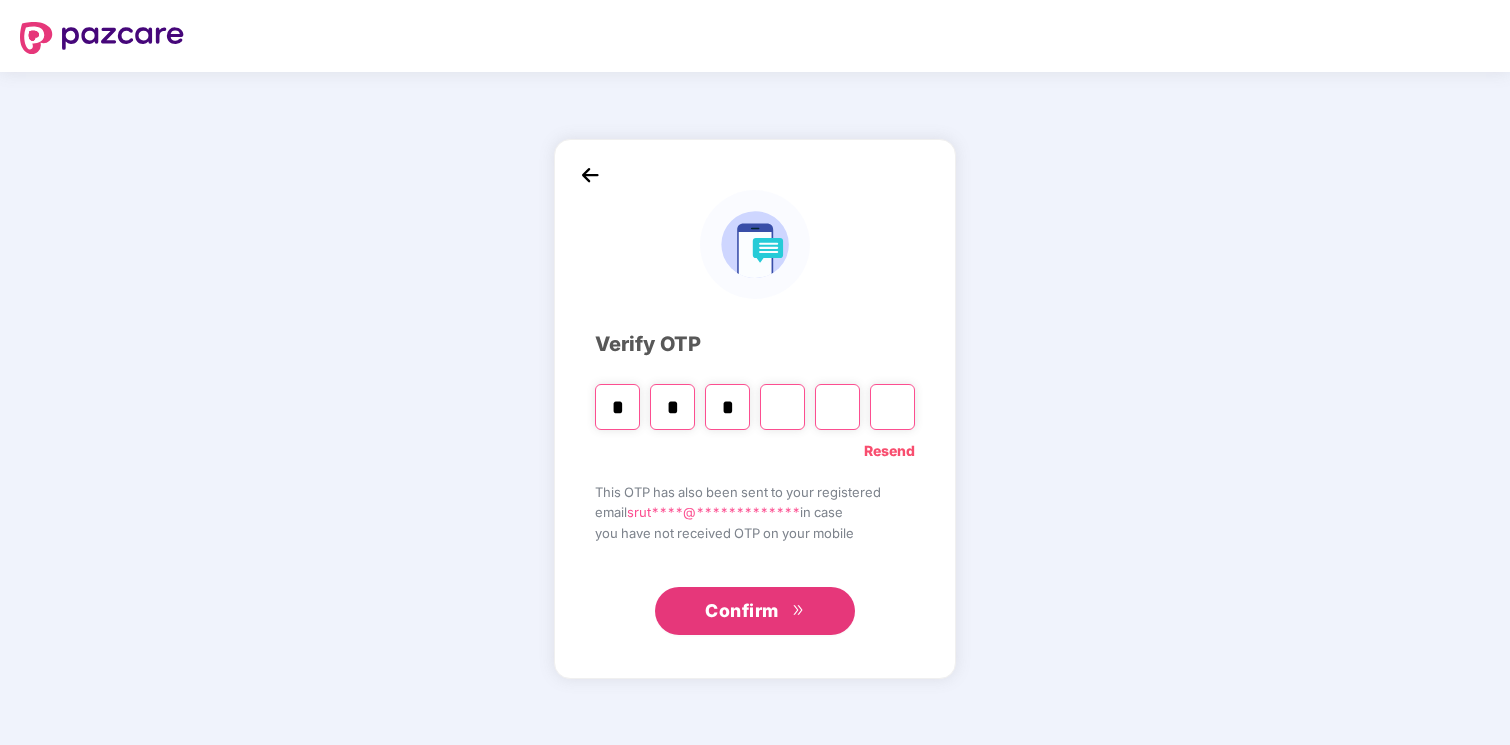 type on "*" 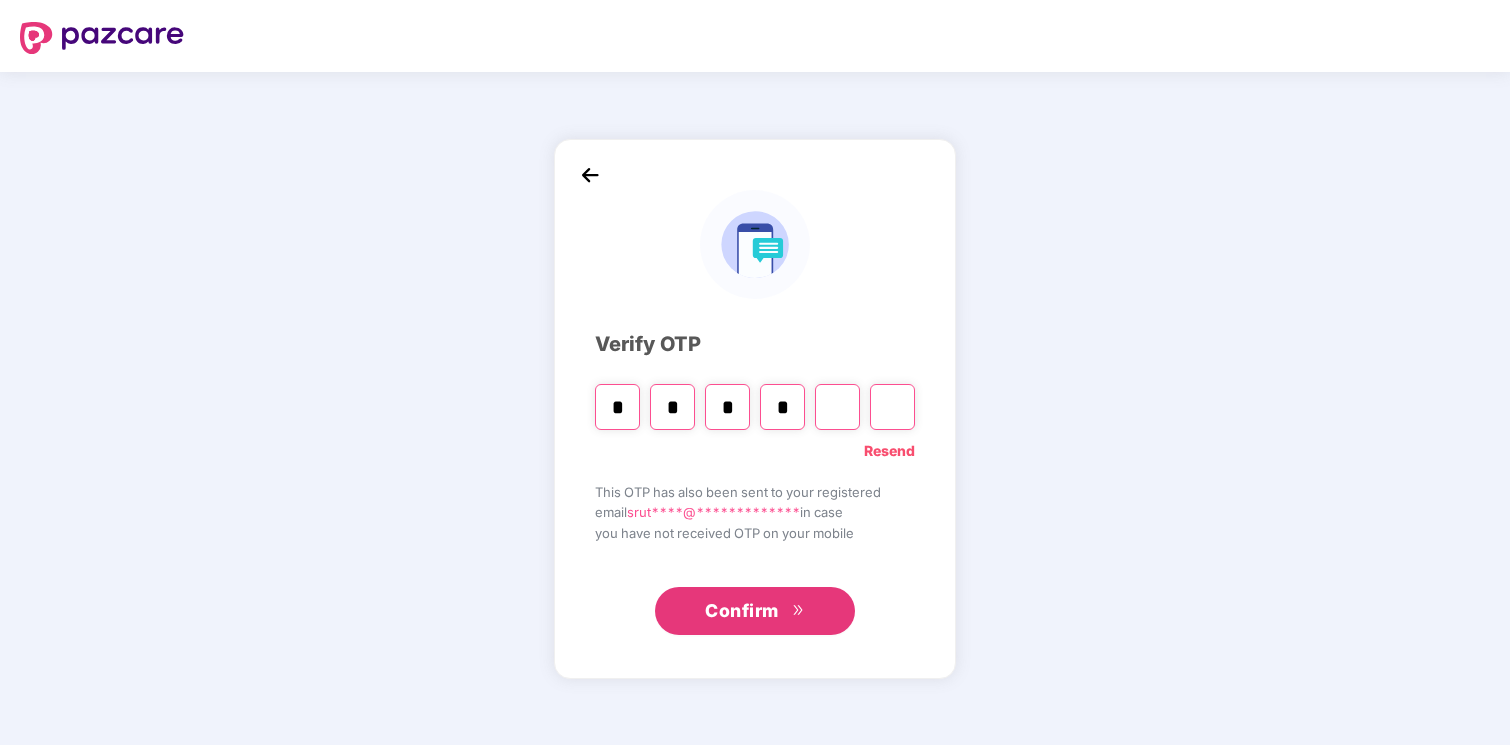 type on "*" 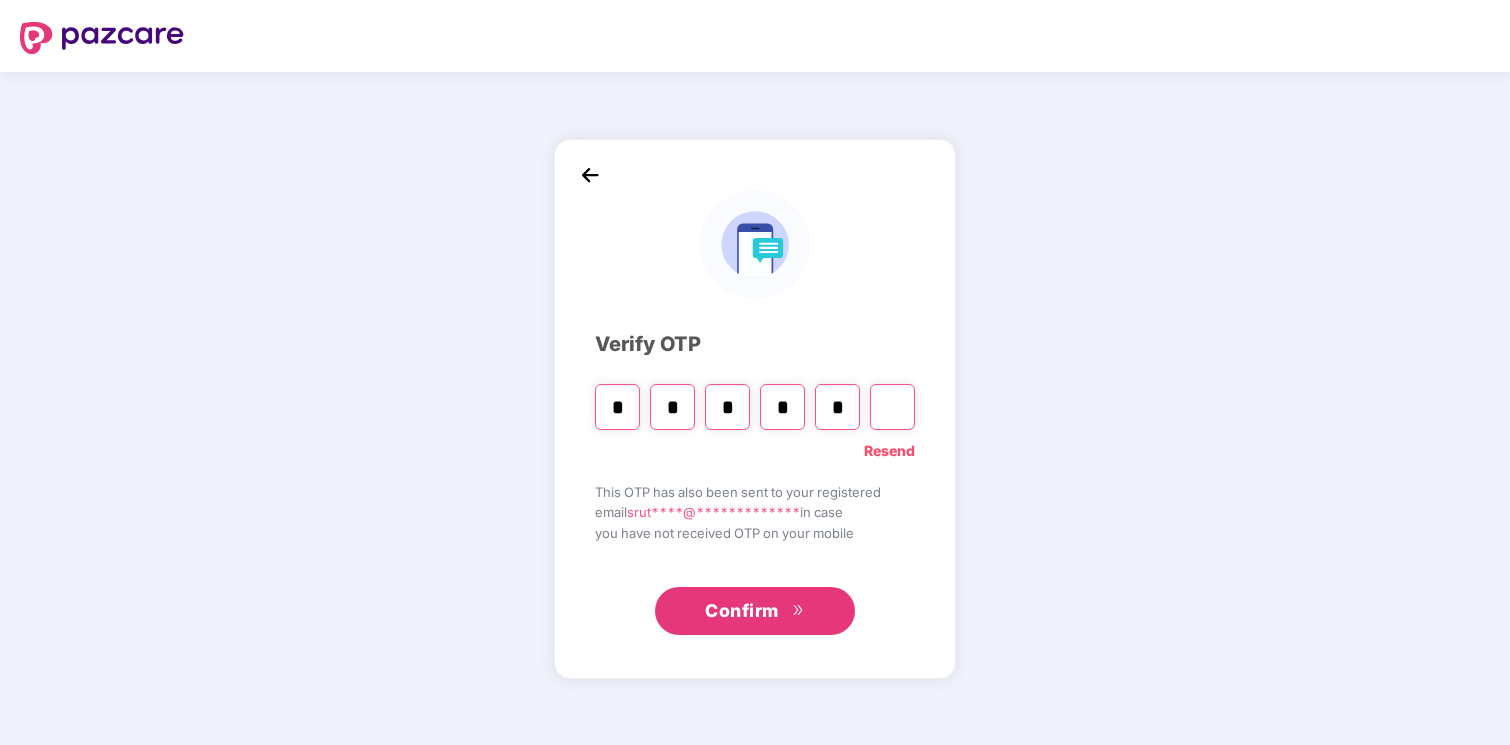type on "*" 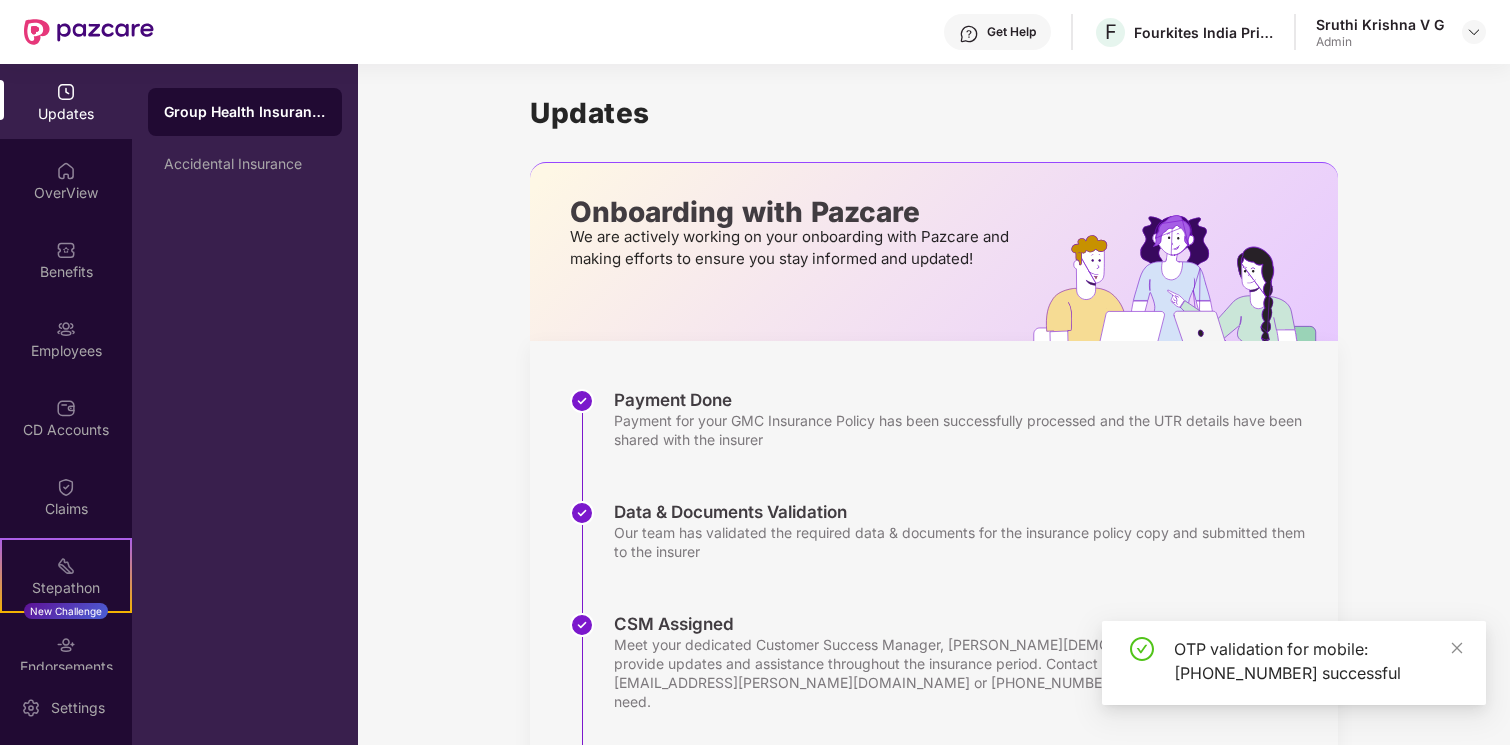 click on "Employees" at bounding box center (66, 351) 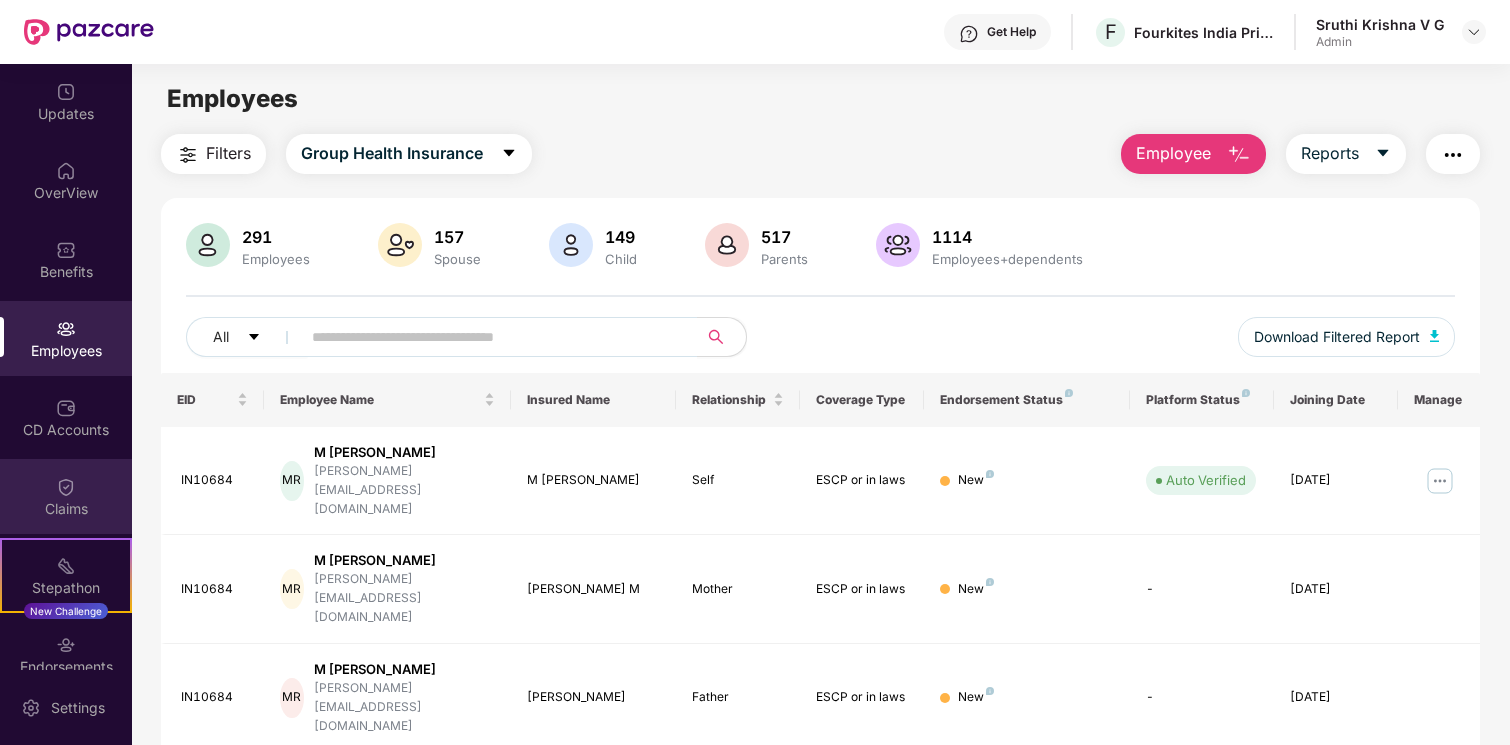 click on "Claims" at bounding box center (66, 509) 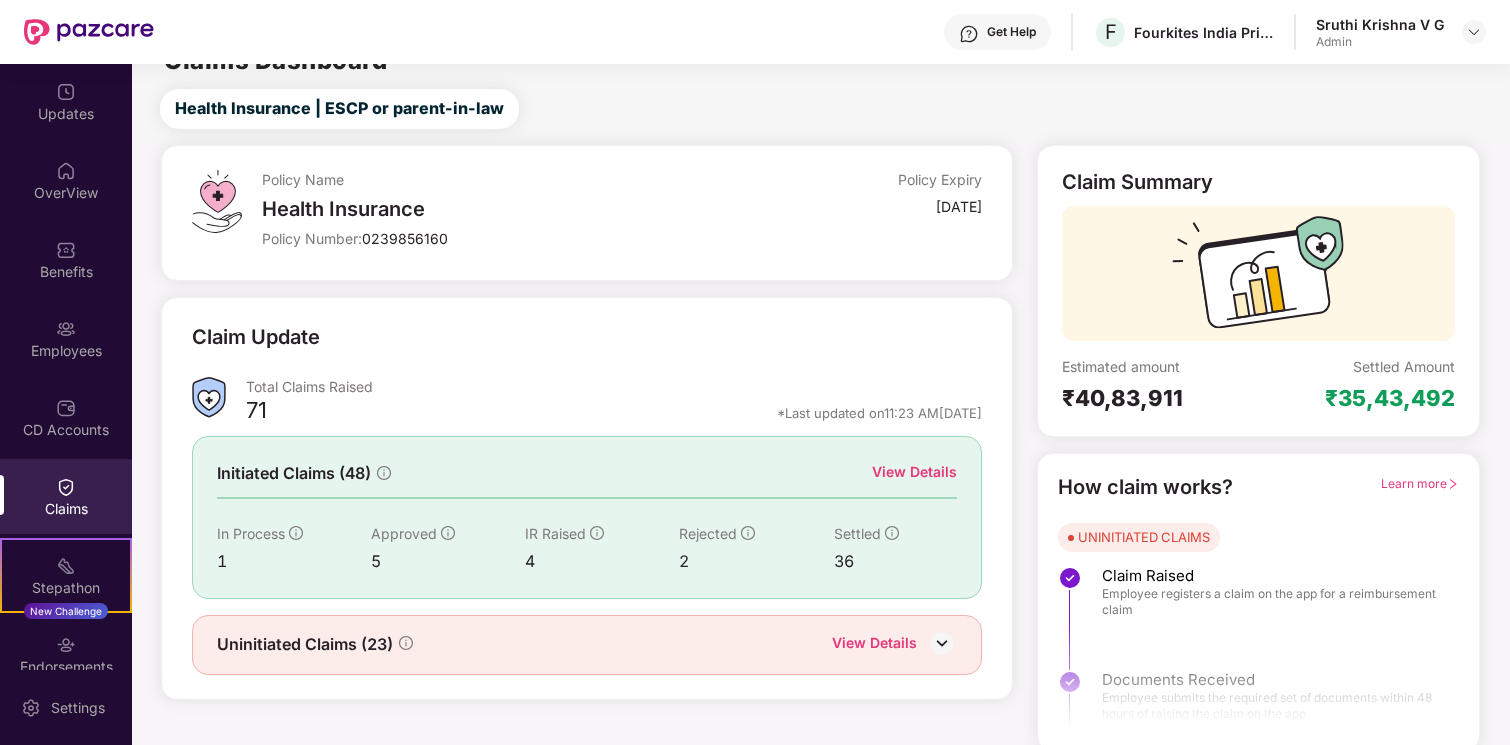 scroll, scrollTop: 38, scrollLeft: 0, axis: vertical 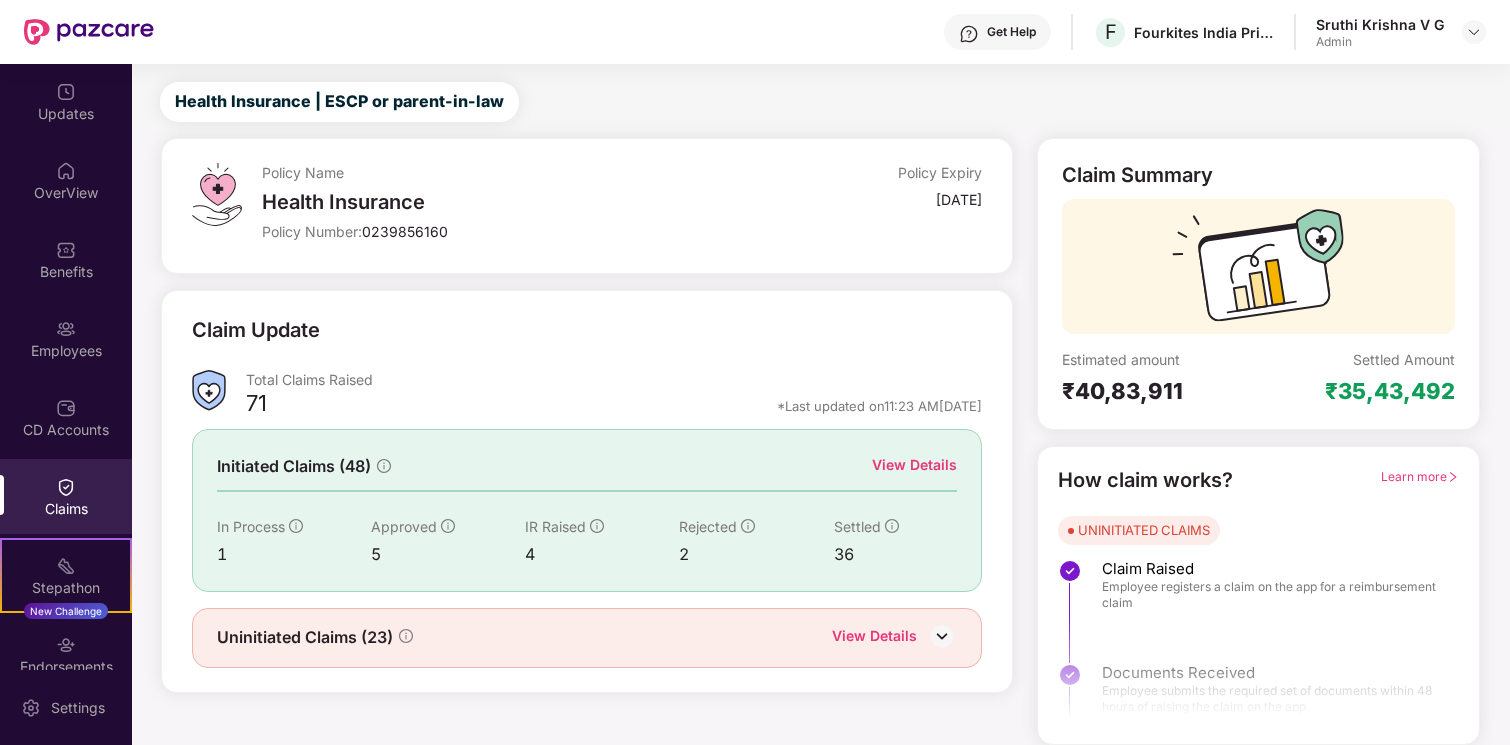 click on "View Details" at bounding box center [914, 465] 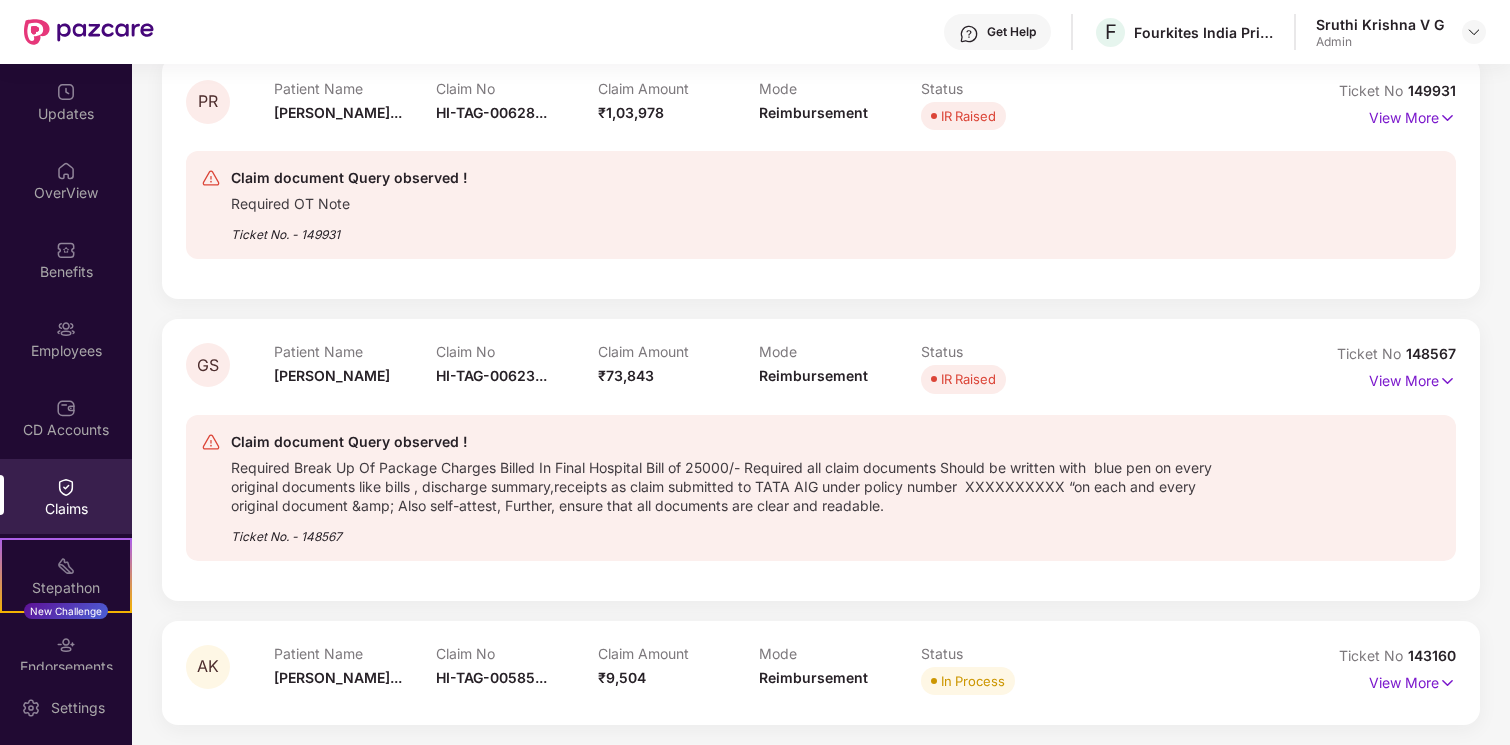 scroll, scrollTop: 0, scrollLeft: 0, axis: both 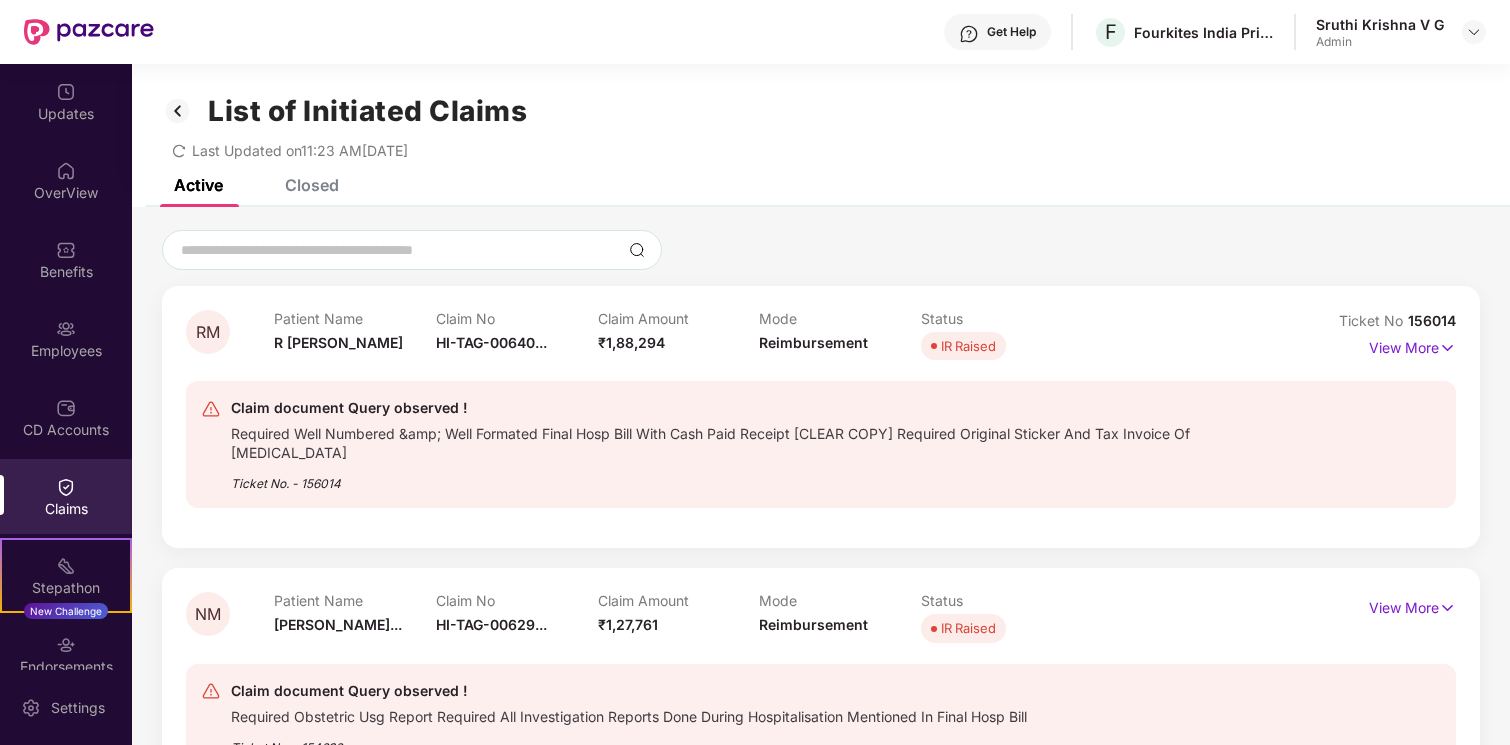 click on "Closed" at bounding box center (312, 185) 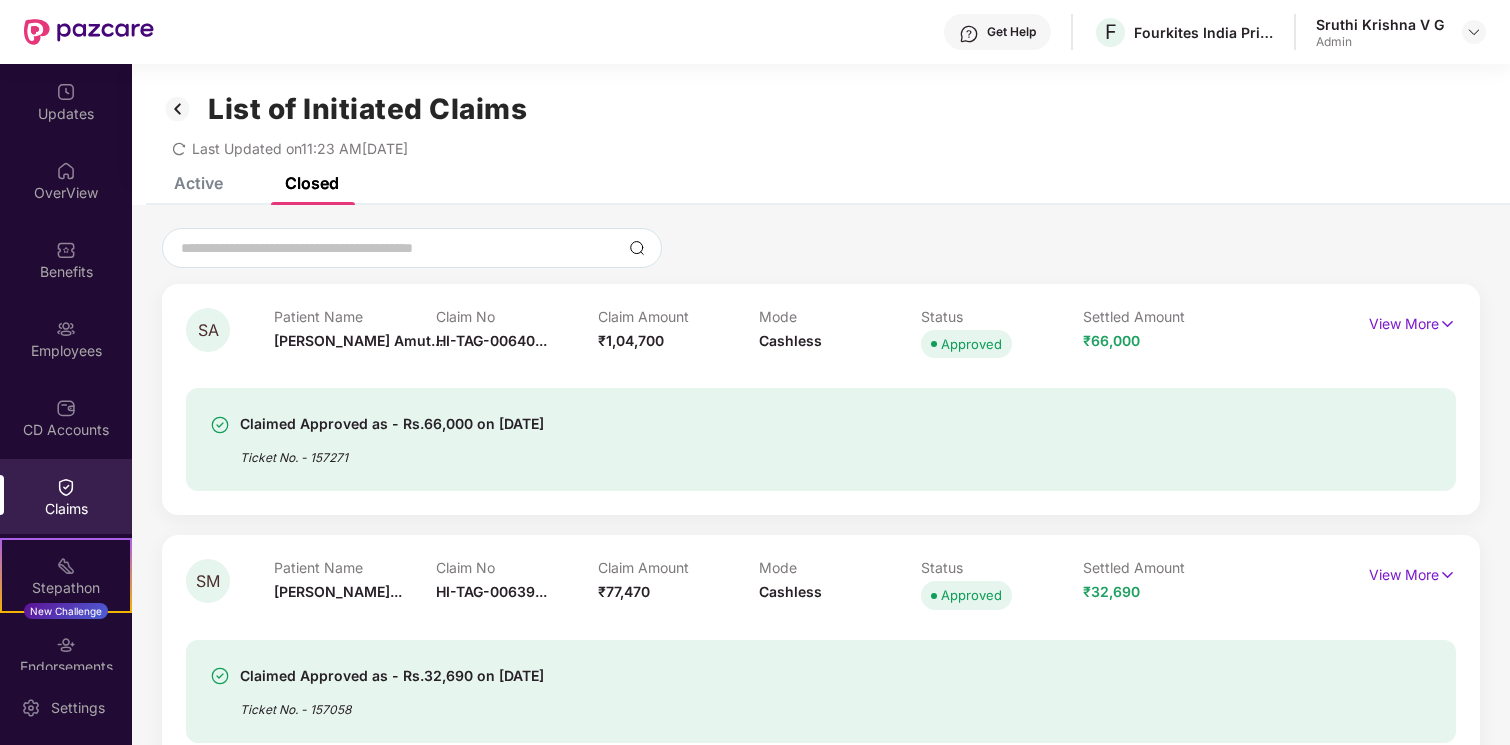 scroll, scrollTop: 0, scrollLeft: 0, axis: both 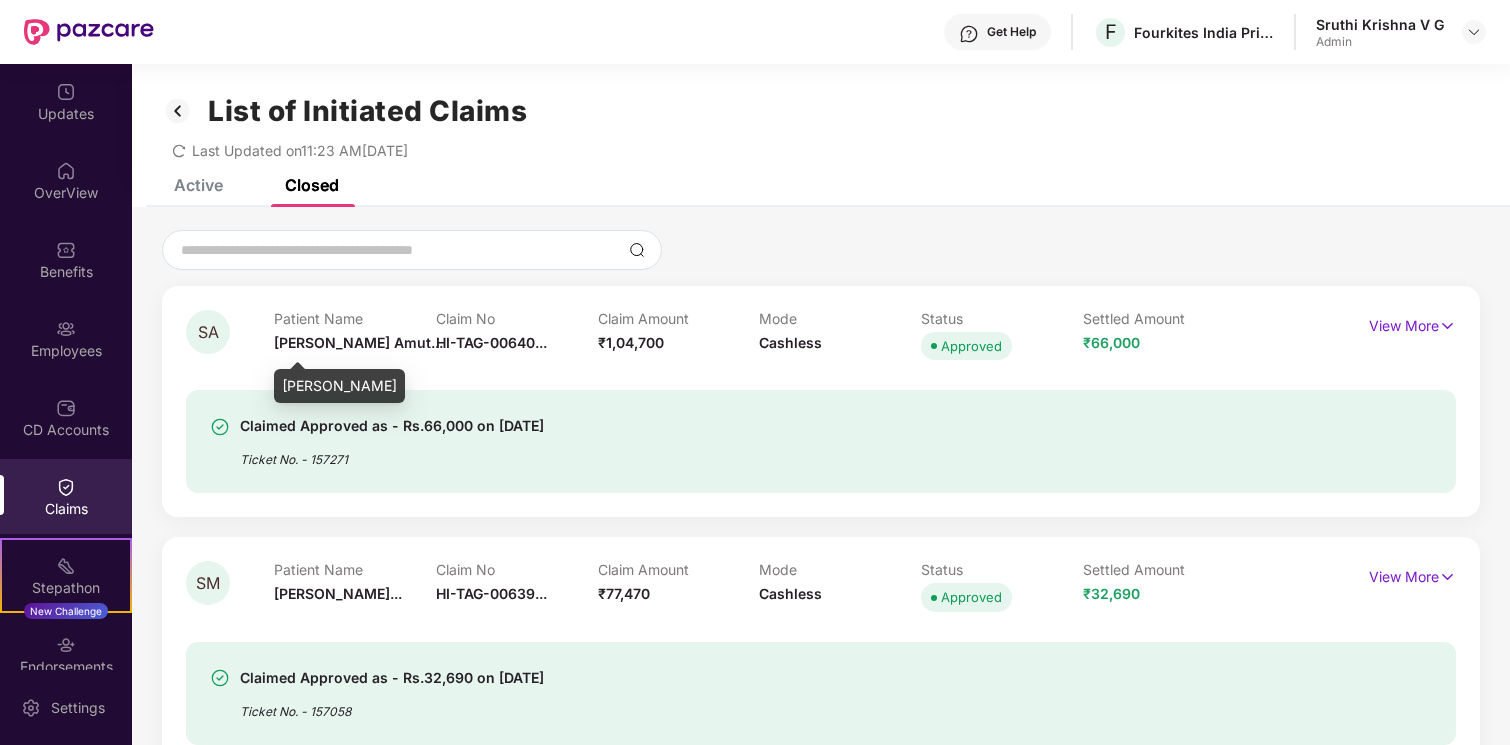 click on "[PERSON_NAME] Amut..." at bounding box center [358, 342] 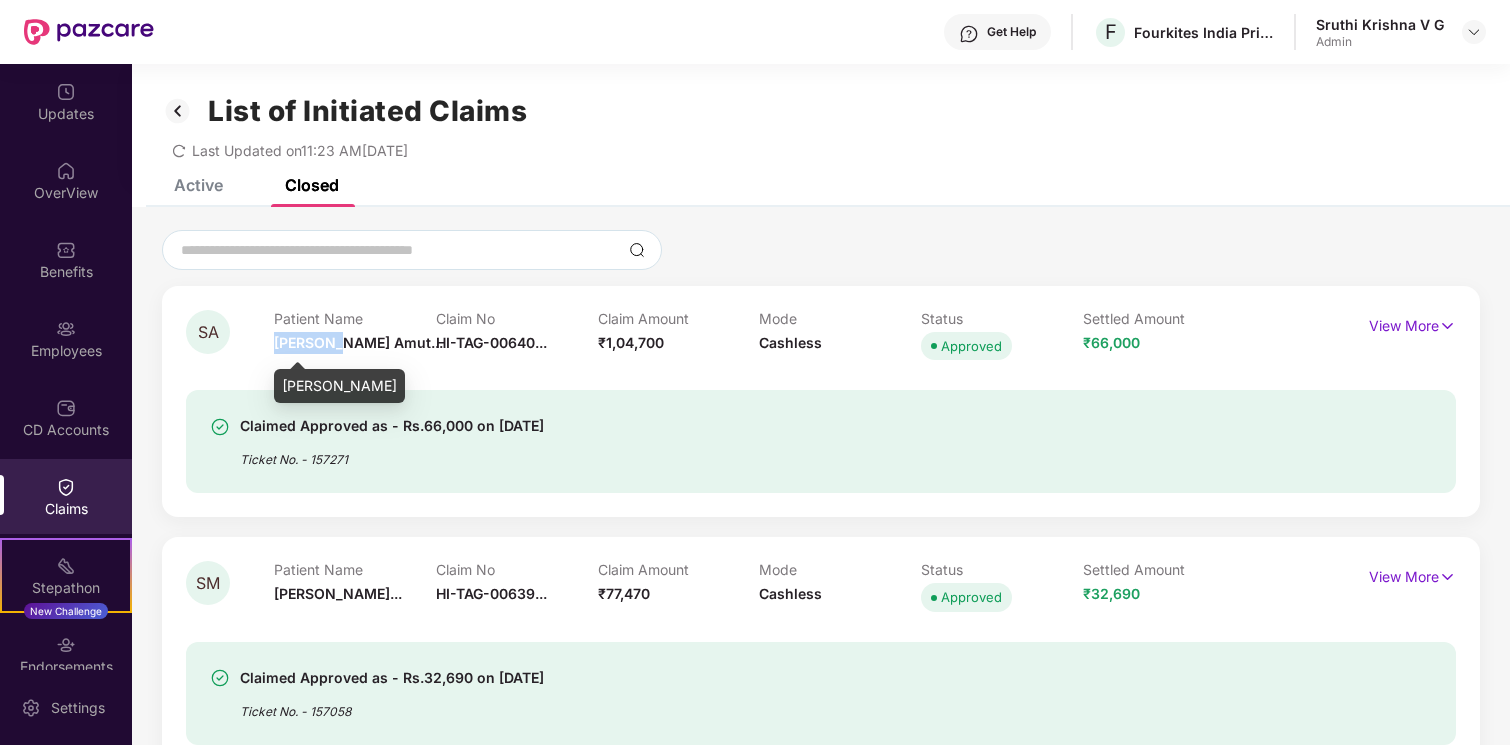 click on "[PERSON_NAME] Amut..." at bounding box center (358, 342) 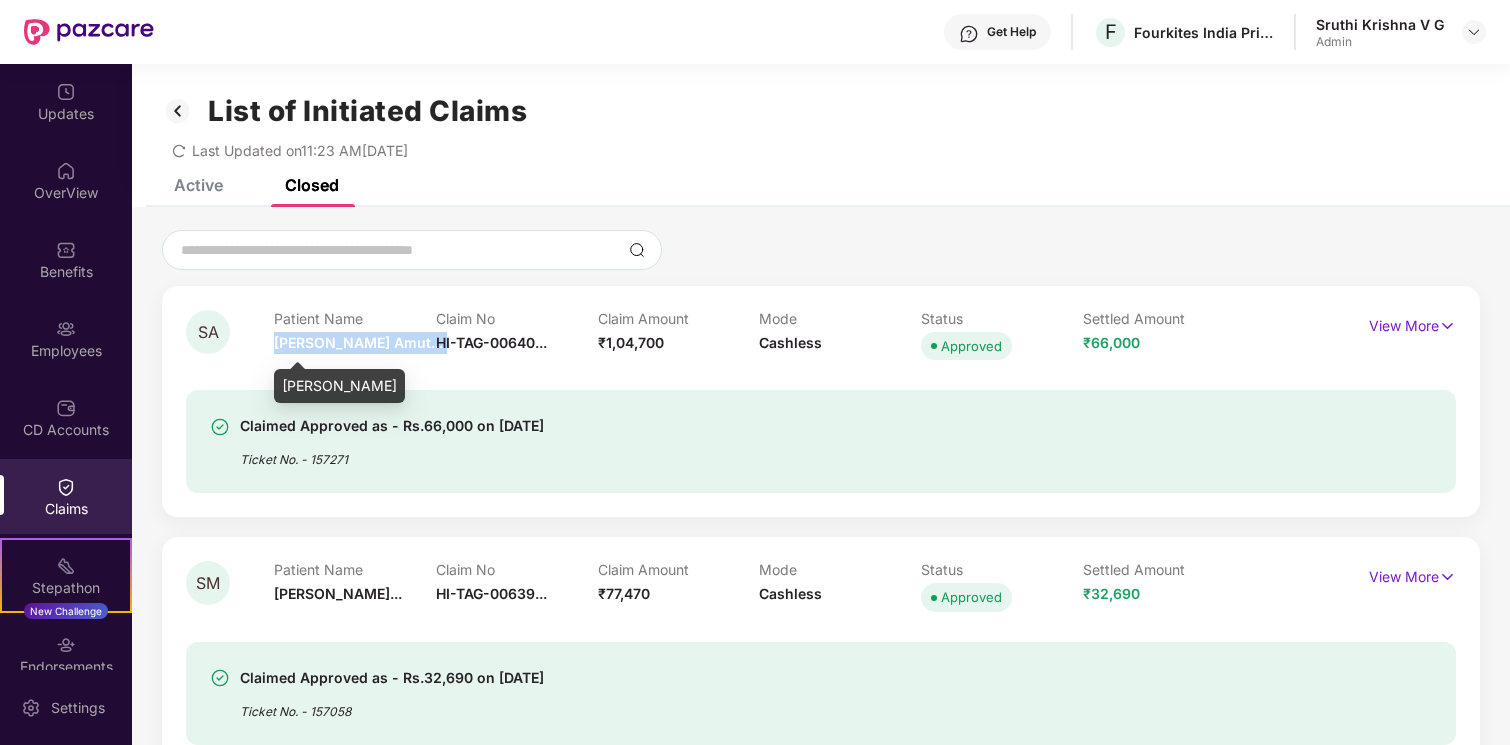 click on "[PERSON_NAME] Amut..." at bounding box center (358, 342) 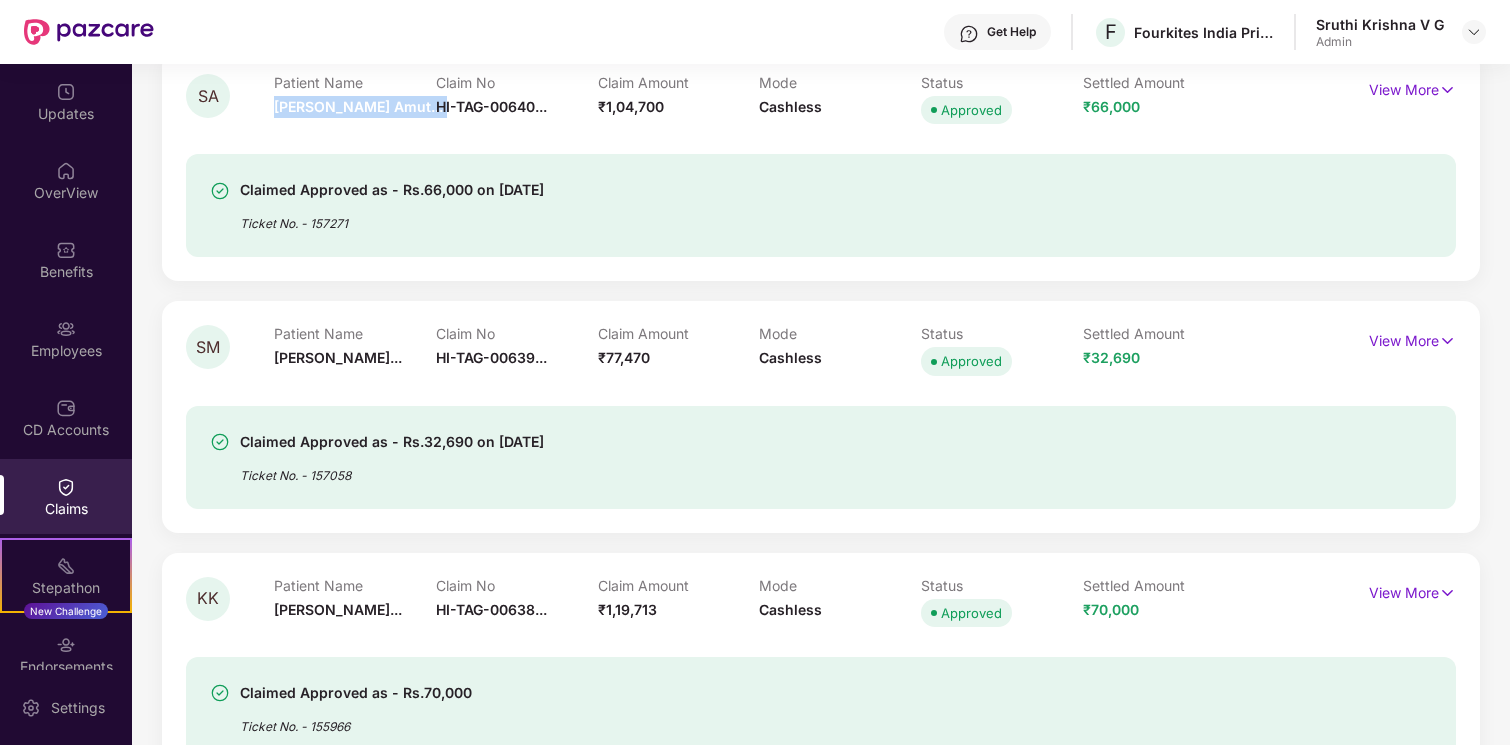 scroll, scrollTop: 250, scrollLeft: 0, axis: vertical 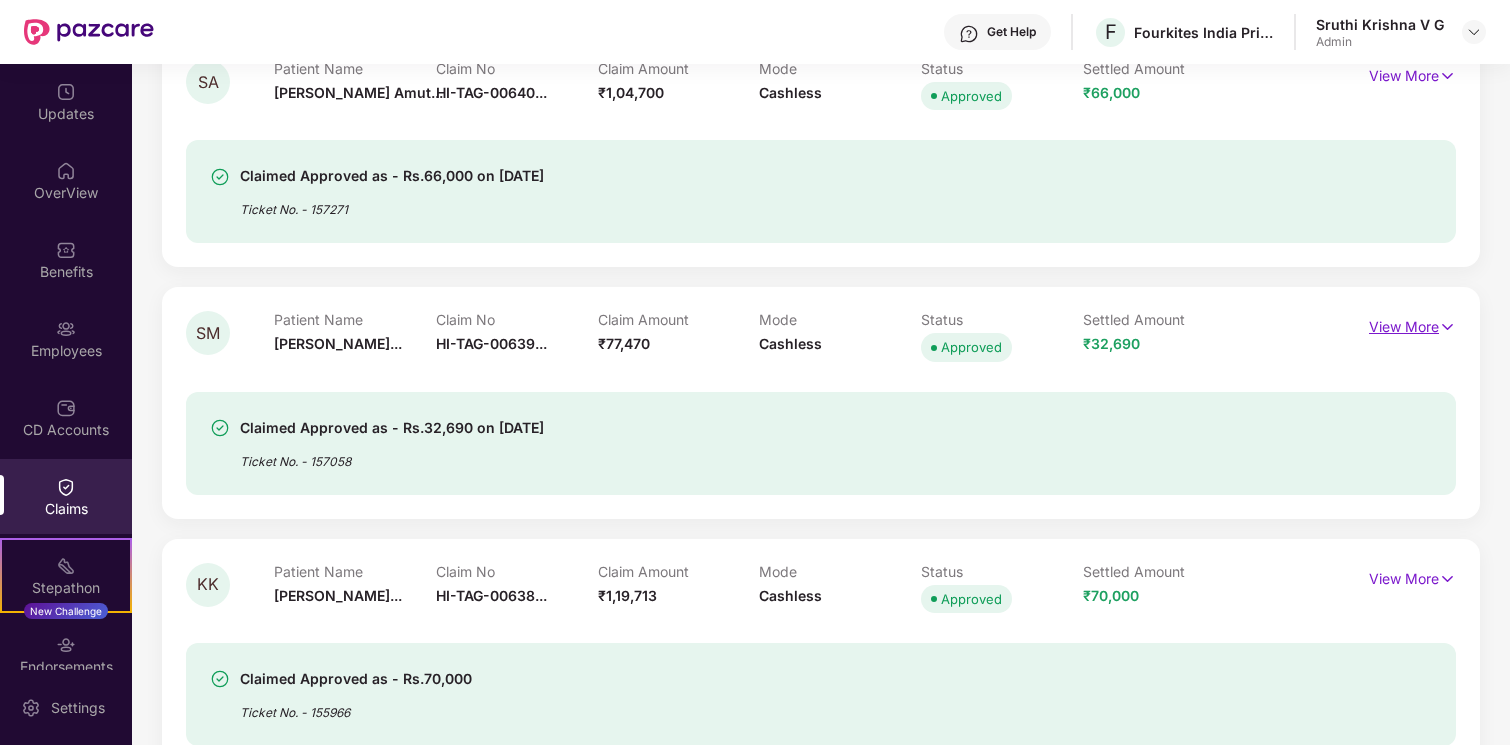 click on "View More" at bounding box center [1412, 324] 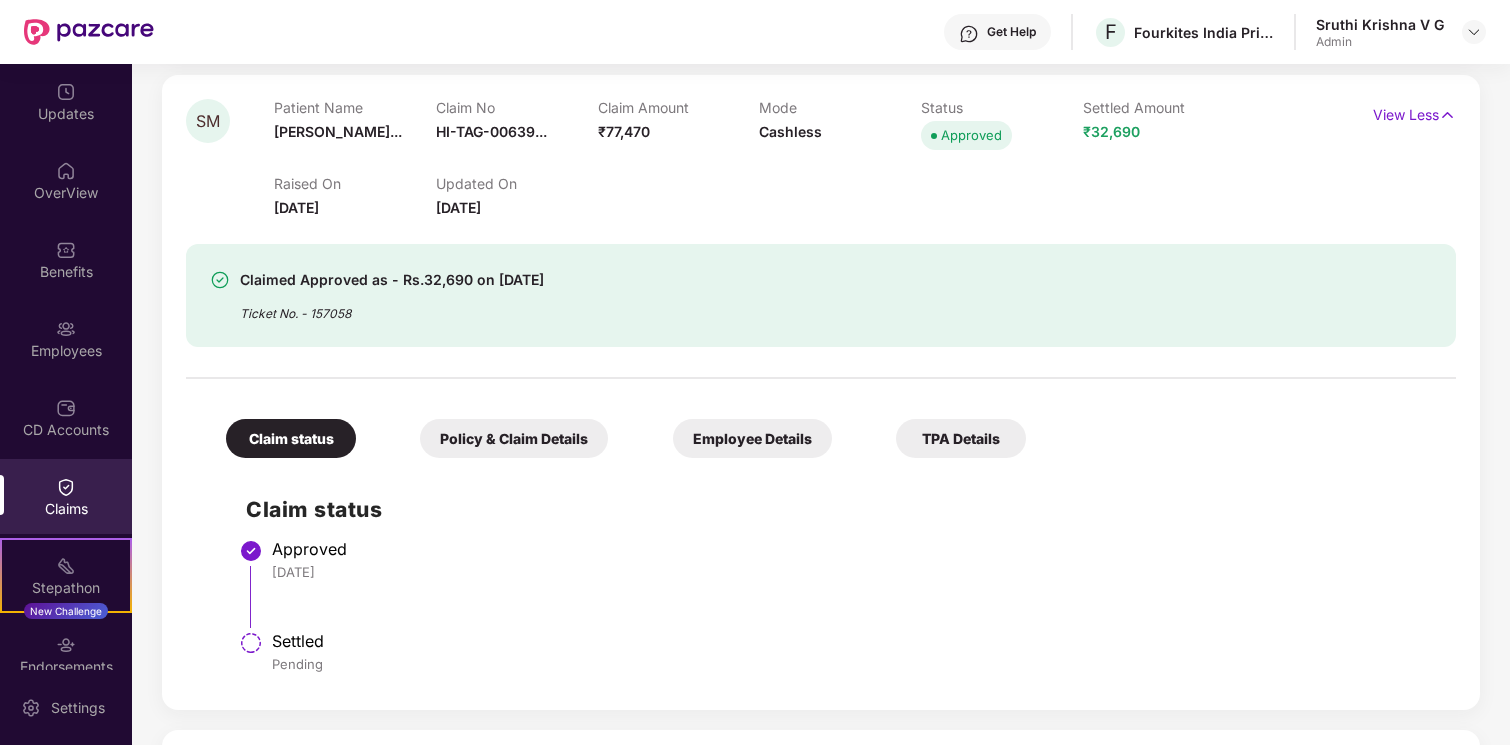 scroll, scrollTop: 480, scrollLeft: 0, axis: vertical 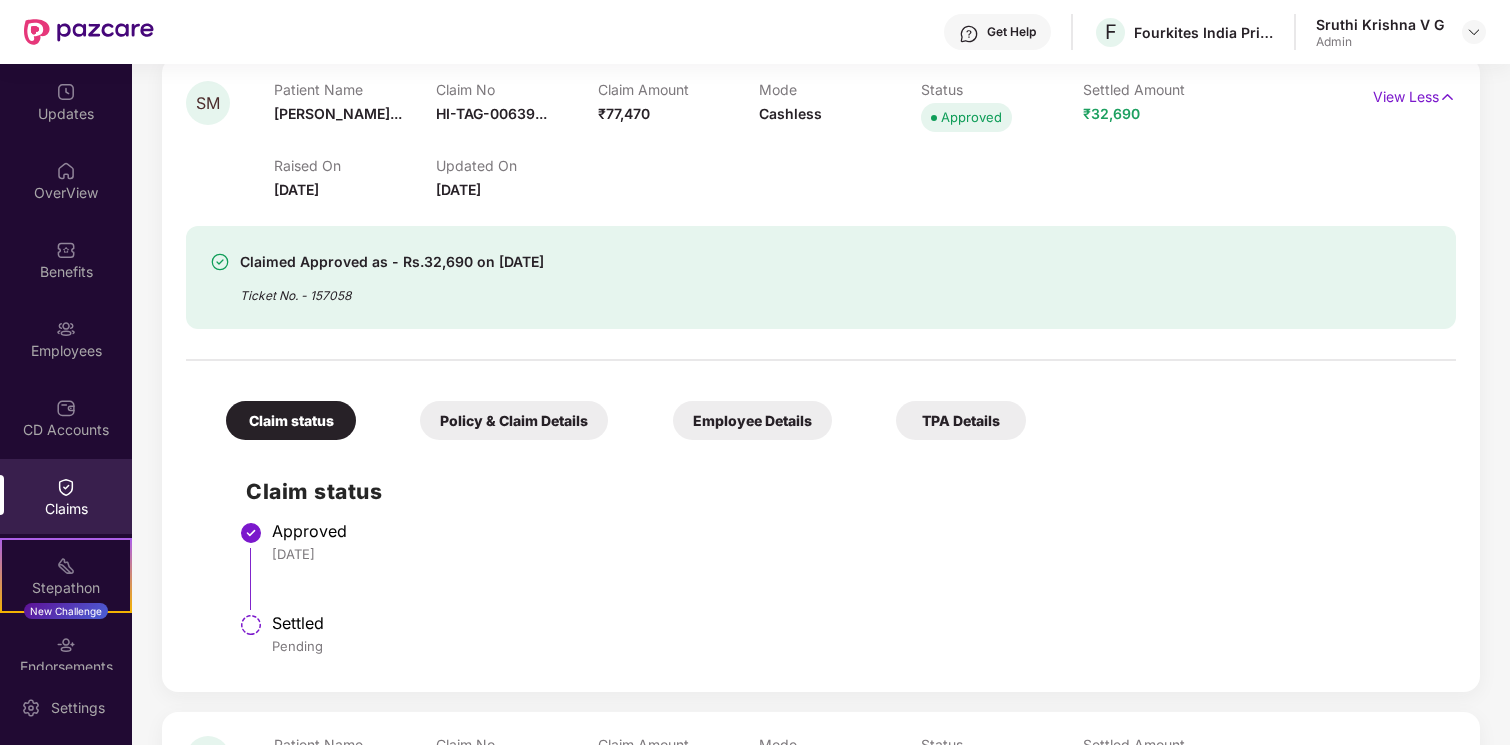 click on "Employee Details" at bounding box center (752, 420) 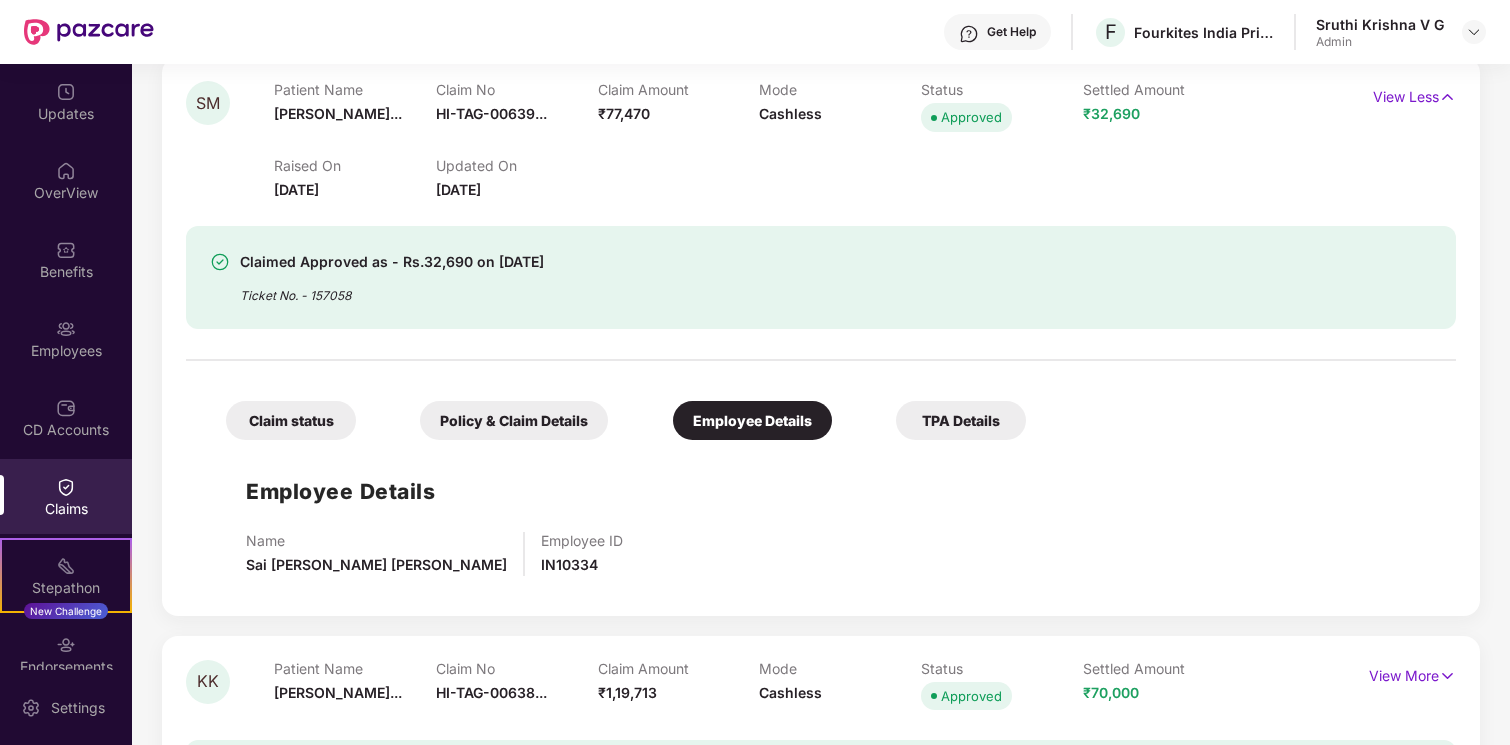 click on "IN10334" at bounding box center [569, 564] 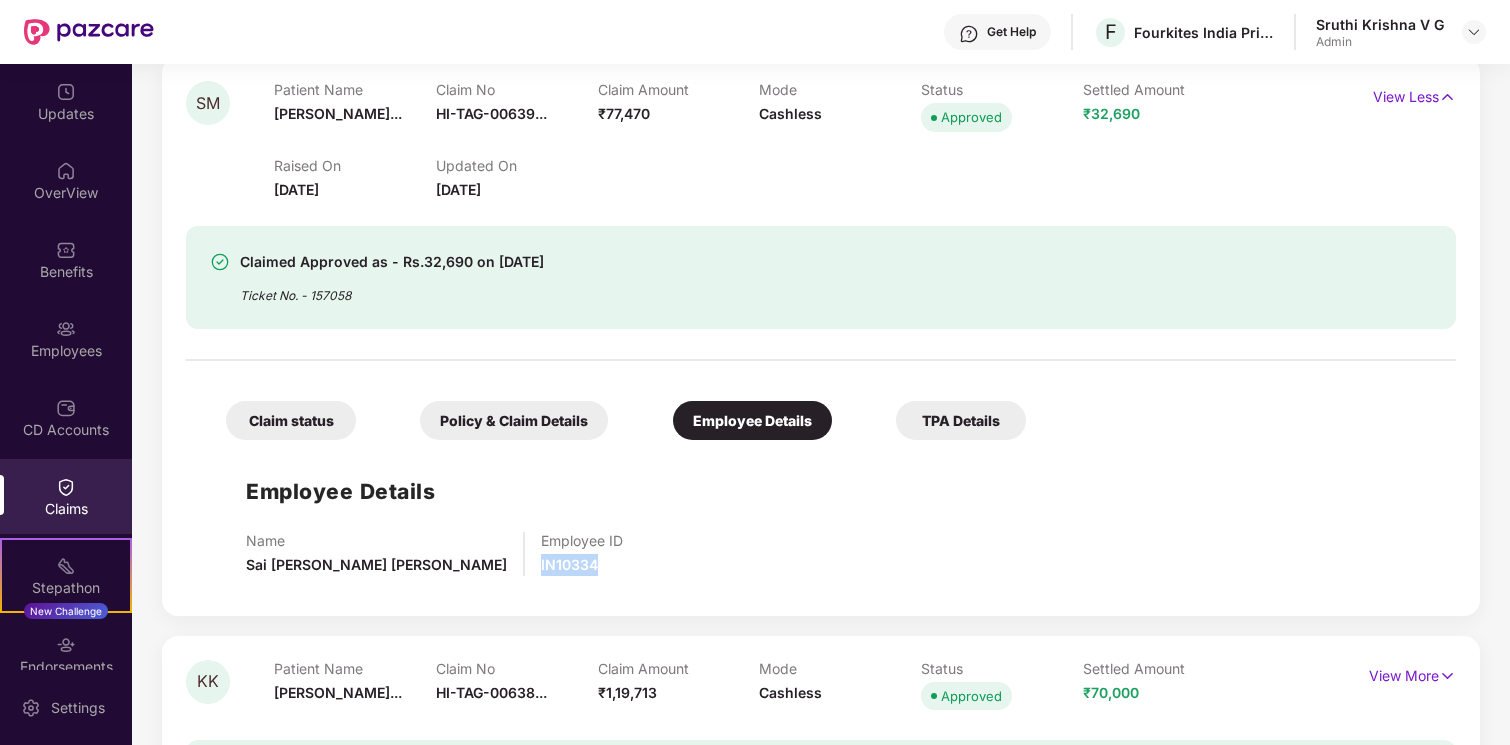 click on "IN10334" at bounding box center [569, 564] 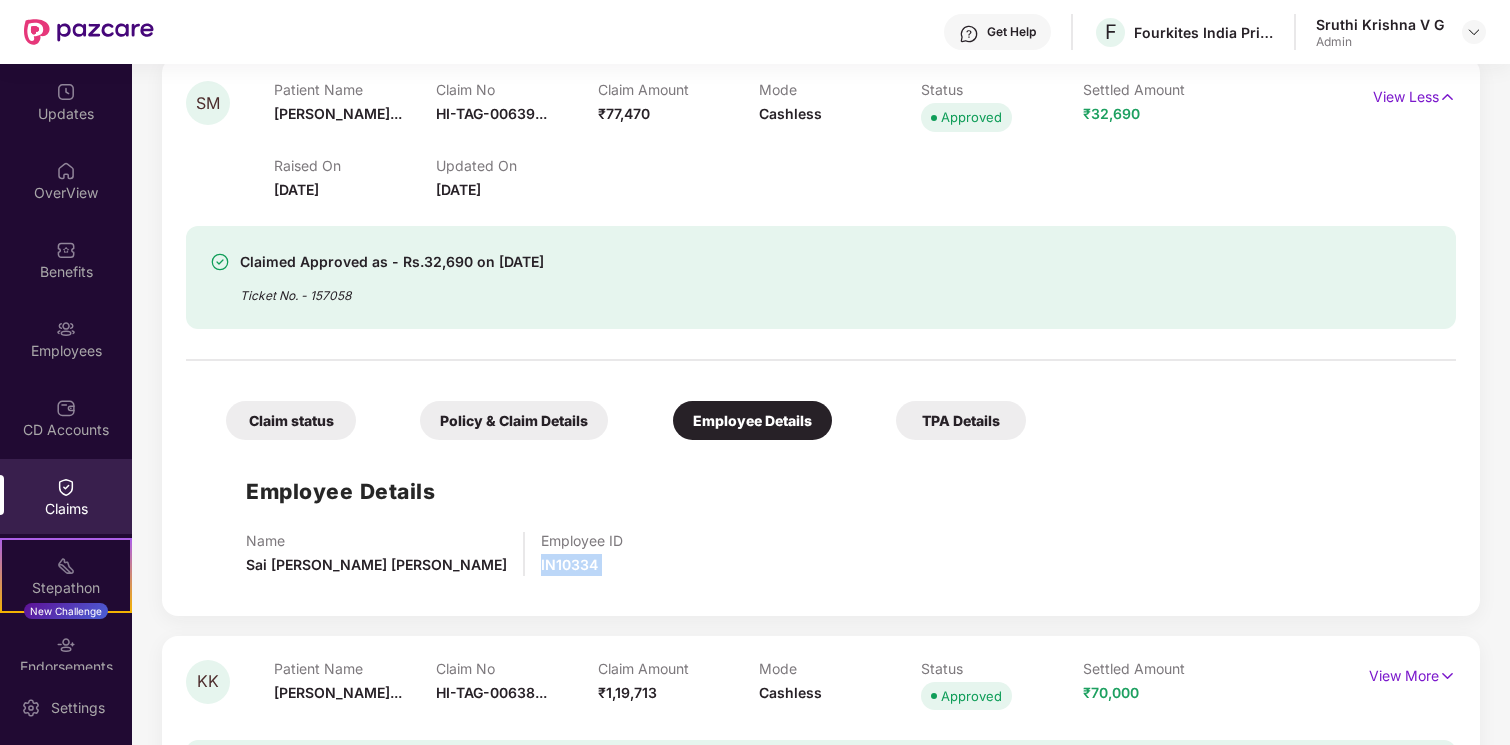 click on "IN10334" at bounding box center [569, 564] 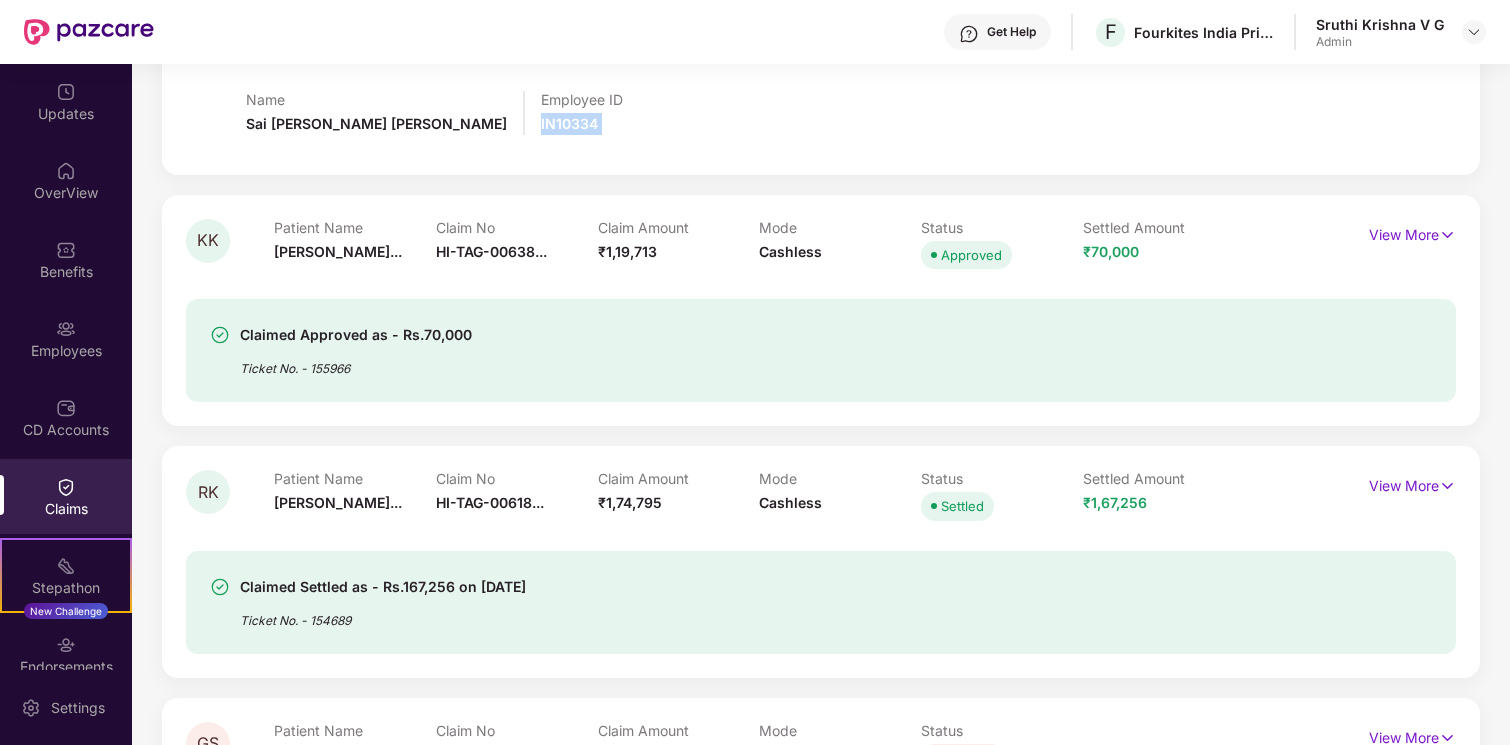 scroll, scrollTop: 929, scrollLeft: 0, axis: vertical 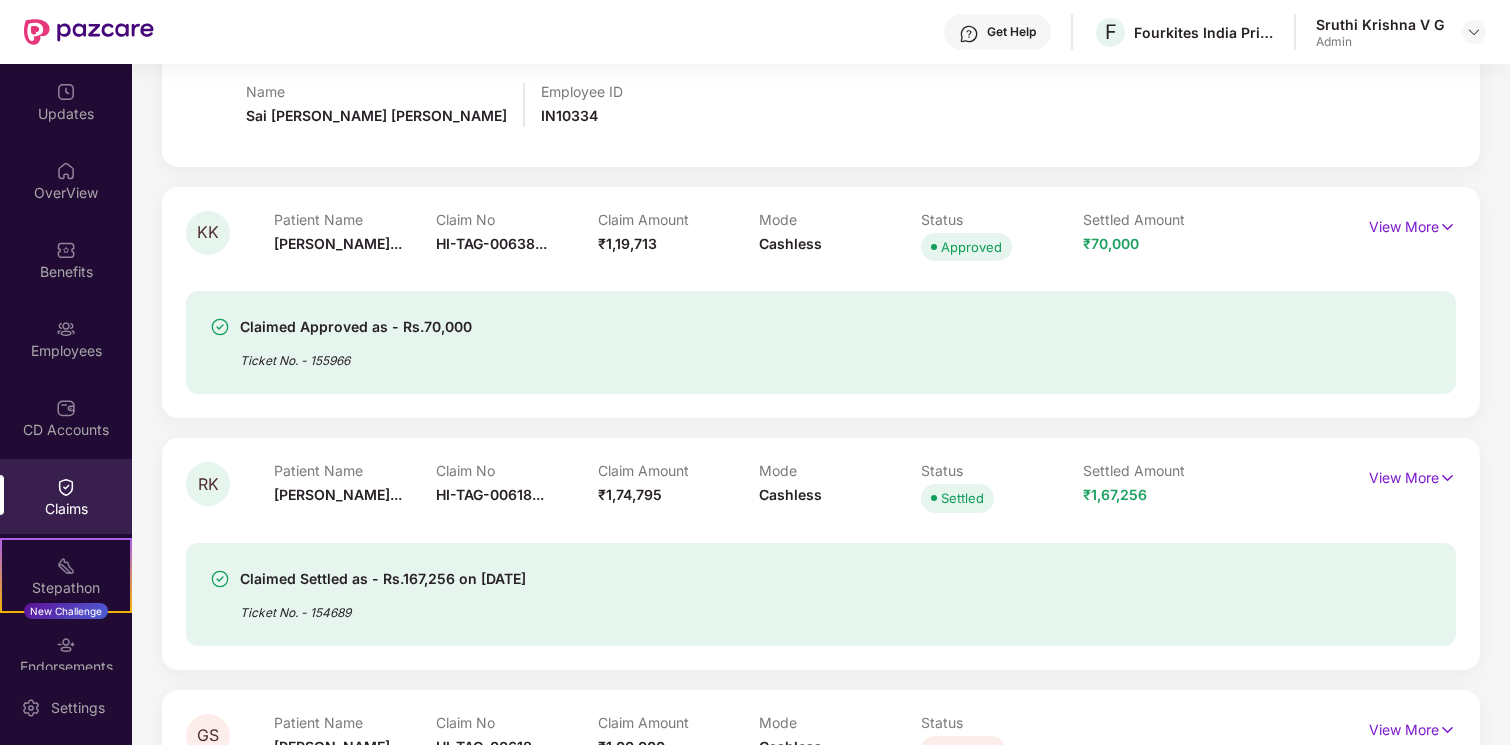 click on "View More" at bounding box center (1376, 238) 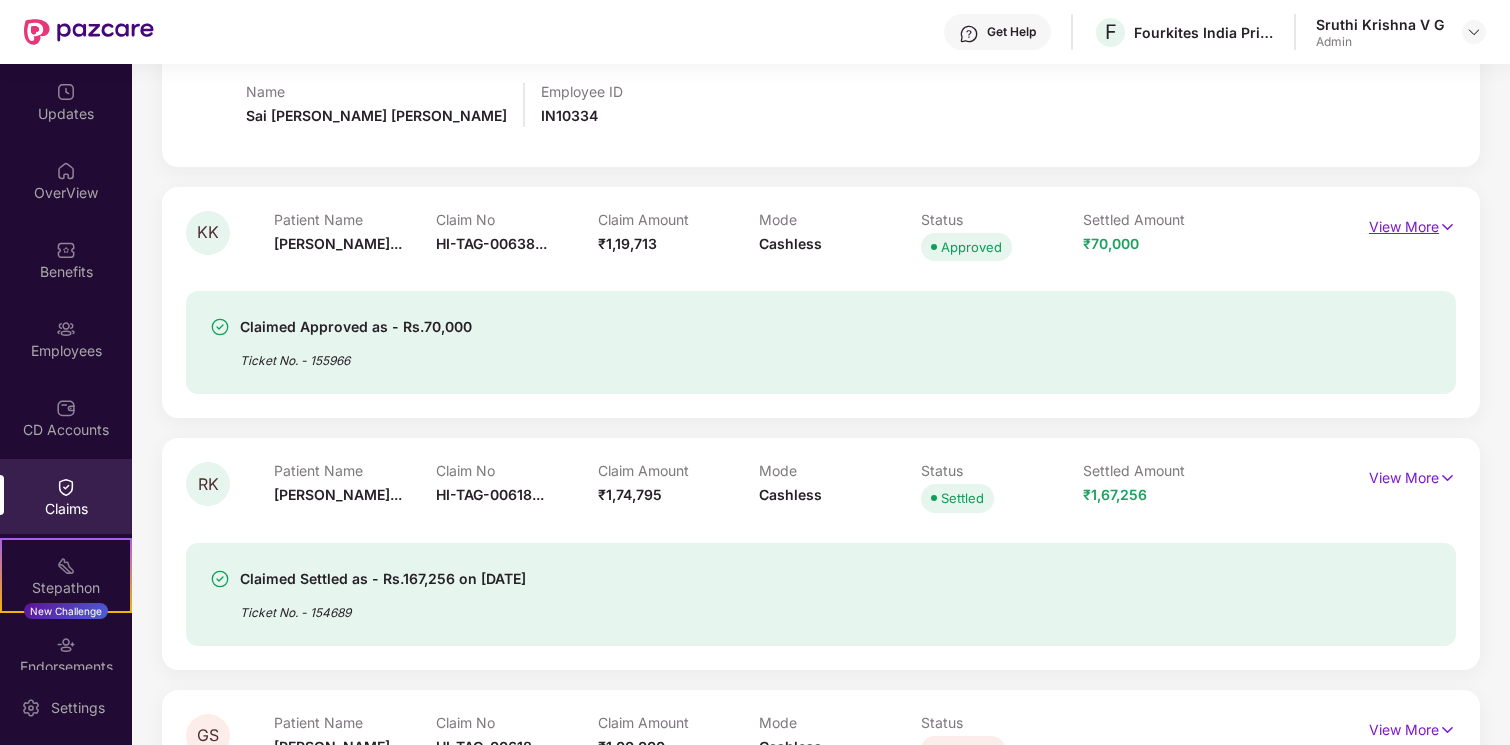 click on "View More" at bounding box center (1412, 224) 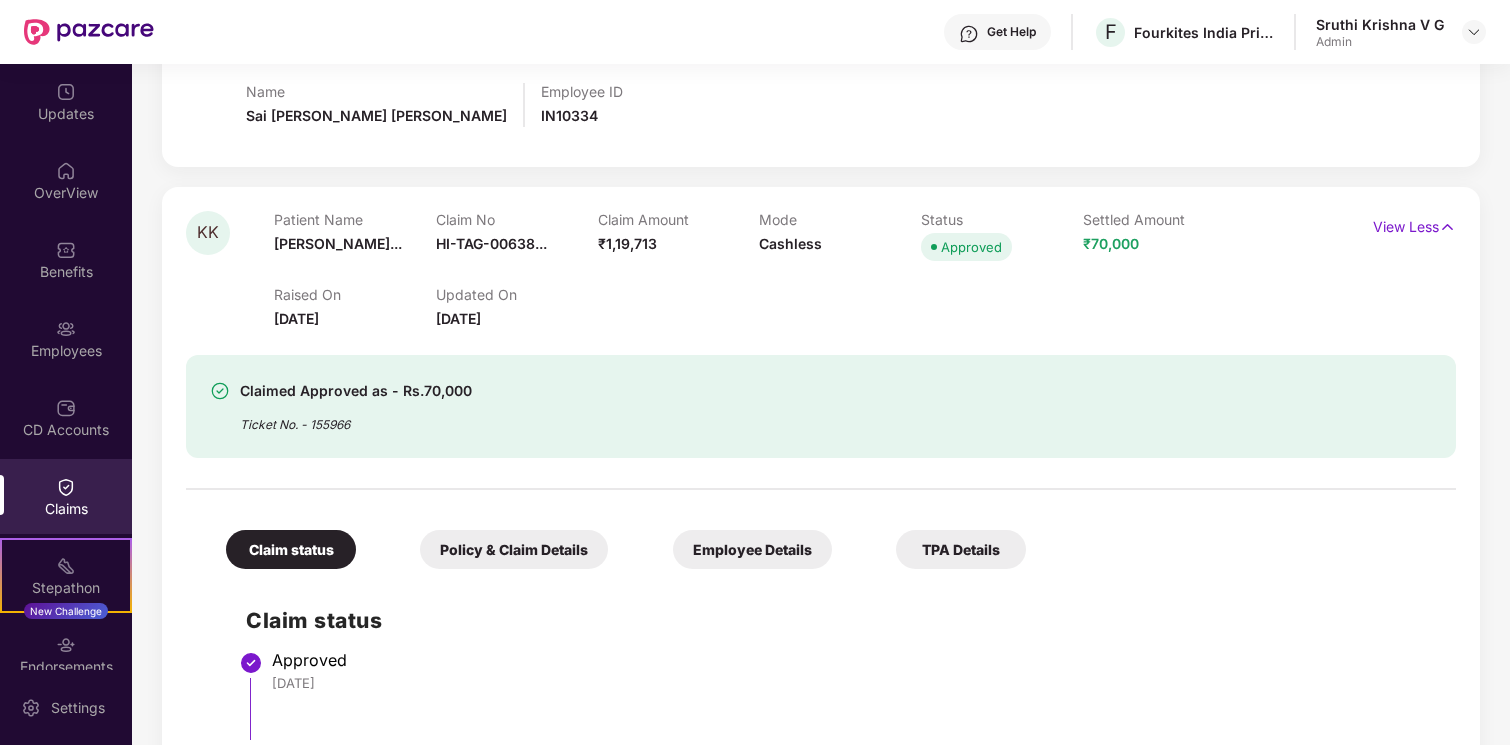 click on "Employee Details" at bounding box center [752, 549] 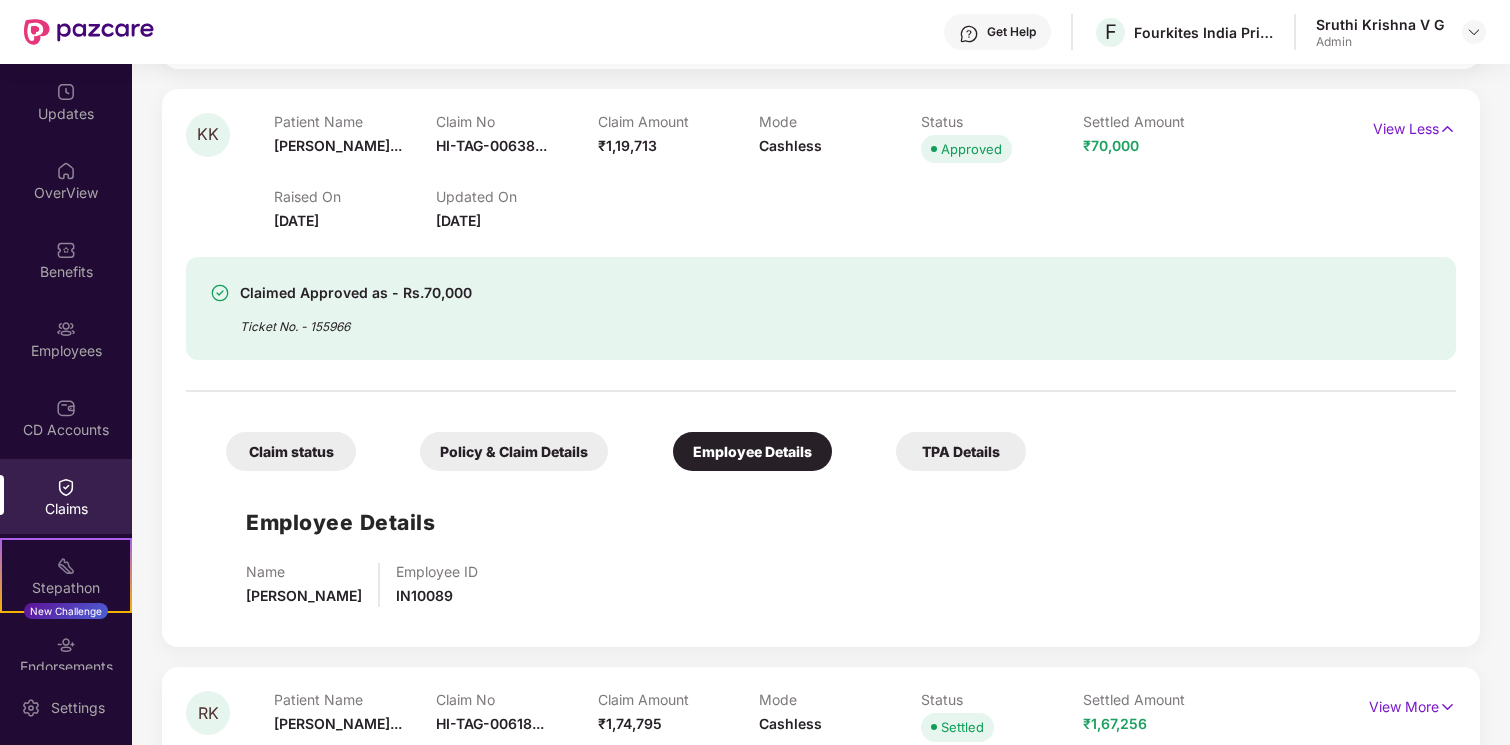 scroll, scrollTop: 1031, scrollLeft: 0, axis: vertical 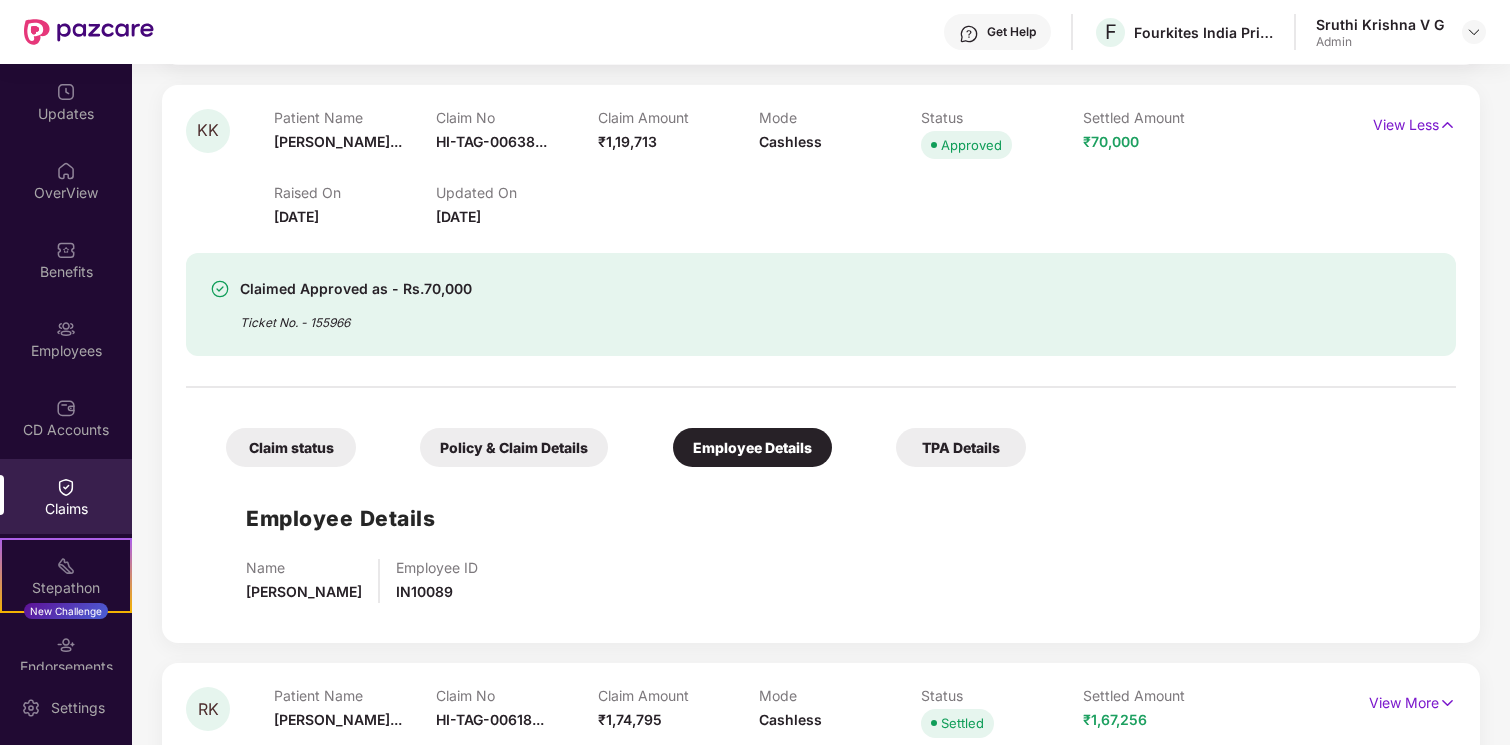 click on "Employee ID IN10089" at bounding box center (437, 581) 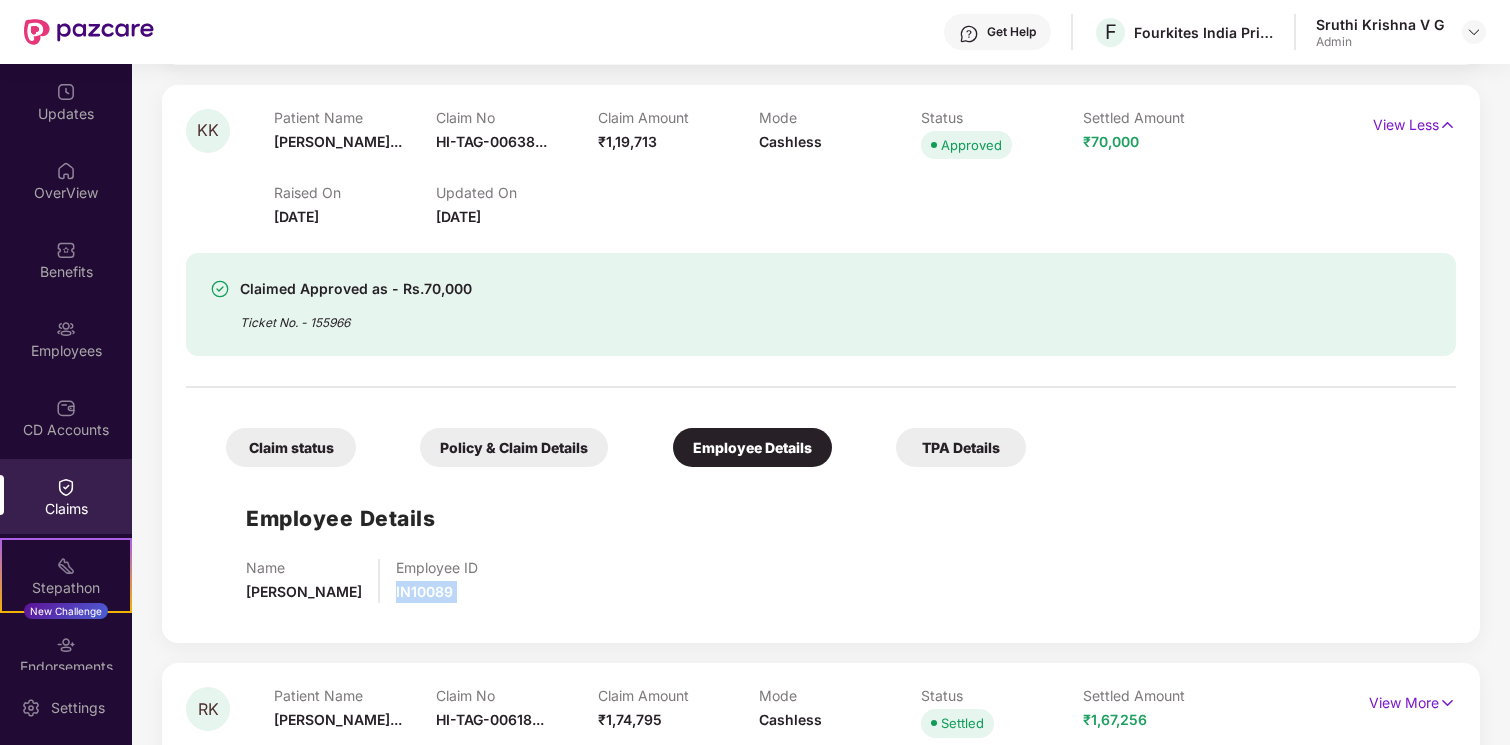 click on "Employee ID IN10089" at bounding box center [437, 581] 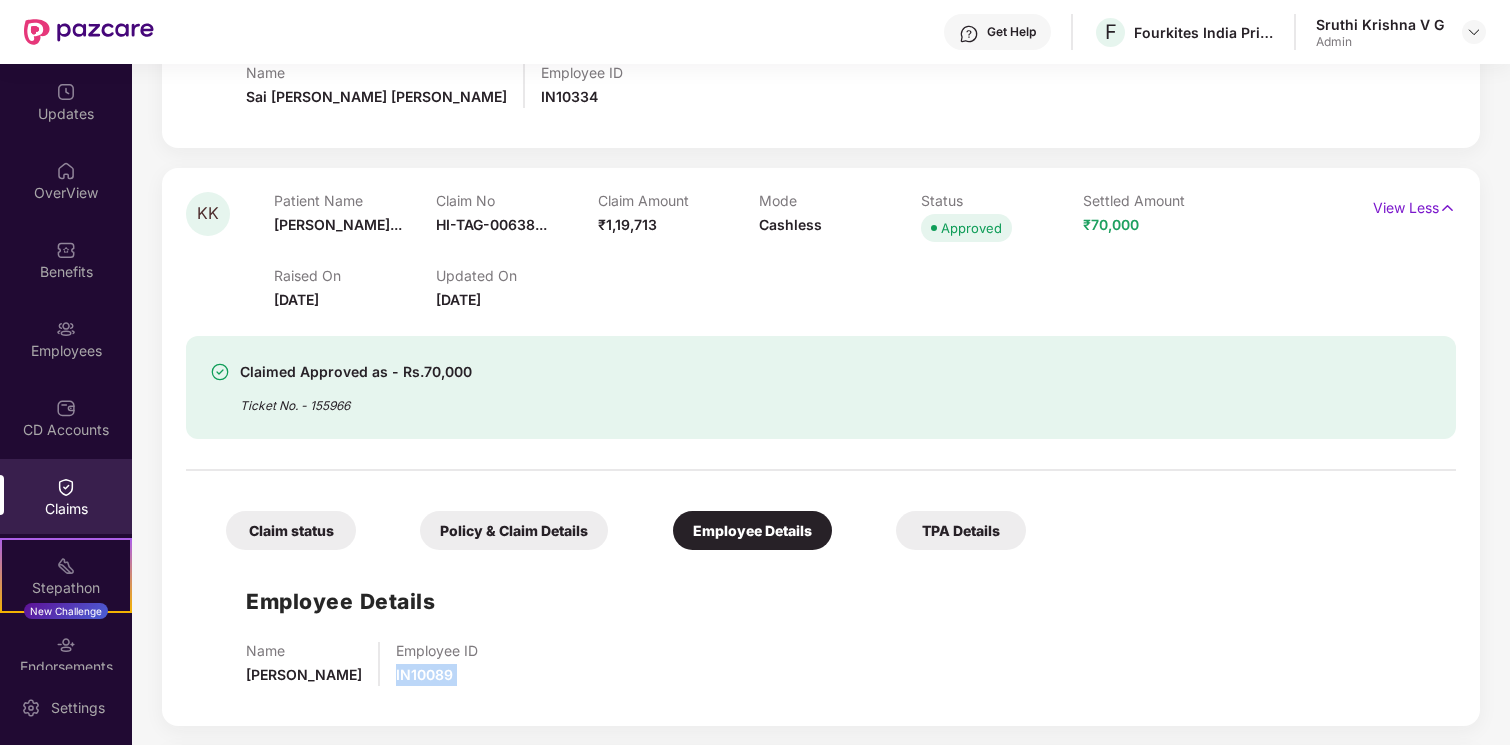 scroll, scrollTop: 946, scrollLeft: 0, axis: vertical 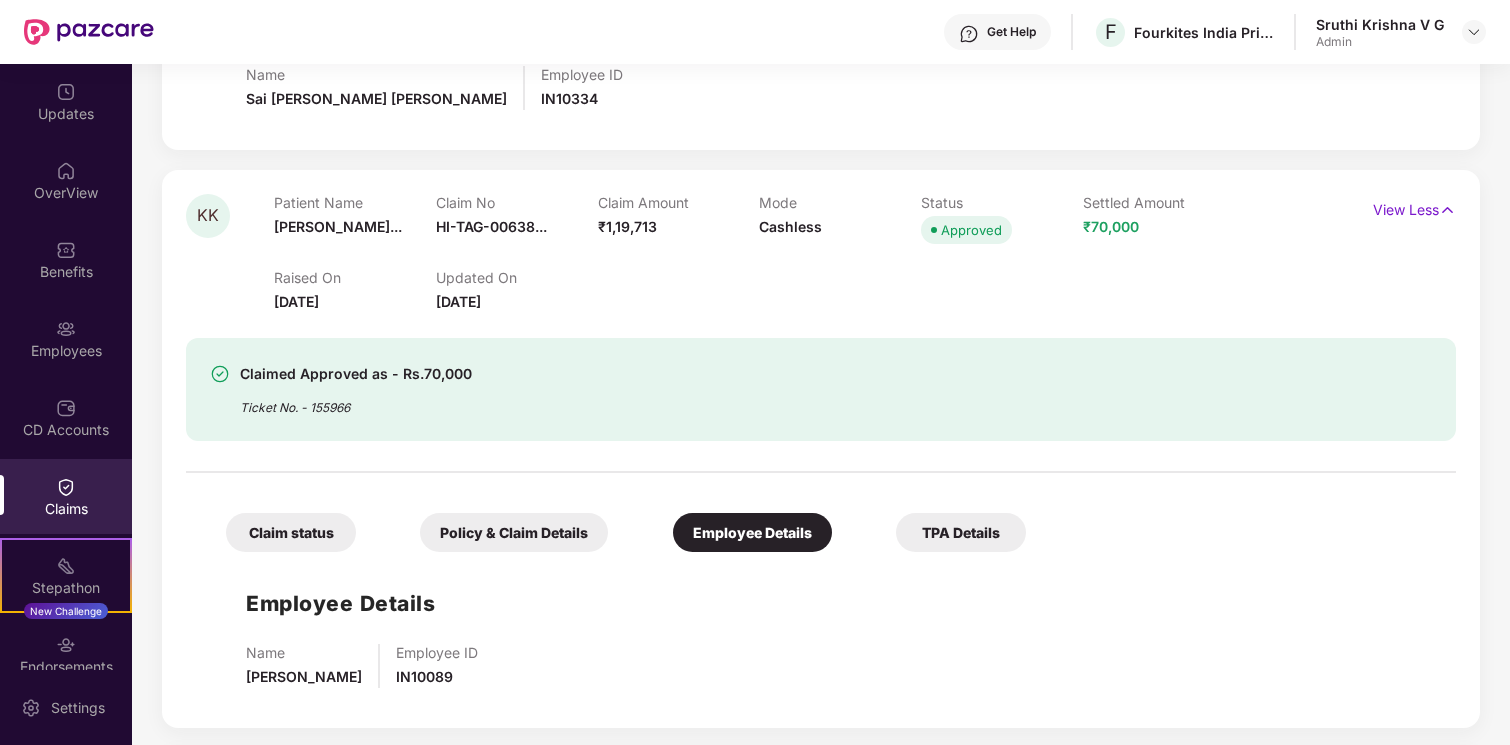 click on "Policy & Claim Details" at bounding box center (514, 532) 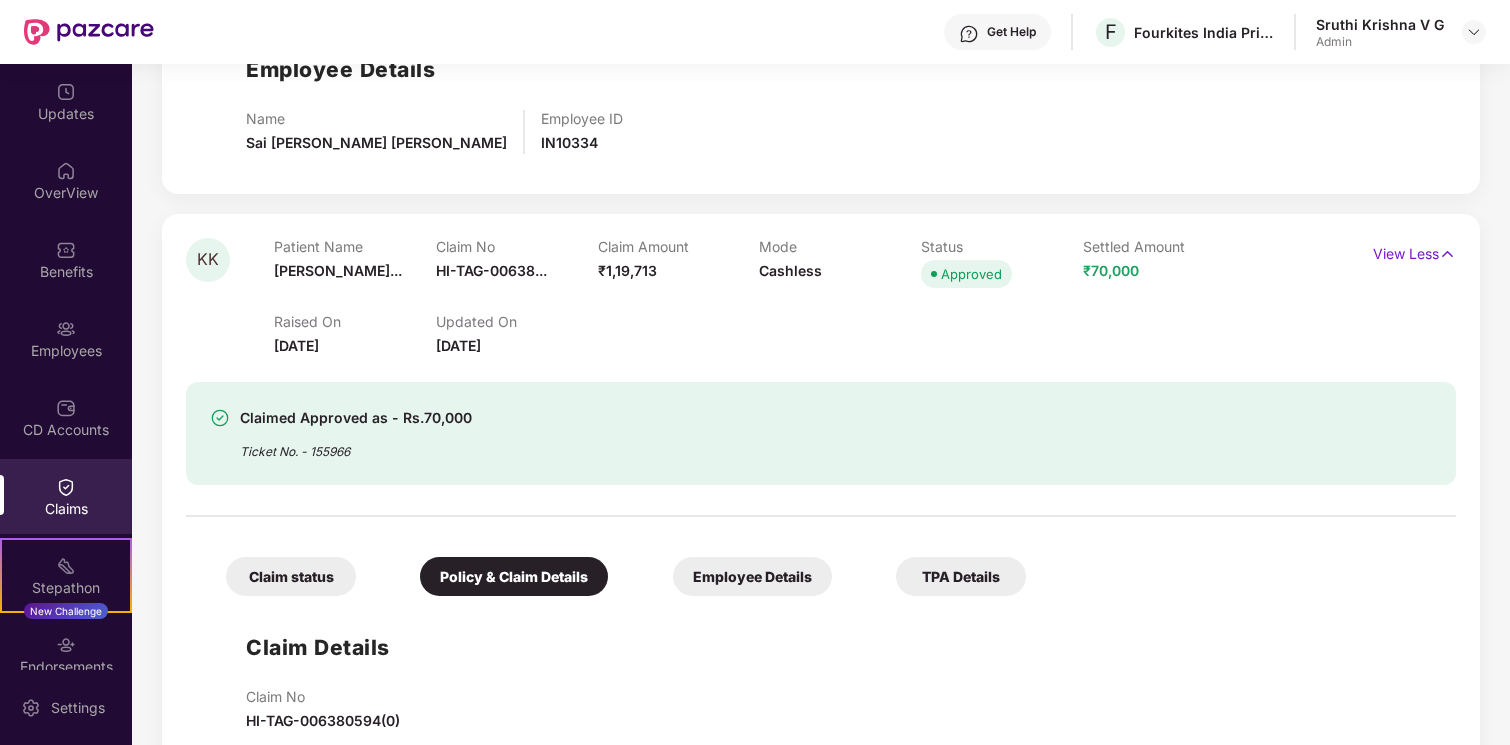 scroll, scrollTop: 920, scrollLeft: 0, axis: vertical 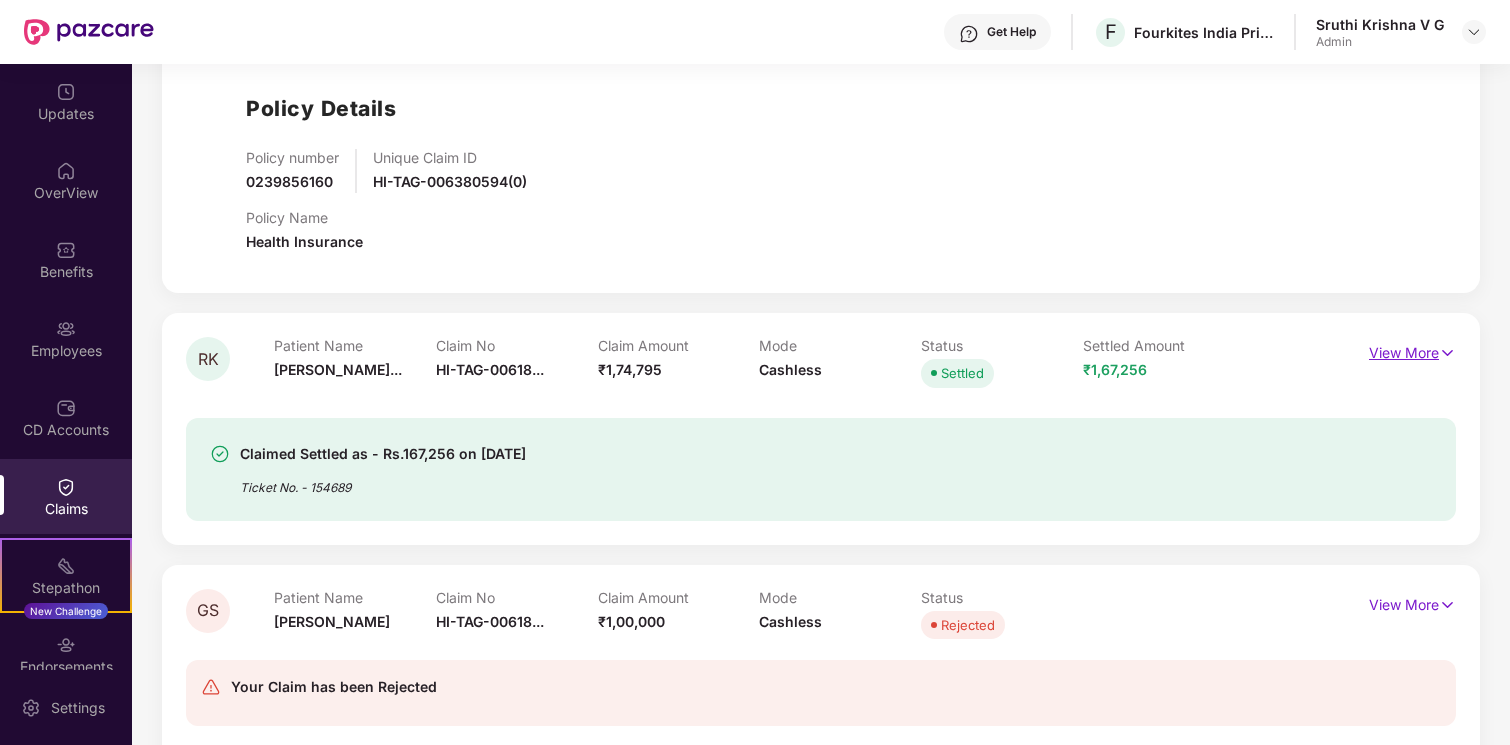 click on "View More" at bounding box center (1412, 350) 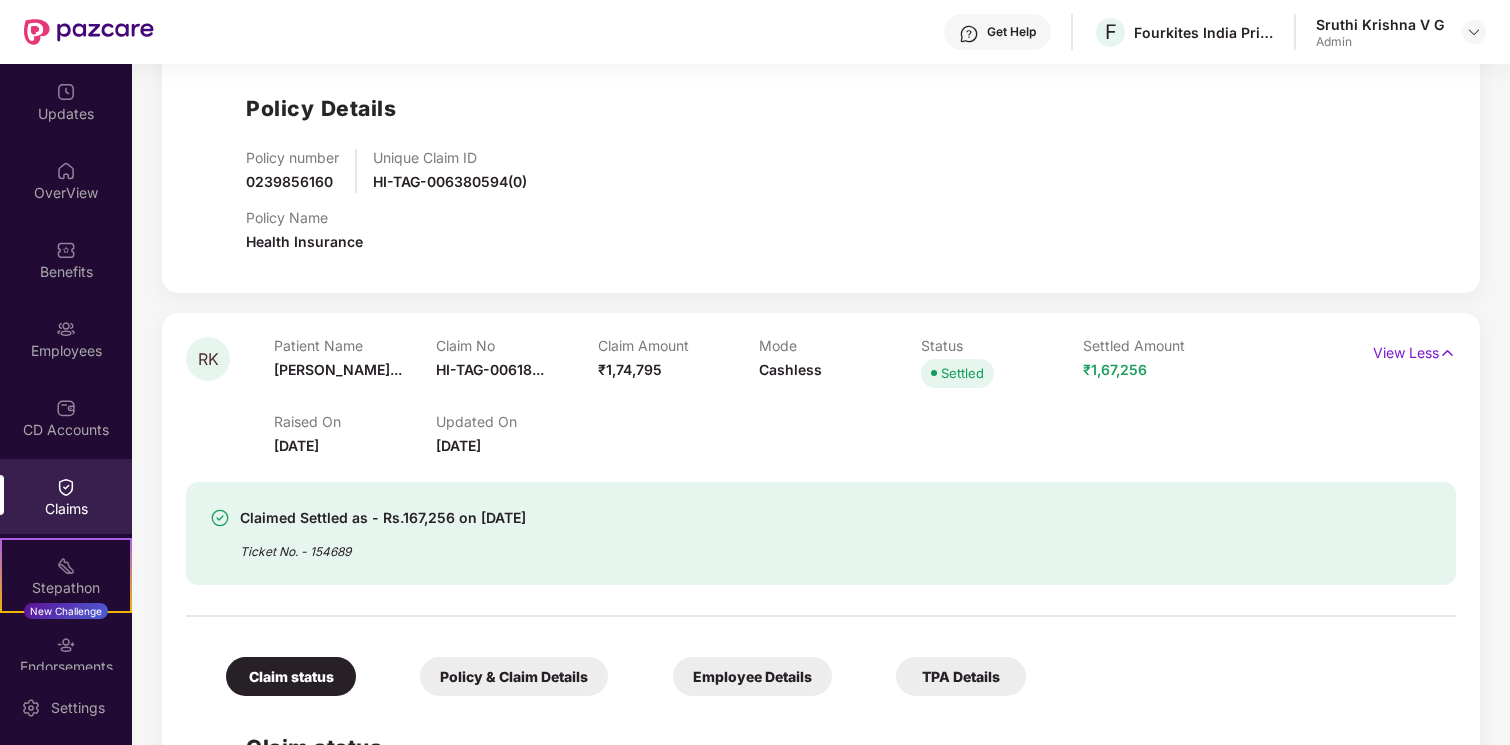 click on "Employee Details" at bounding box center [752, 676] 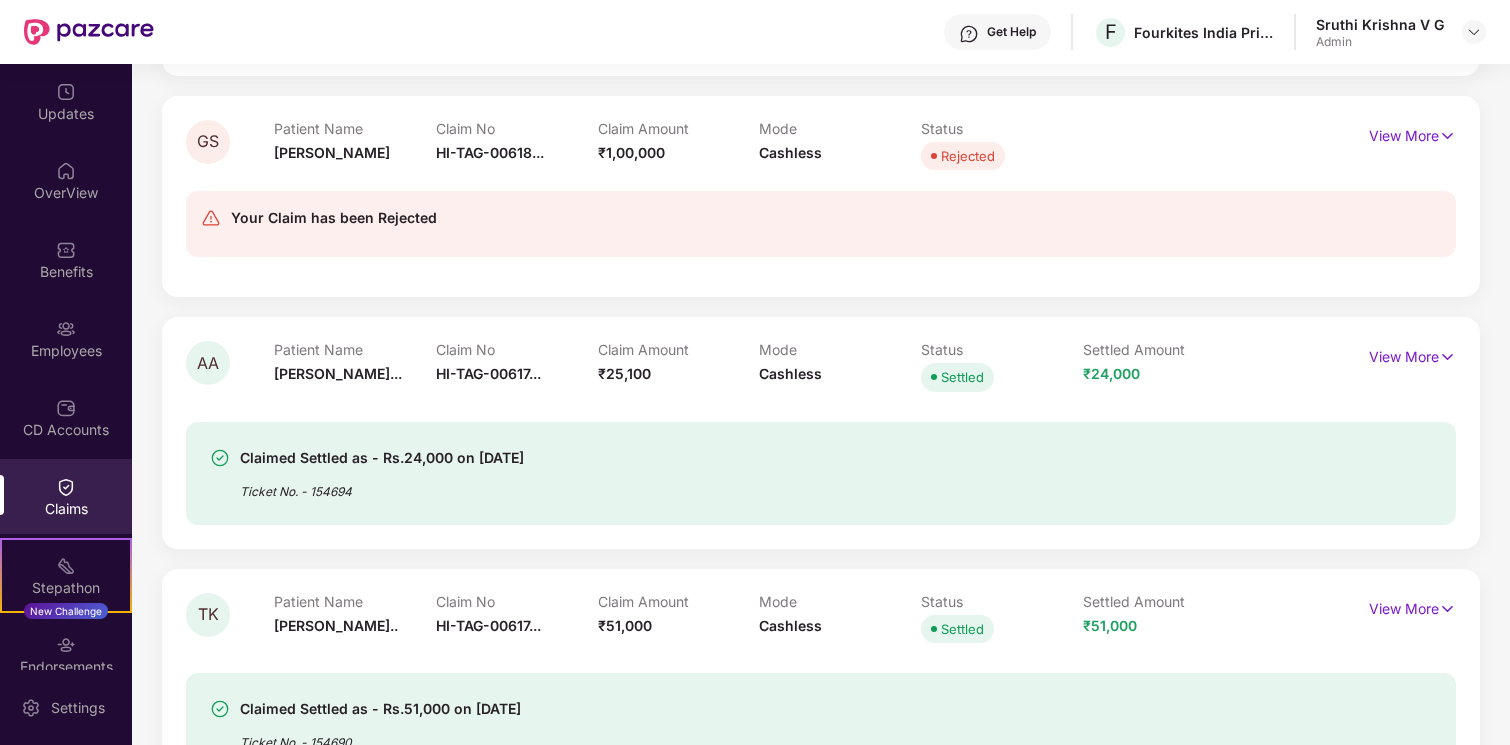 scroll, scrollTop: 2613, scrollLeft: 0, axis: vertical 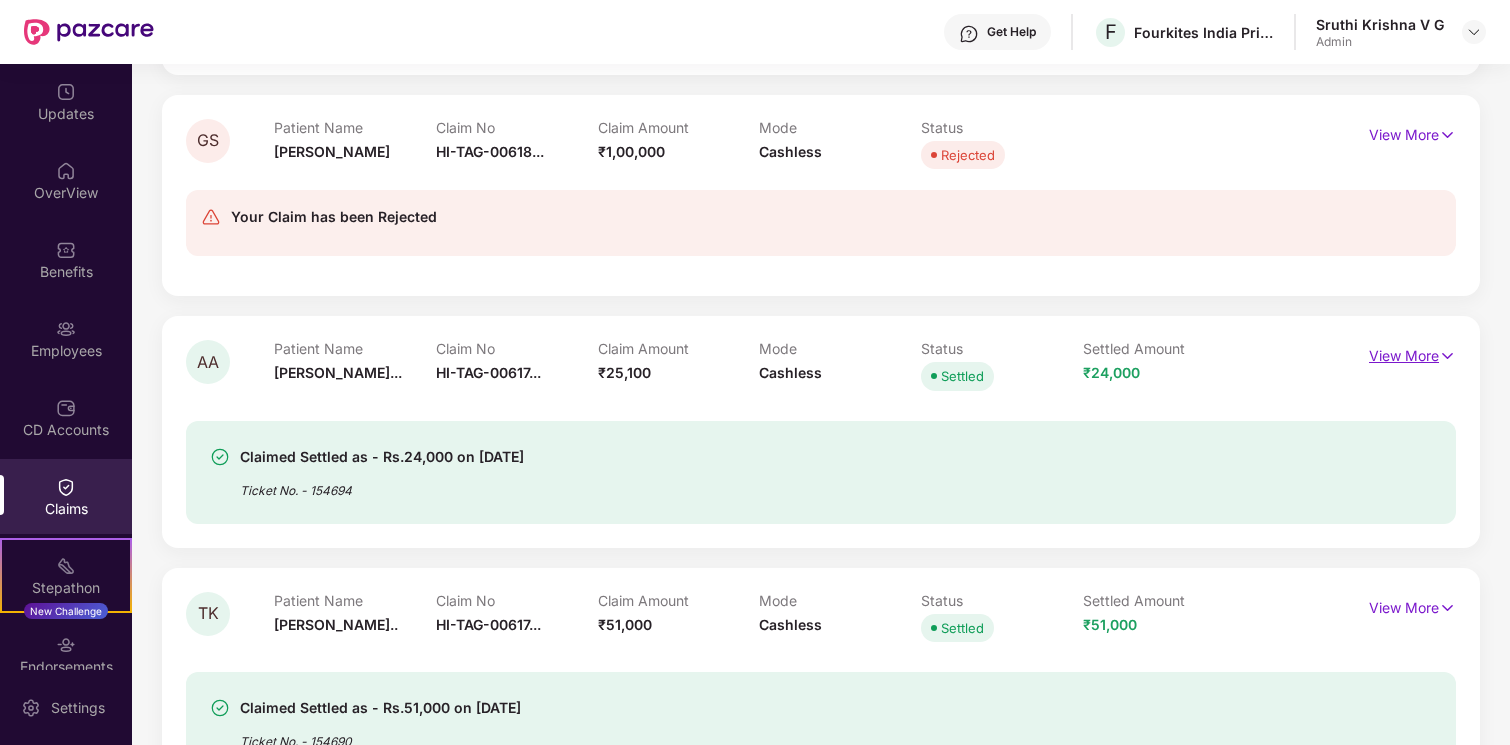 click at bounding box center [1447, 356] 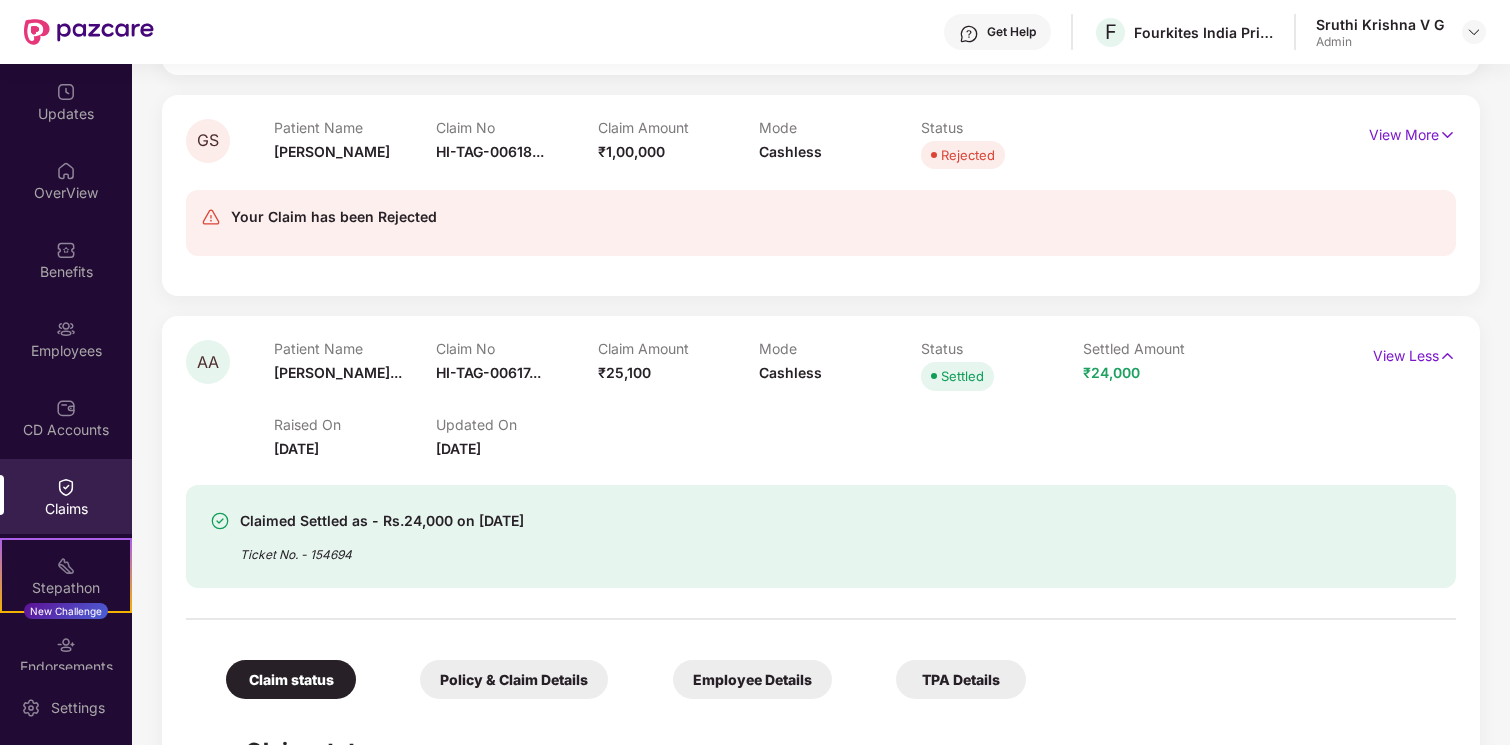 click on "Employee Details" at bounding box center [752, 679] 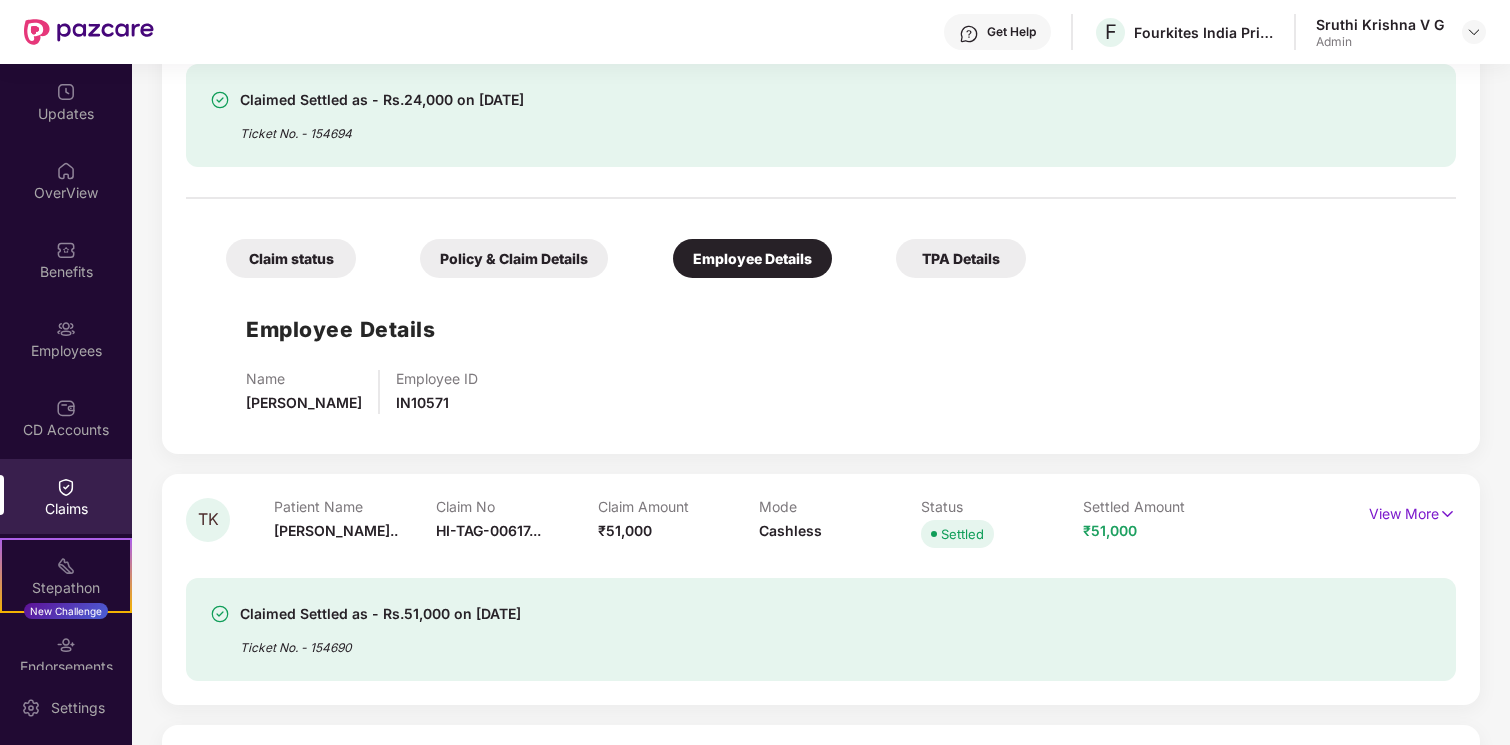 scroll, scrollTop: 3038, scrollLeft: 0, axis: vertical 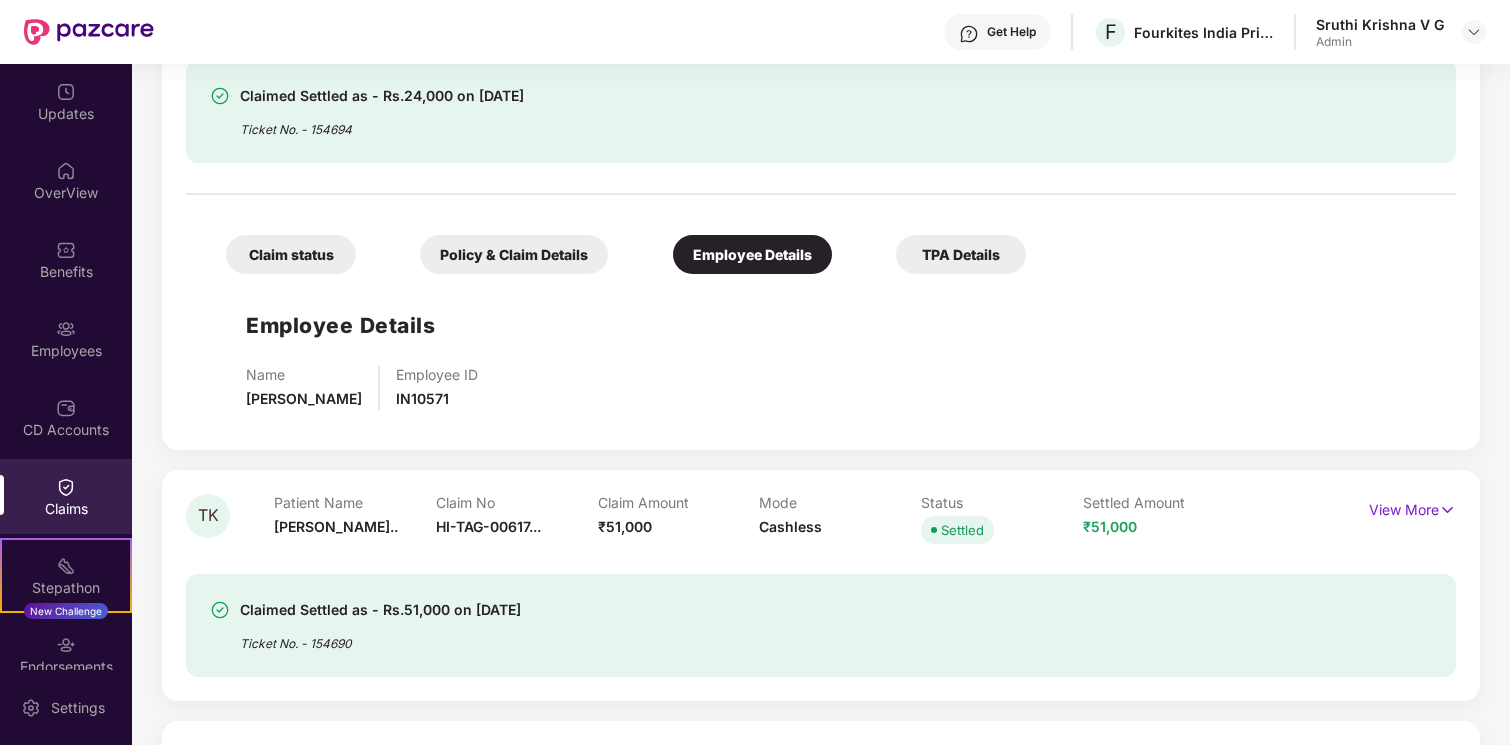 click on "IN10571" at bounding box center [422, 398] 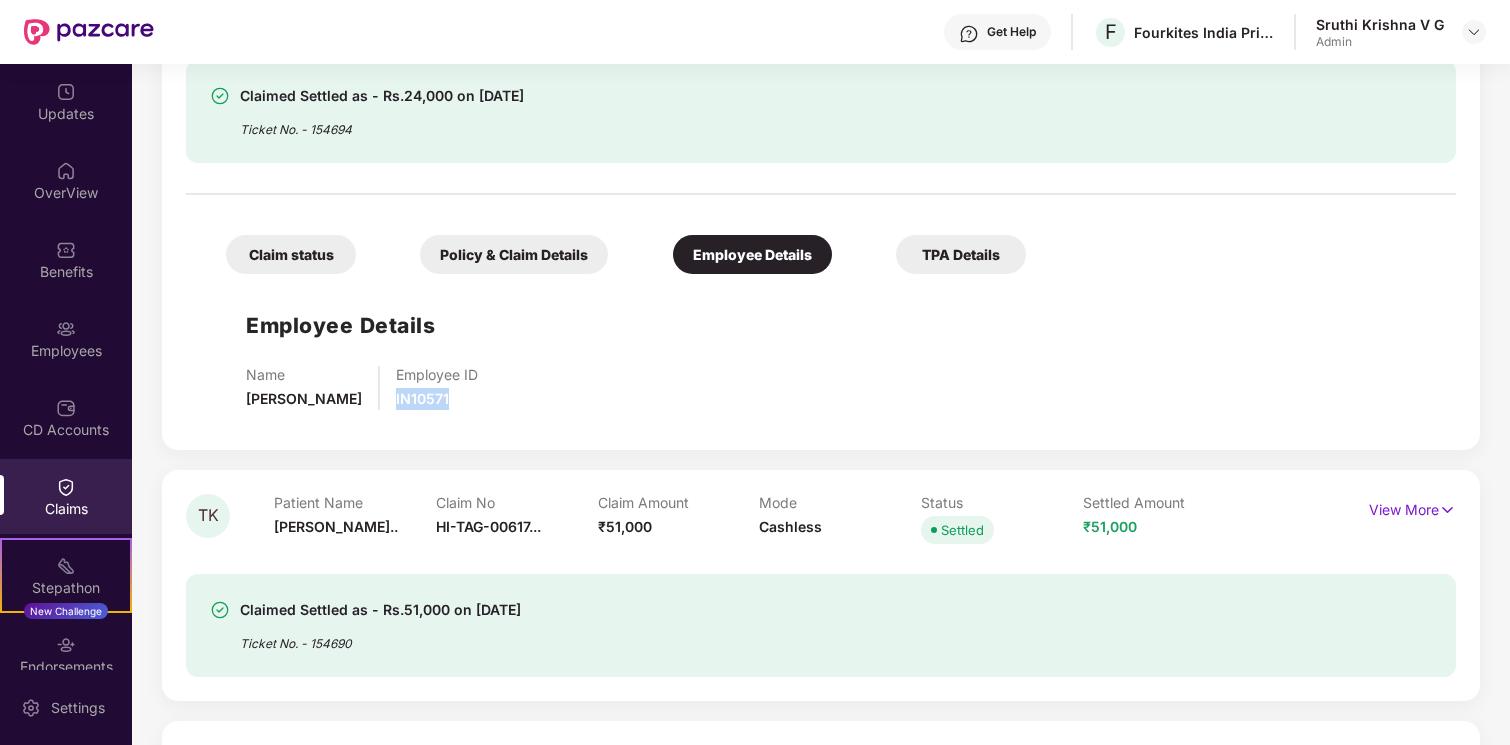 click on "IN10571" at bounding box center [422, 398] 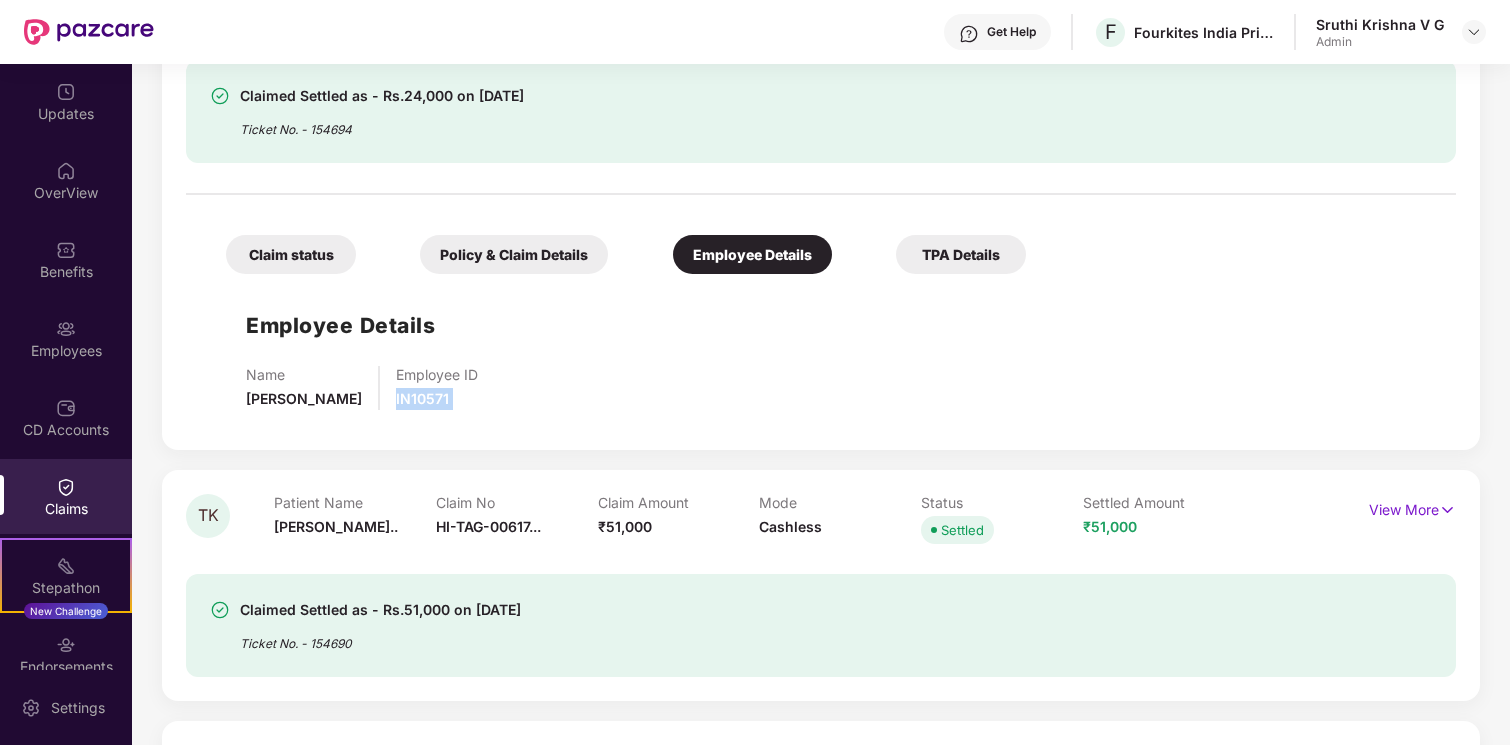 click on "IN10571" at bounding box center (422, 398) 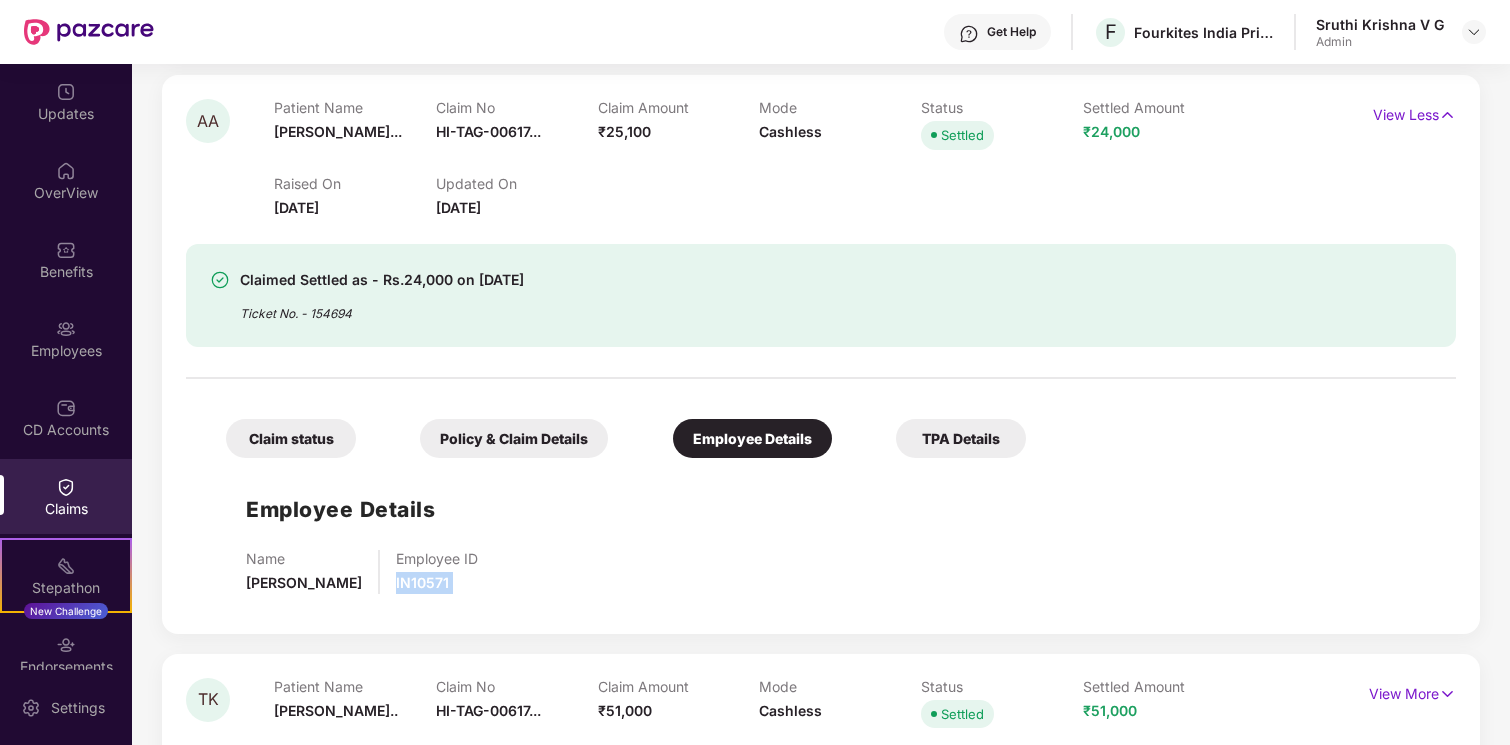 scroll, scrollTop: 2858, scrollLeft: 0, axis: vertical 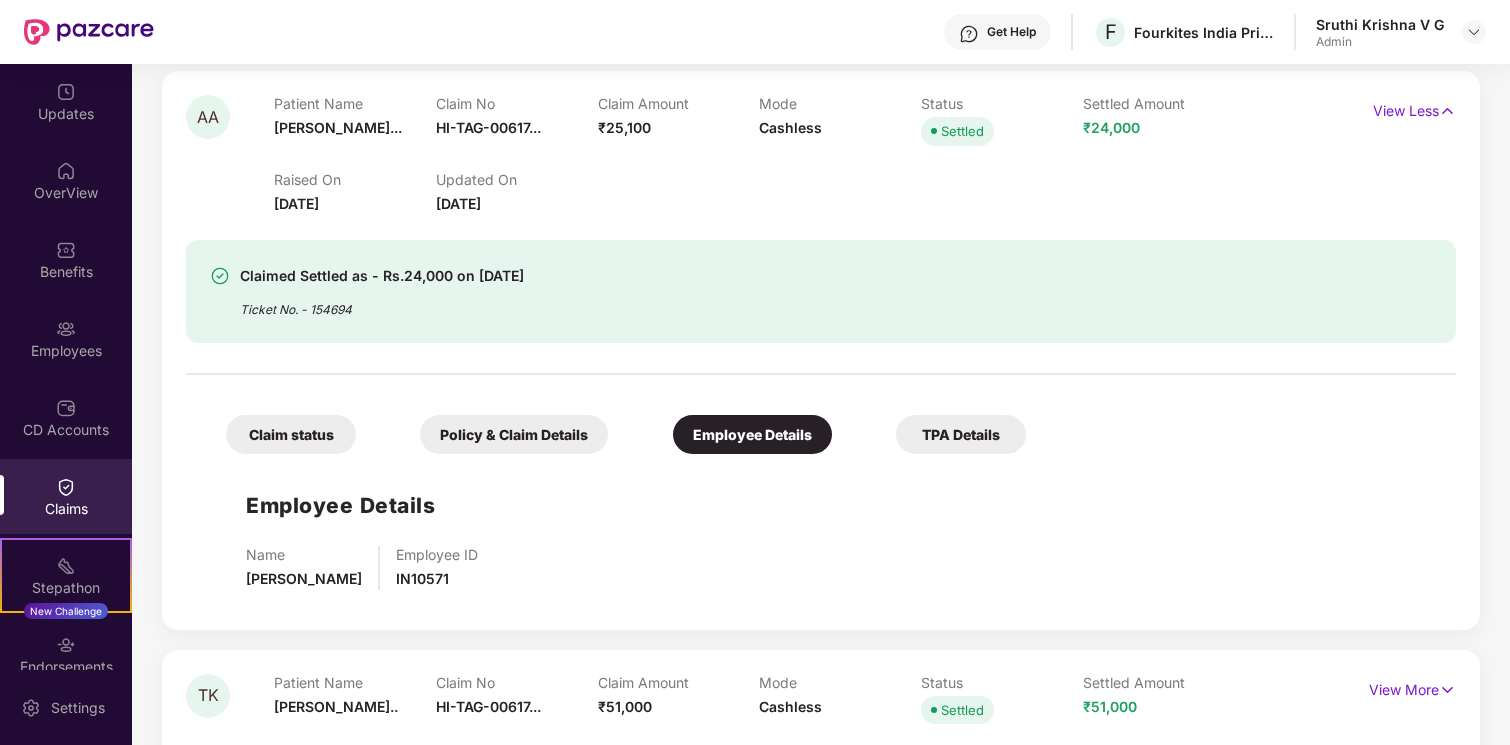 click on "Policy & Claim Details" at bounding box center (514, 434) 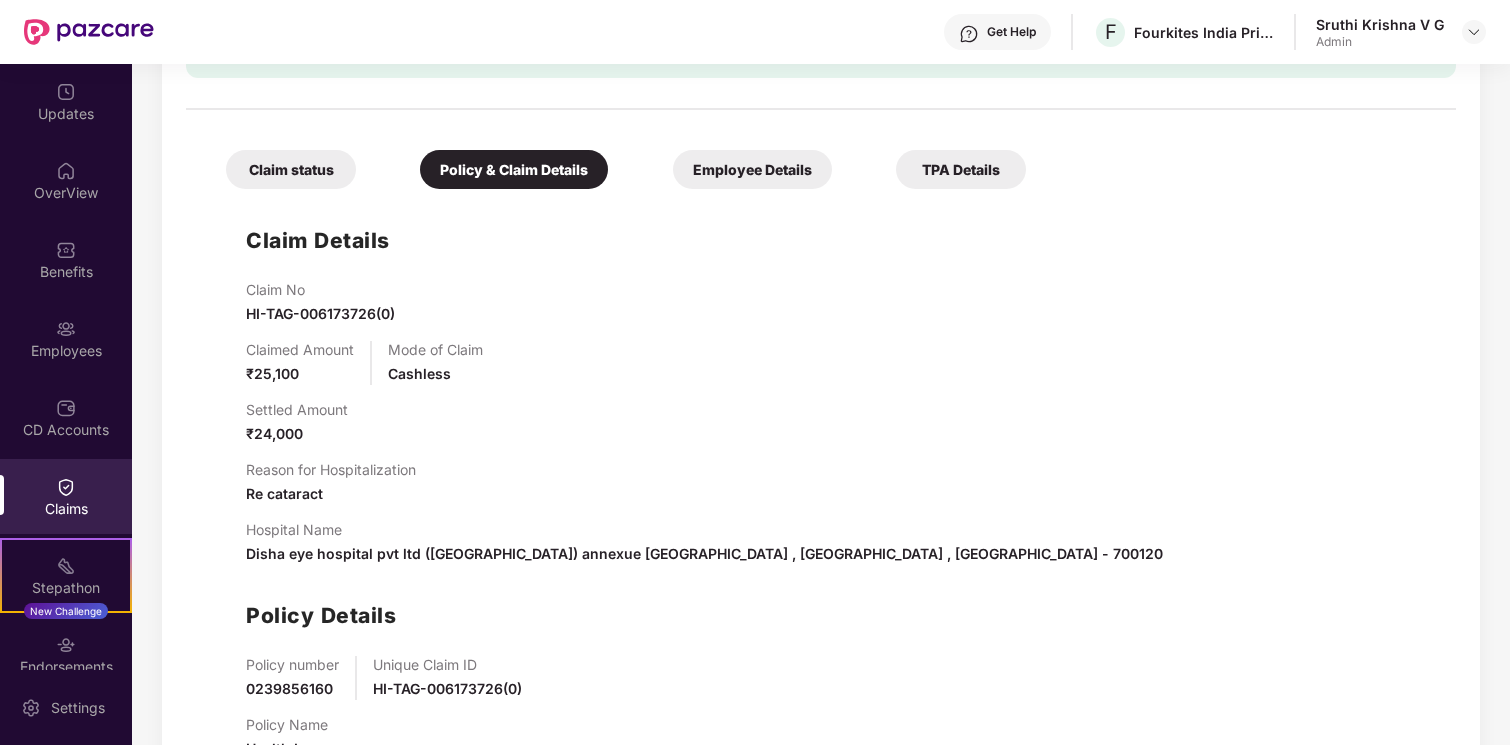 scroll, scrollTop: 3133, scrollLeft: 0, axis: vertical 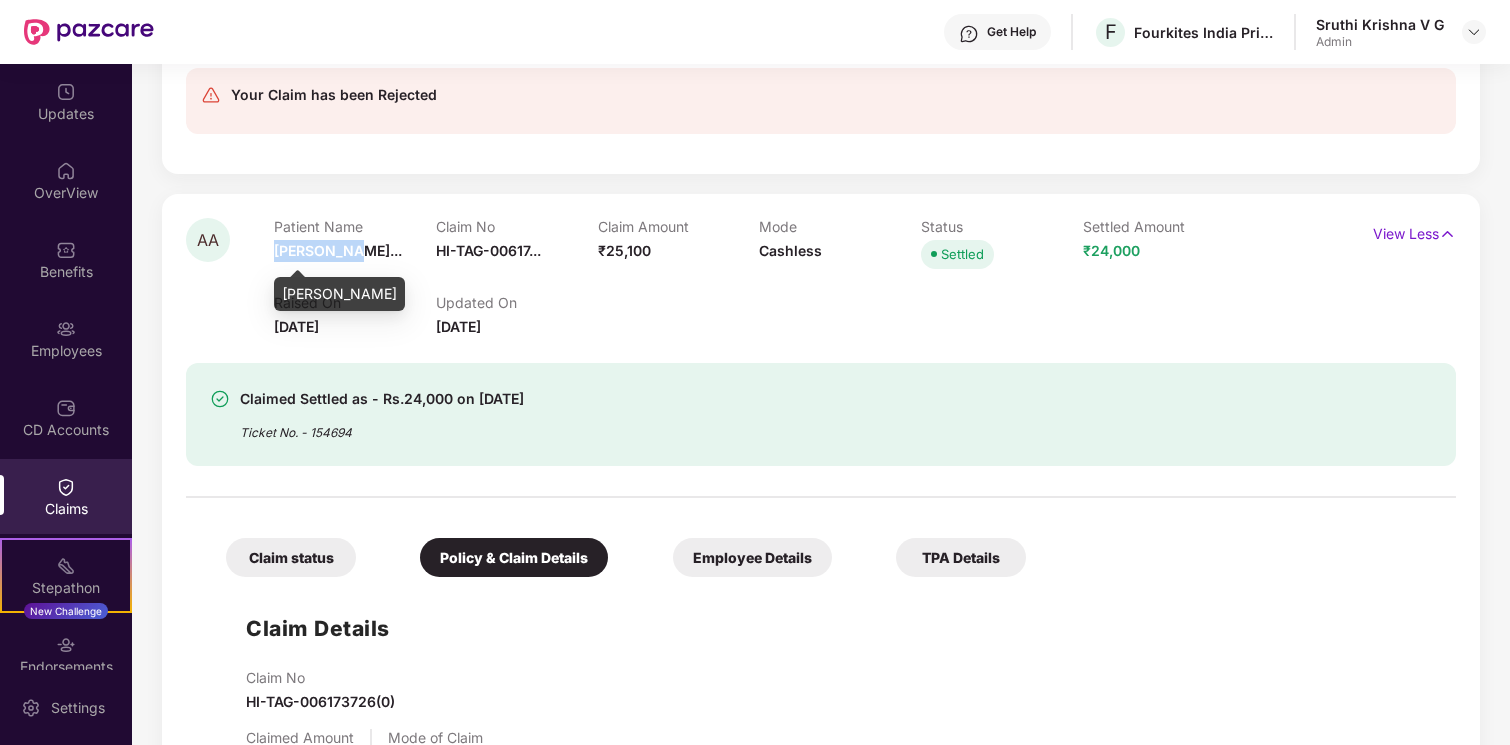 drag, startPoint x: 278, startPoint y: 249, endPoint x: 342, endPoint y: 246, distance: 64.070274 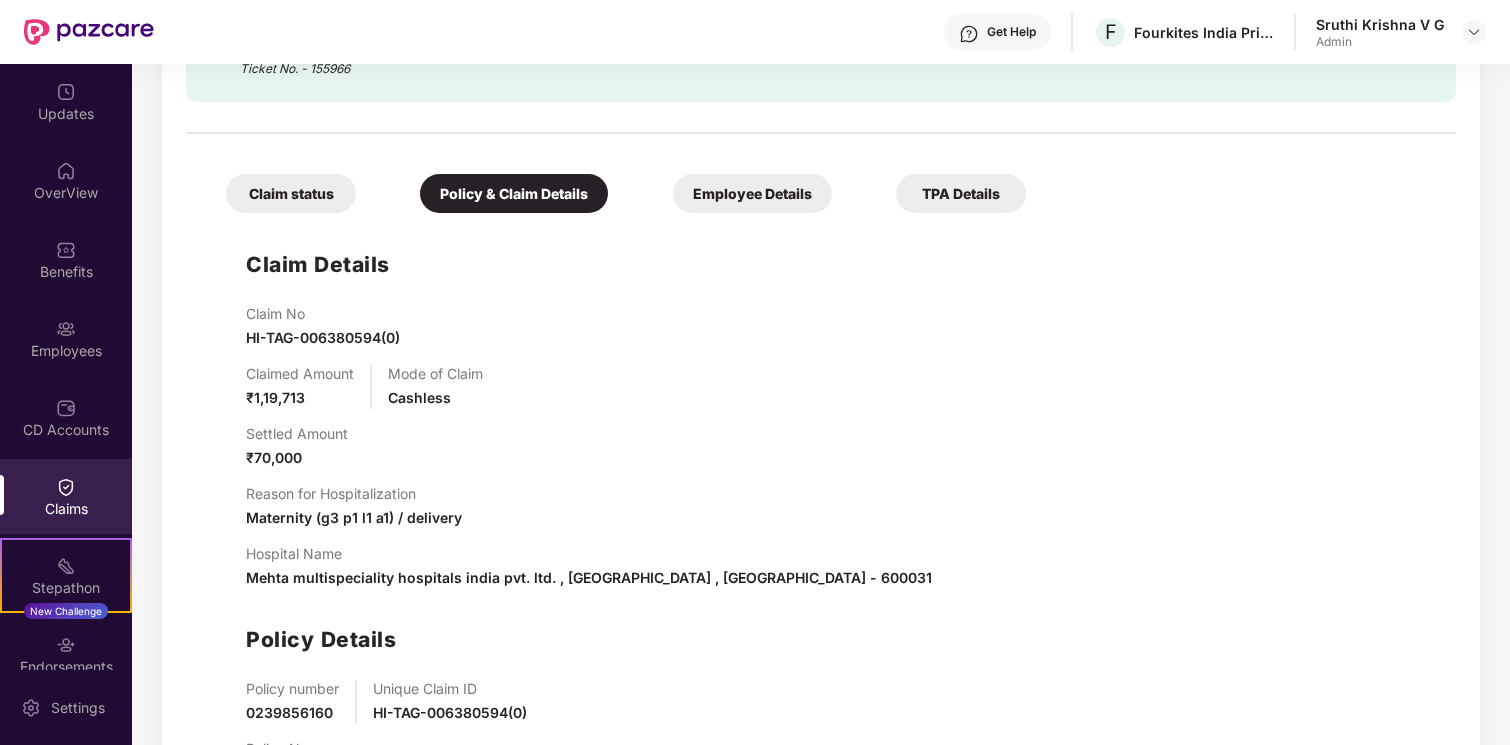 scroll, scrollTop: 1236, scrollLeft: 0, axis: vertical 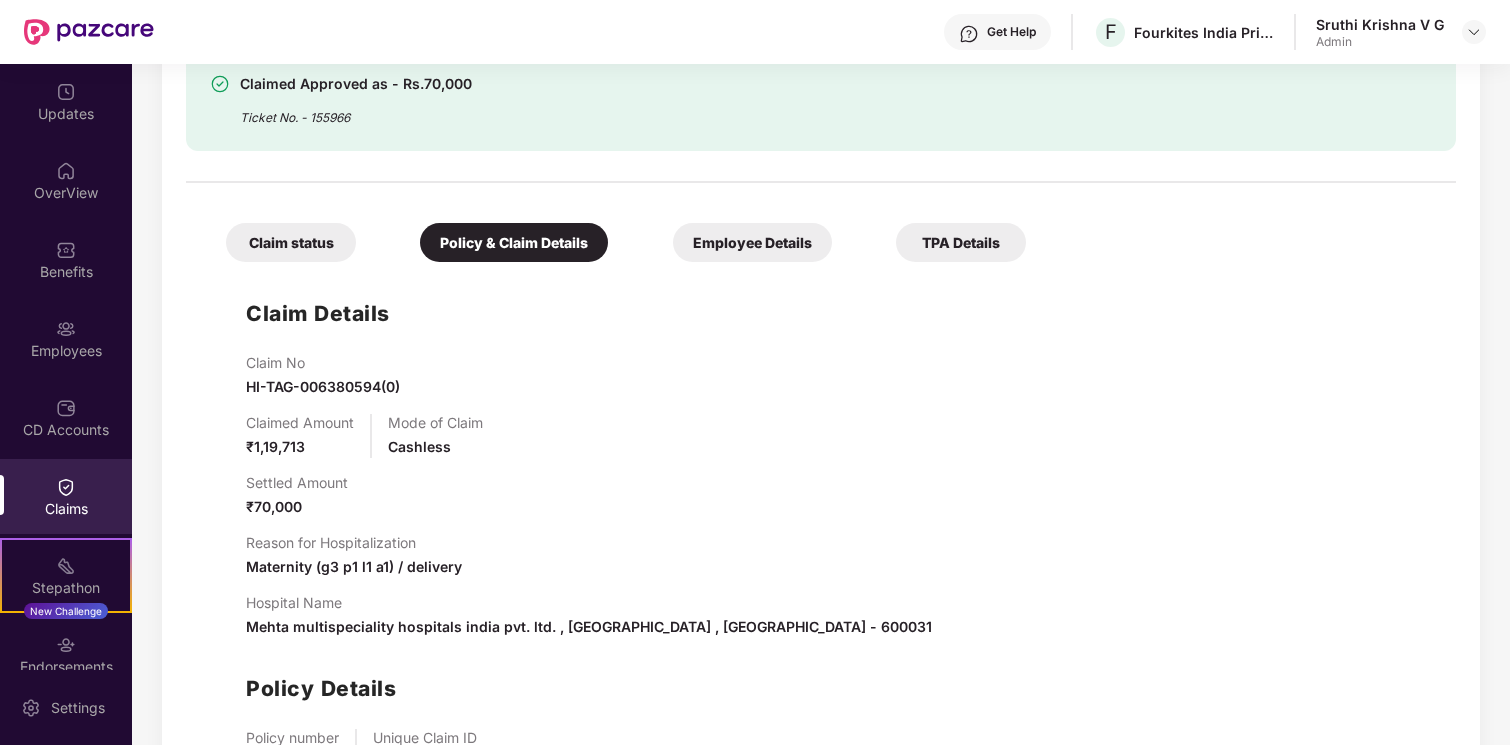click on "Employee Details" at bounding box center [752, 242] 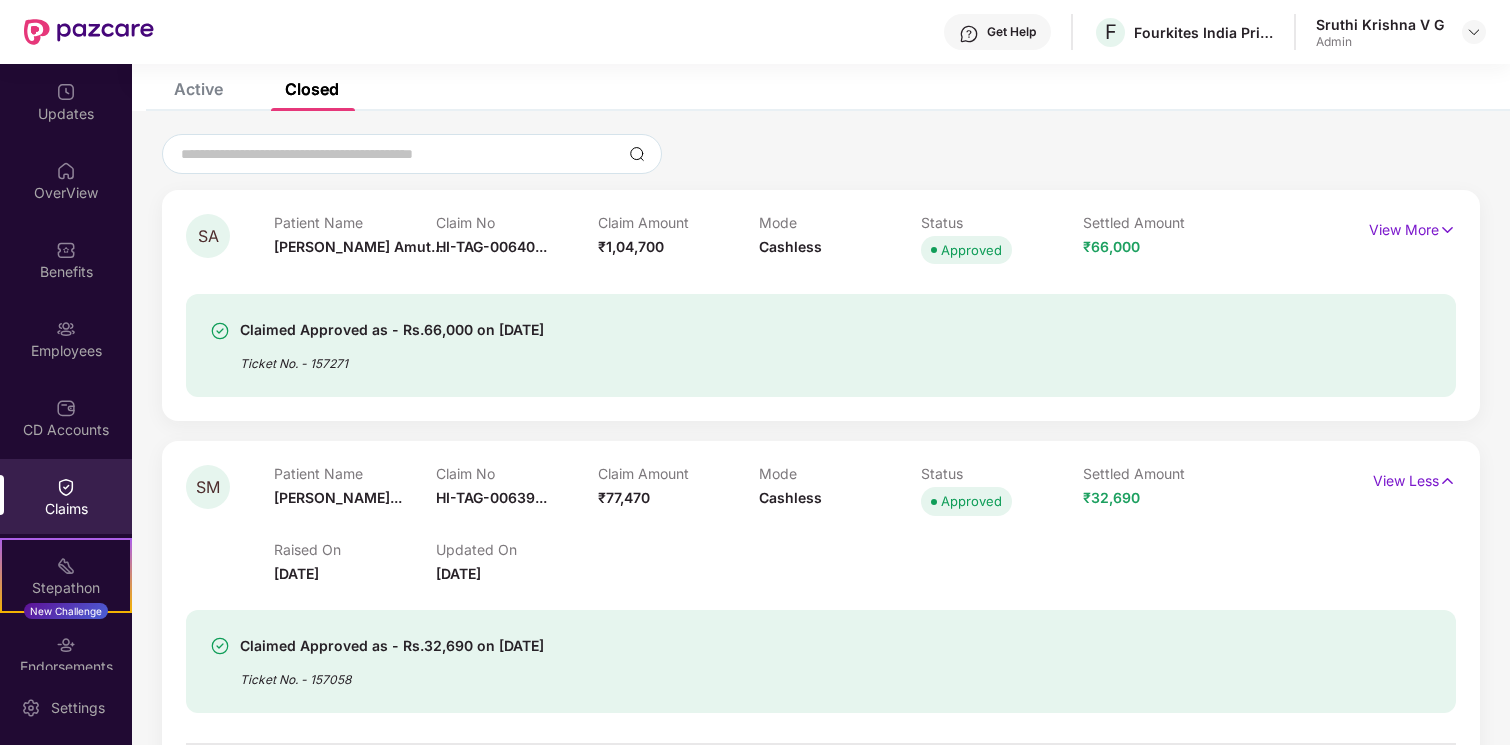 scroll, scrollTop: 105, scrollLeft: 0, axis: vertical 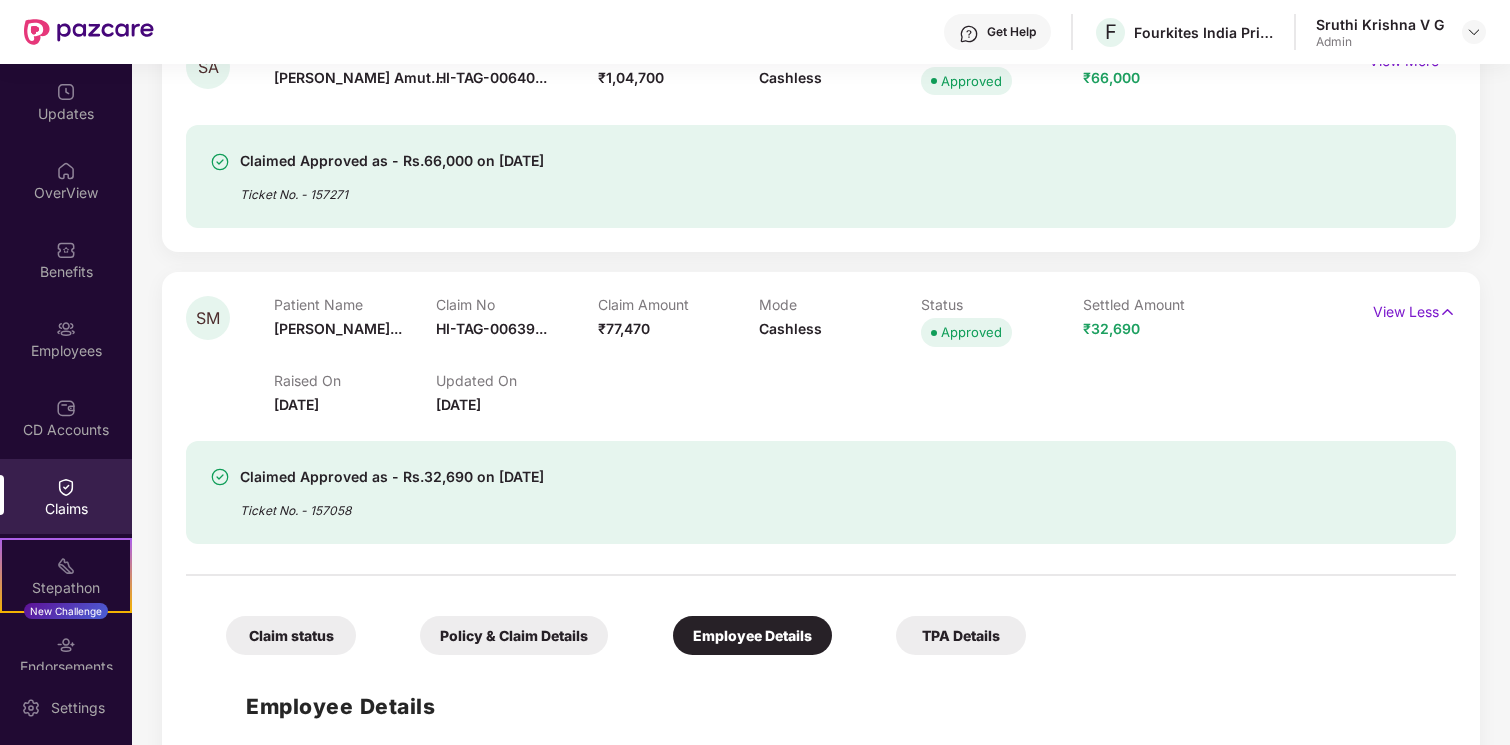 click on "Employee Details" at bounding box center (752, 635) 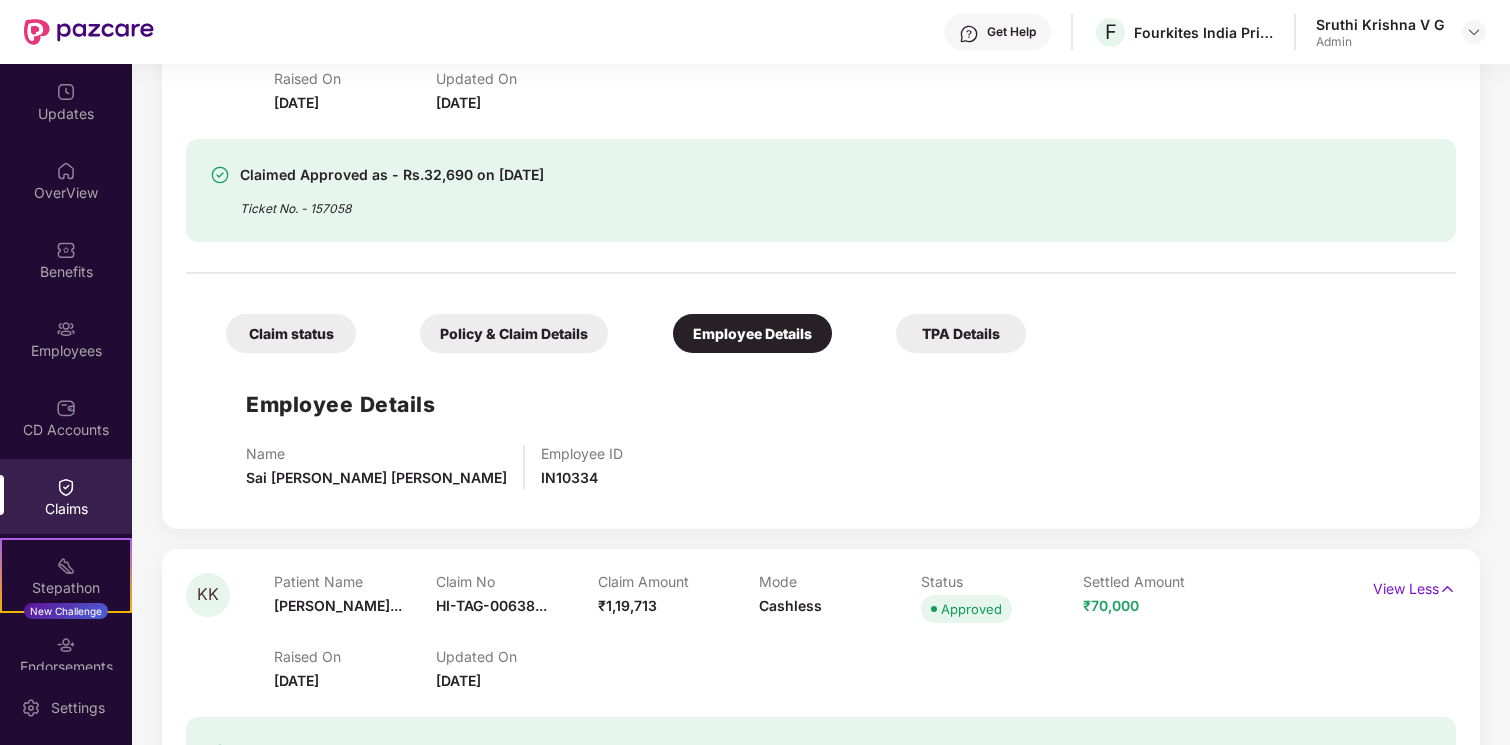 scroll, scrollTop: 577, scrollLeft: 0, axis: vertical 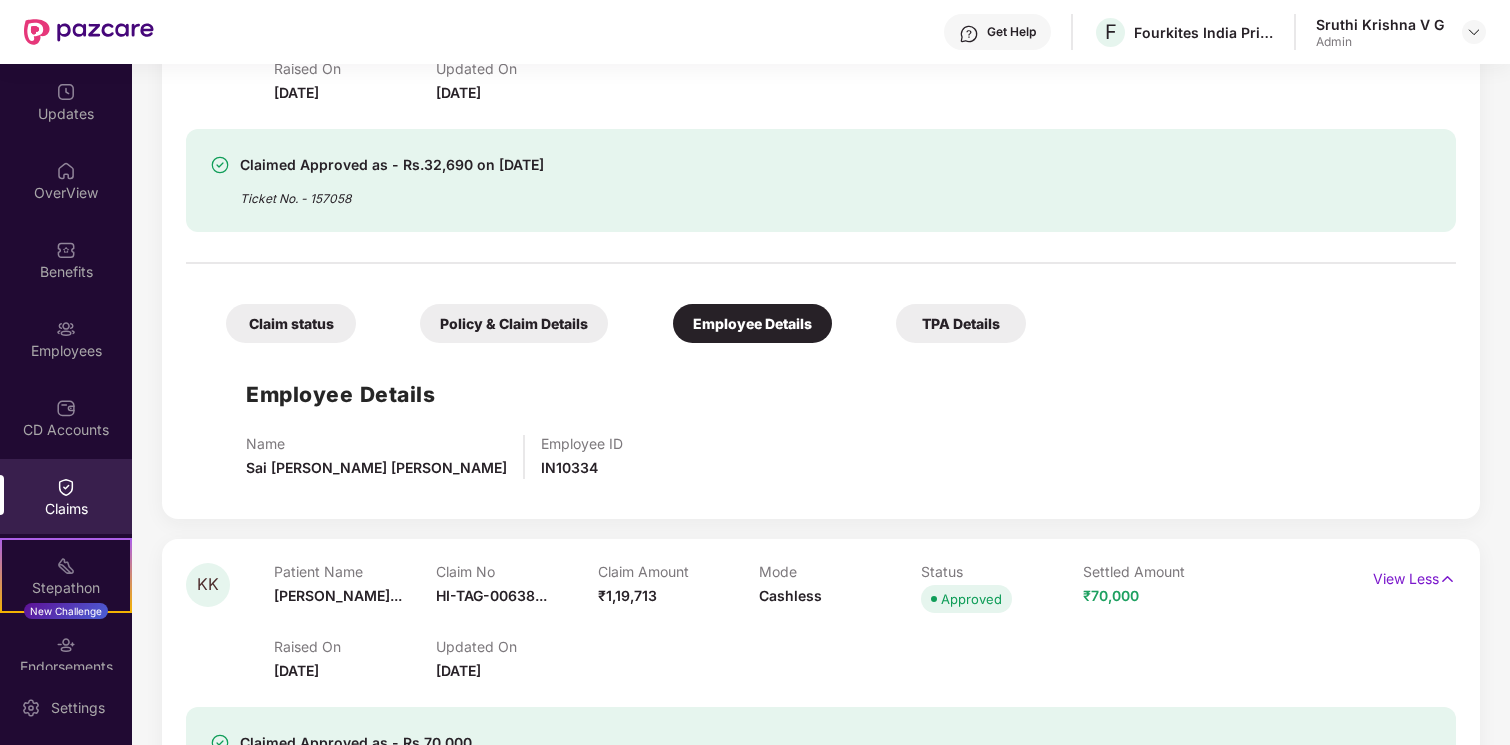click on "Policy & Claim Details" at bounding box center [514, 323] 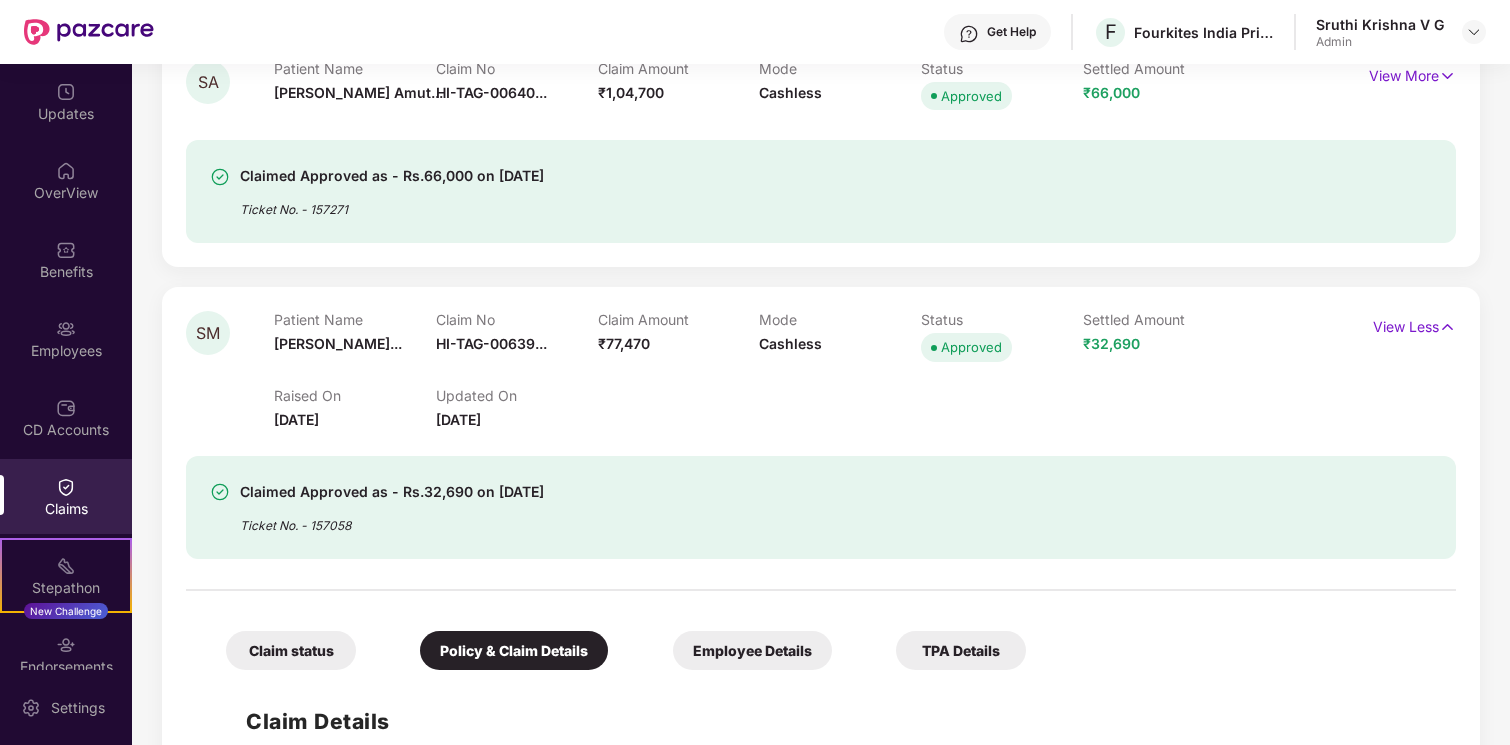 scroll, scrollTop: 279, scrollLeft: 0, axis: vertical 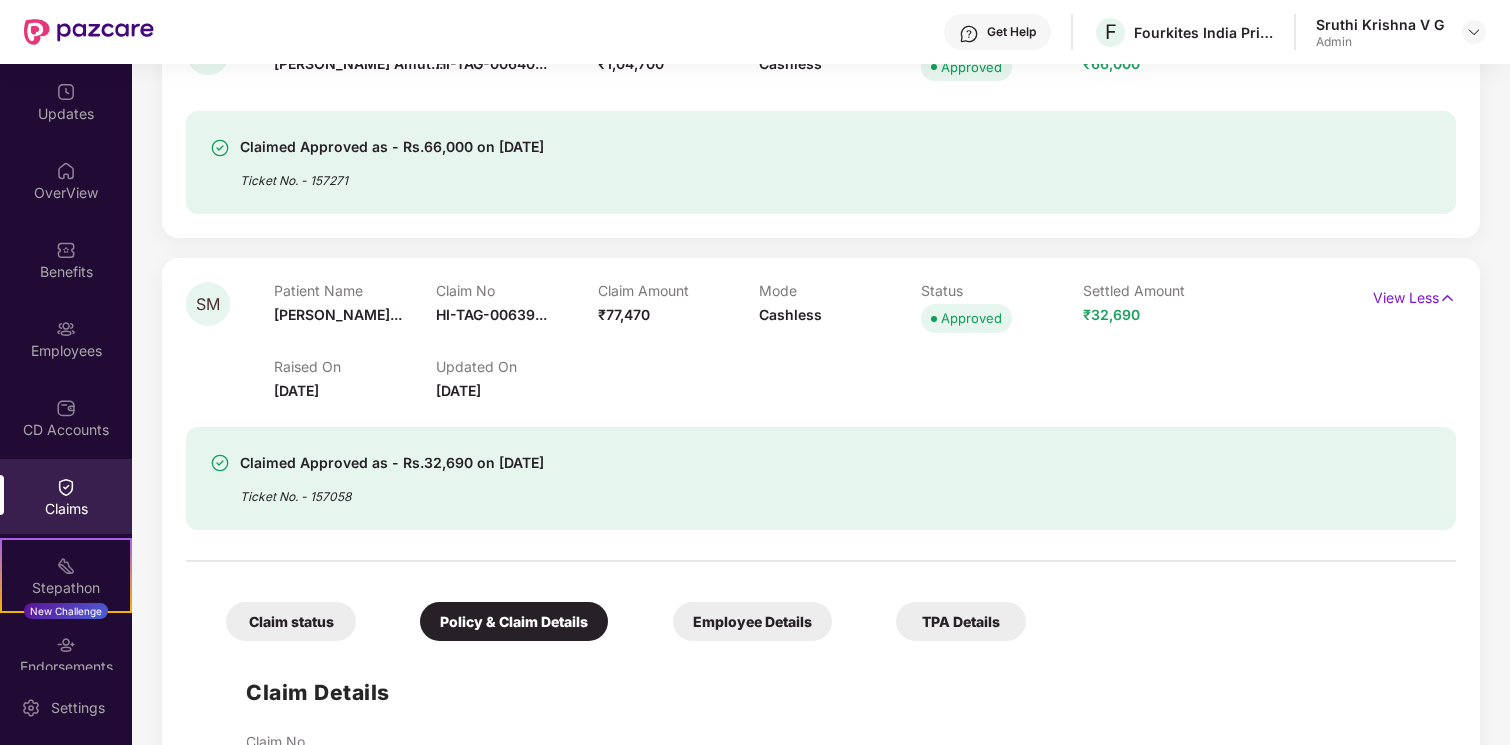 click on "Employee Details" at bounding box center [752, 621] 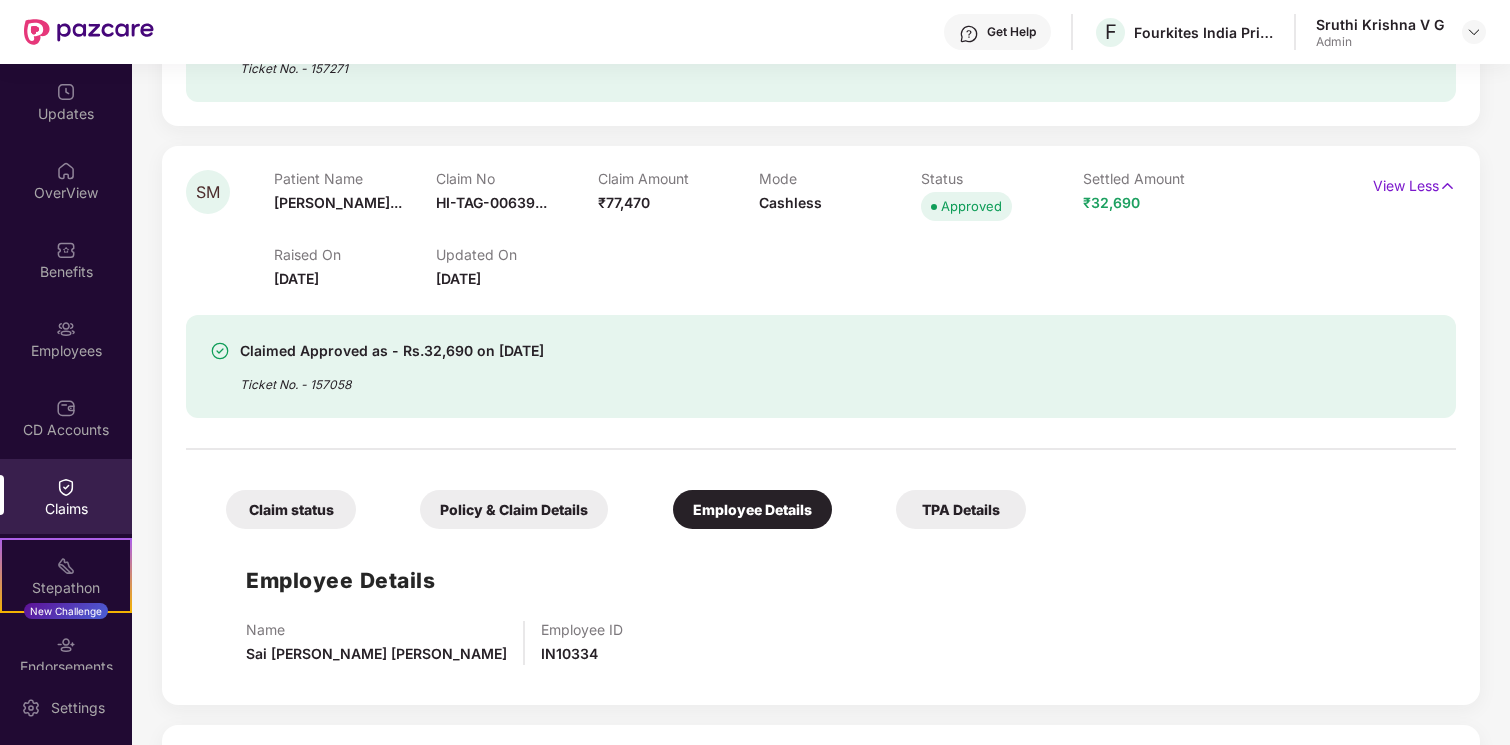 scroll, scrollTop: 383, scrollLeft: 0, axis: vertical 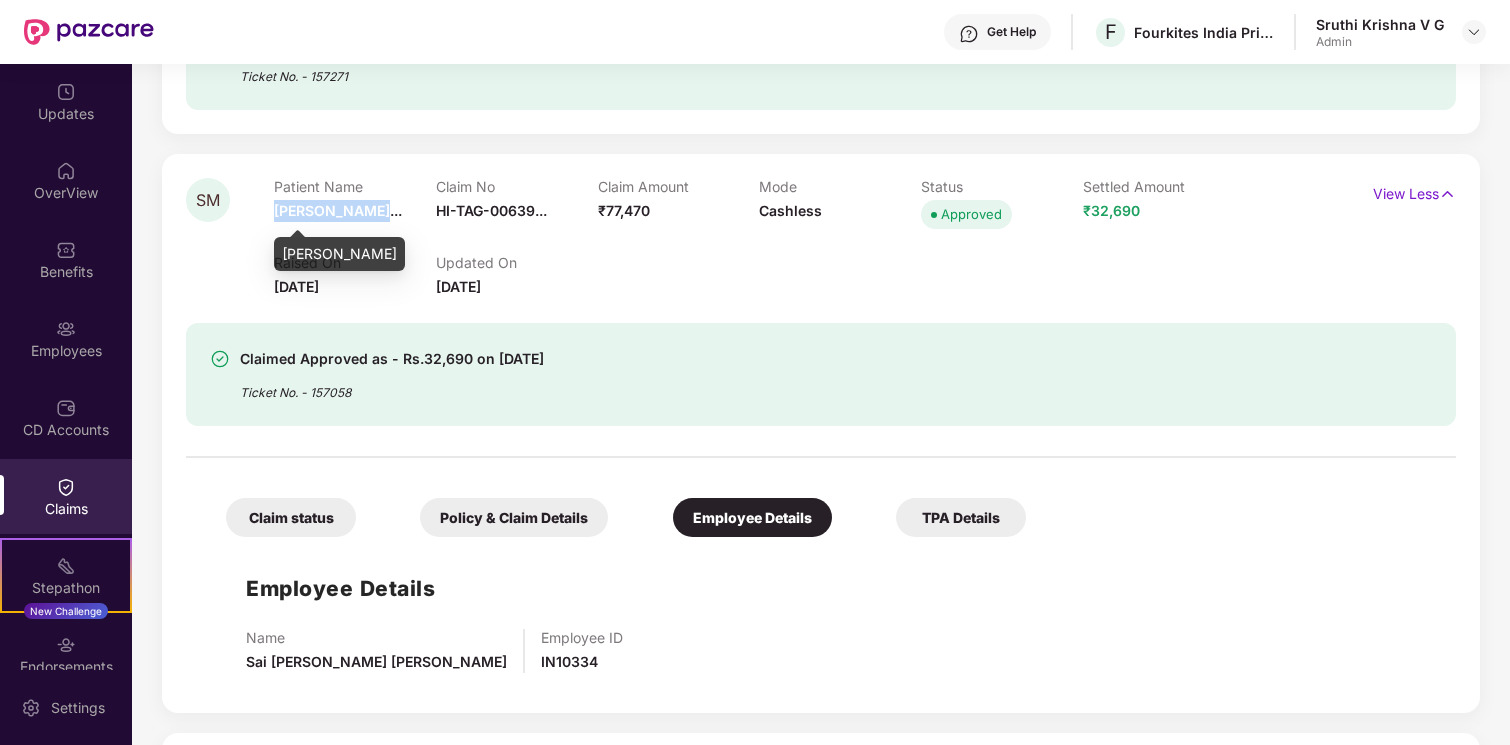 drag, startPoint x: 274, startPoint y: 212, endPoint x: 364, endPoint y: 215, distance: 90.04999 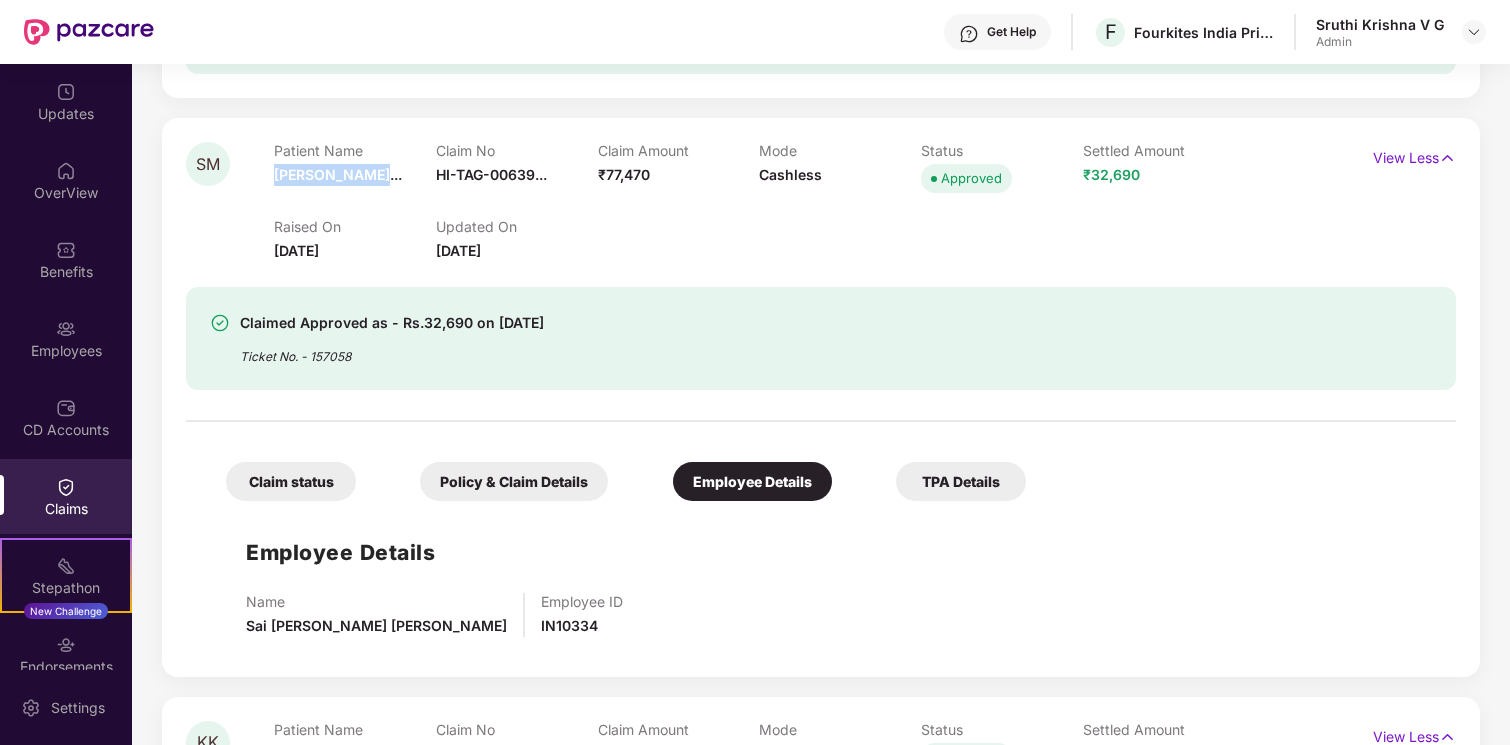 scroll, scrollTop: 459, scrollLeft: 0, axis: vertical 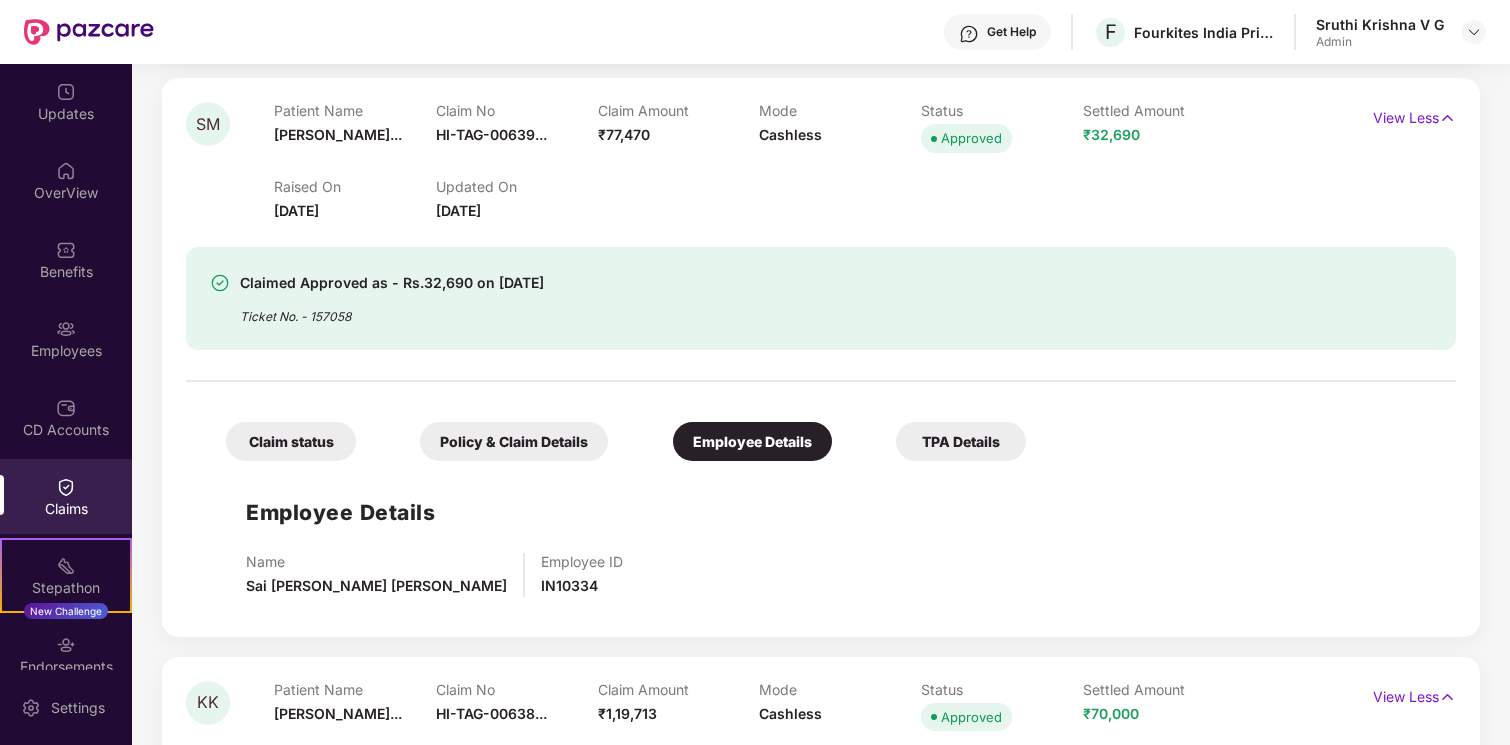 click on "Policy & Claim Details" at bounding box center (514, 441) 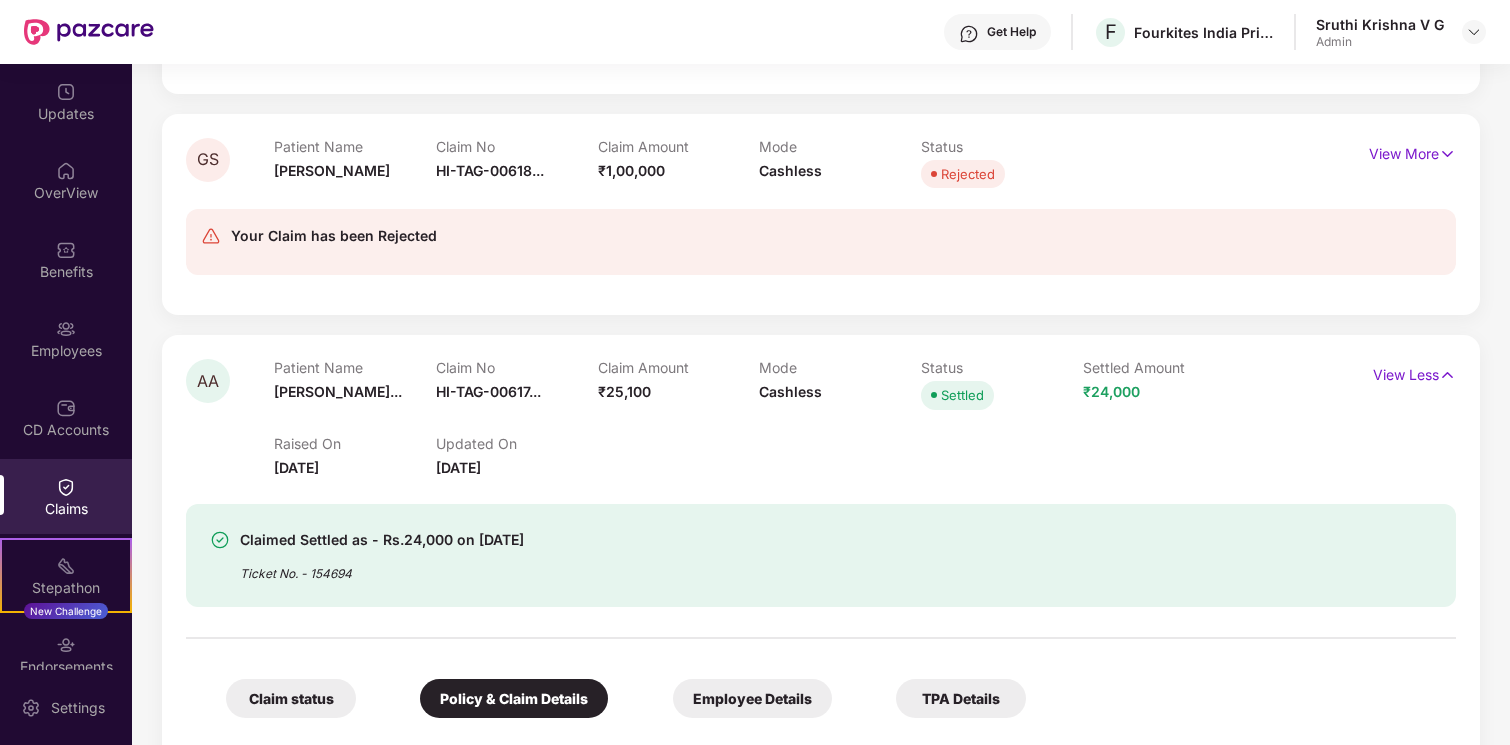 scroll, scrollTop: 2586, scrollLeft: 0, axis: vertical 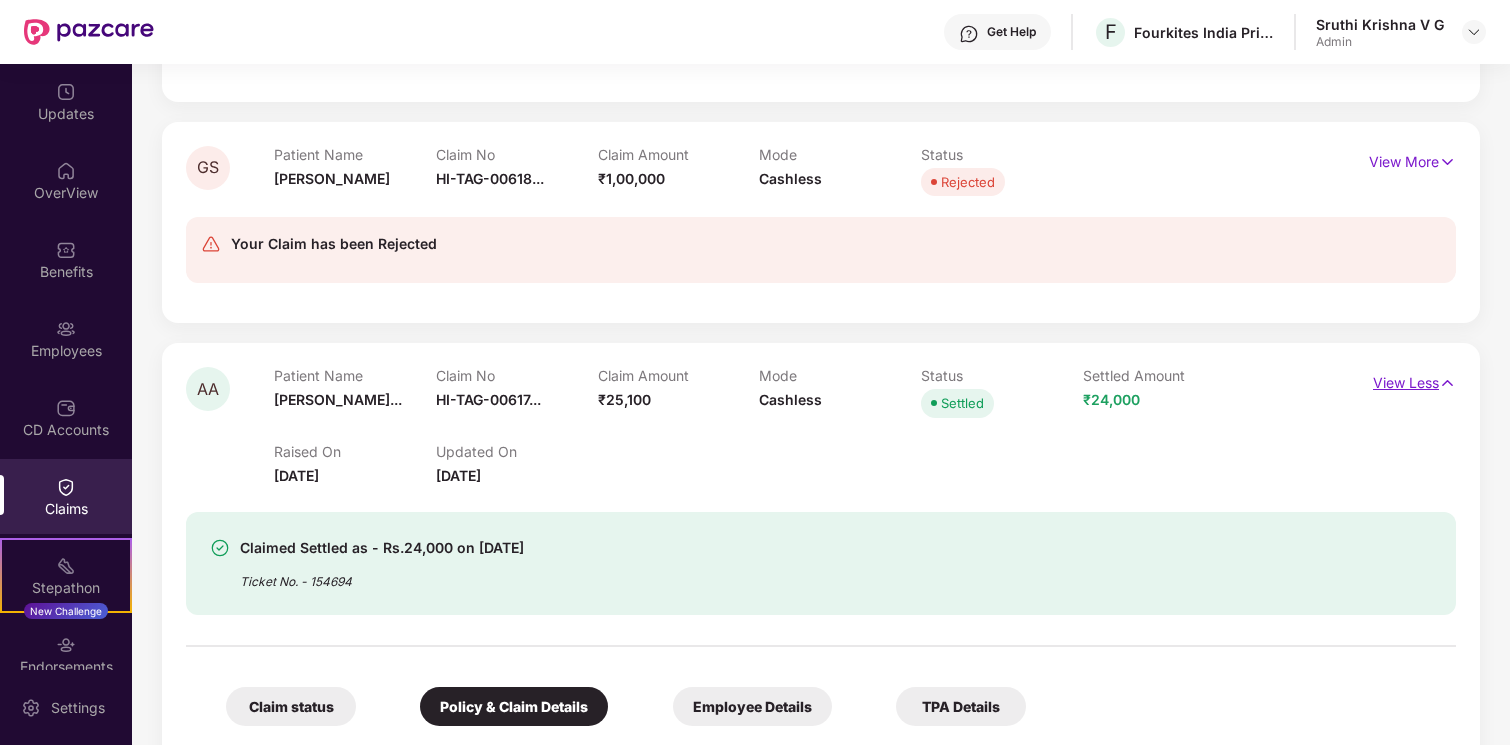 click on "View Less" at bounding box center (1414, 380) 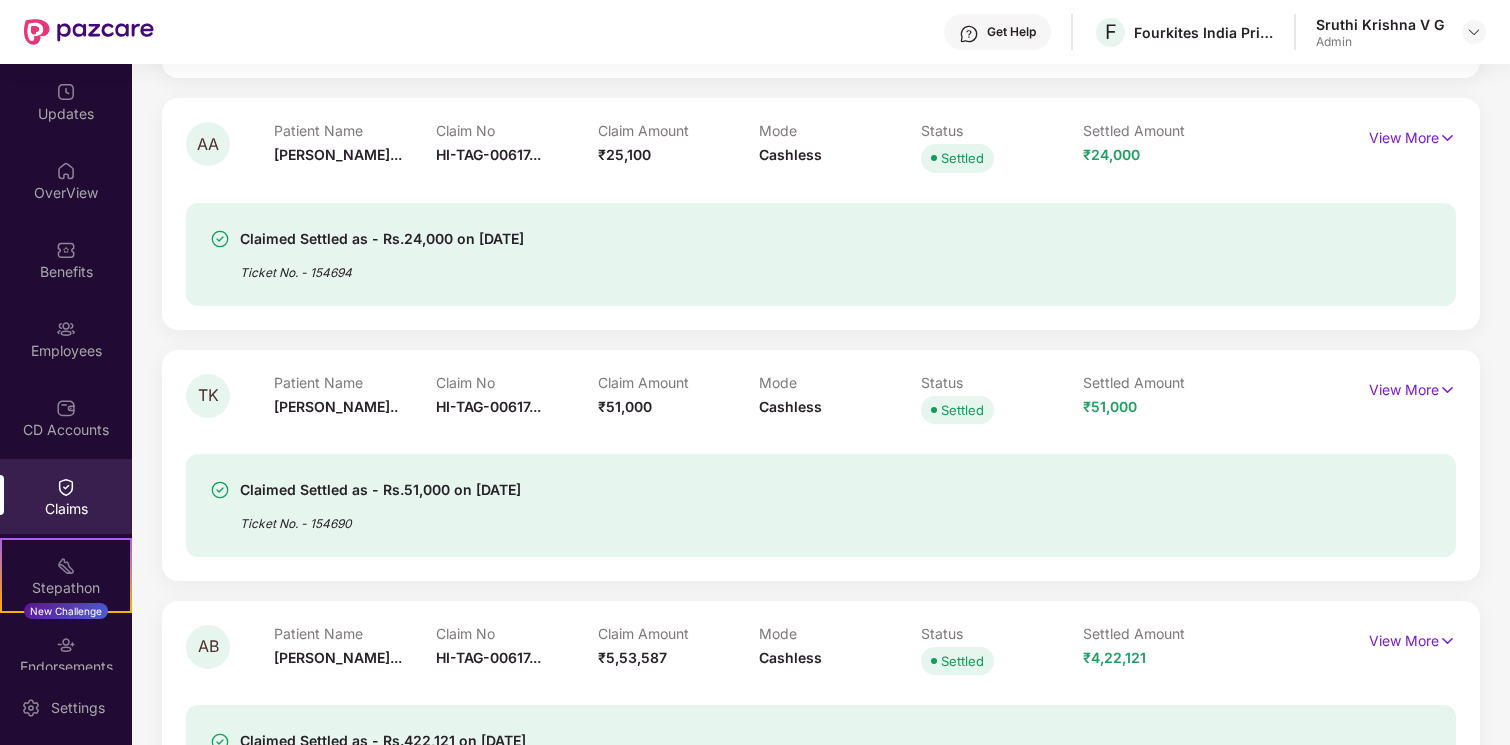 scroll, scrollTop: 2850, scrollLeft: 0, axis: vertical 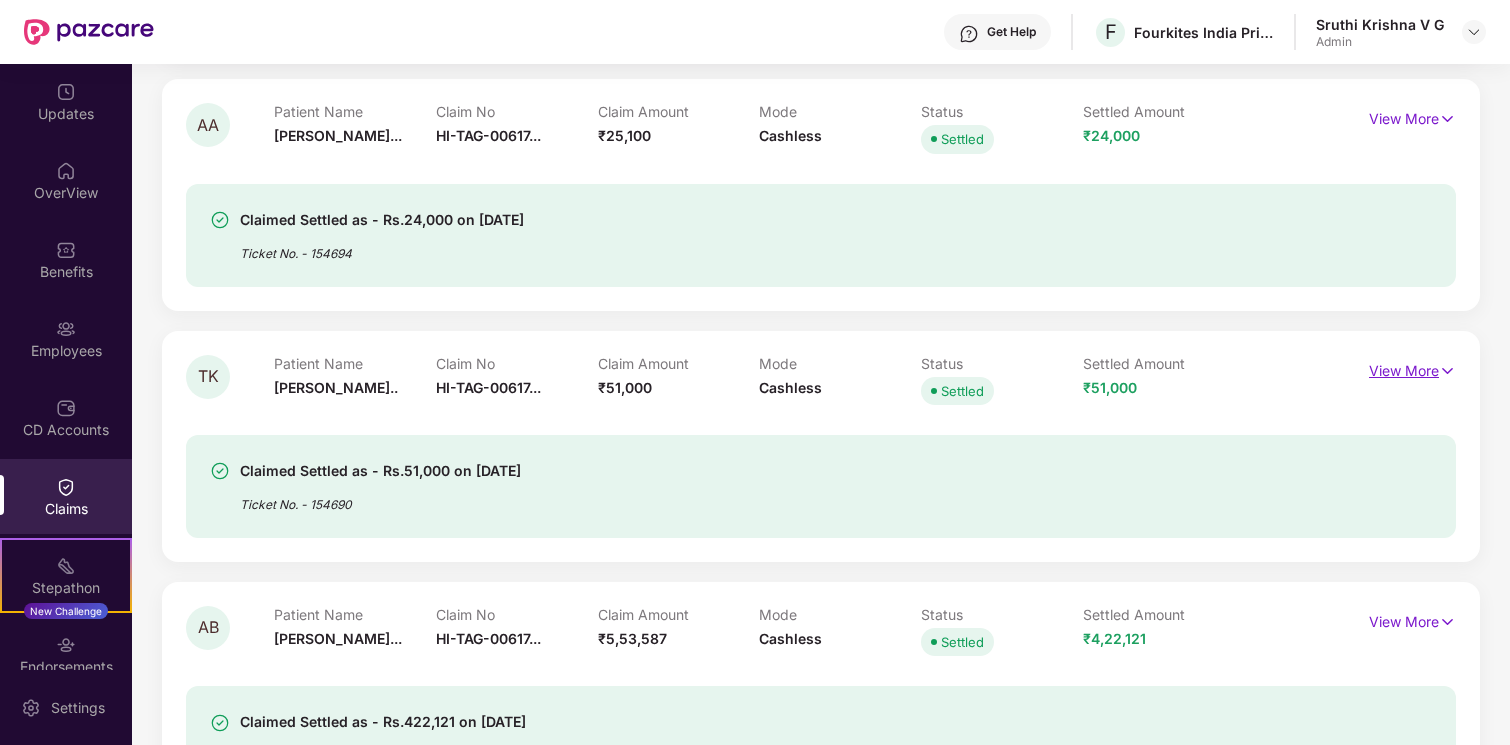 click on "View More" at bounding box center (1412, 368) 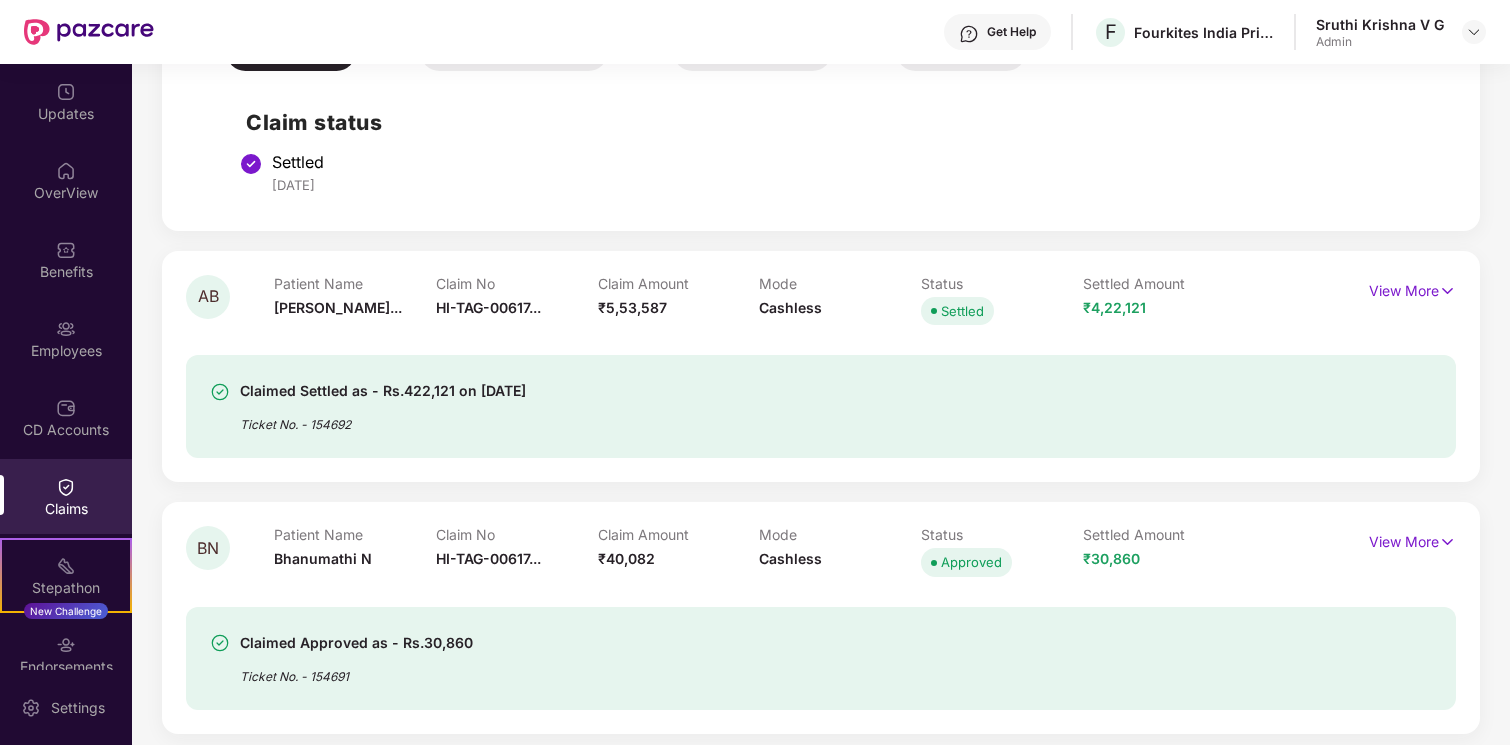 scroll, scrollTop: 3495, scrollLeft: 0, axis: vertical 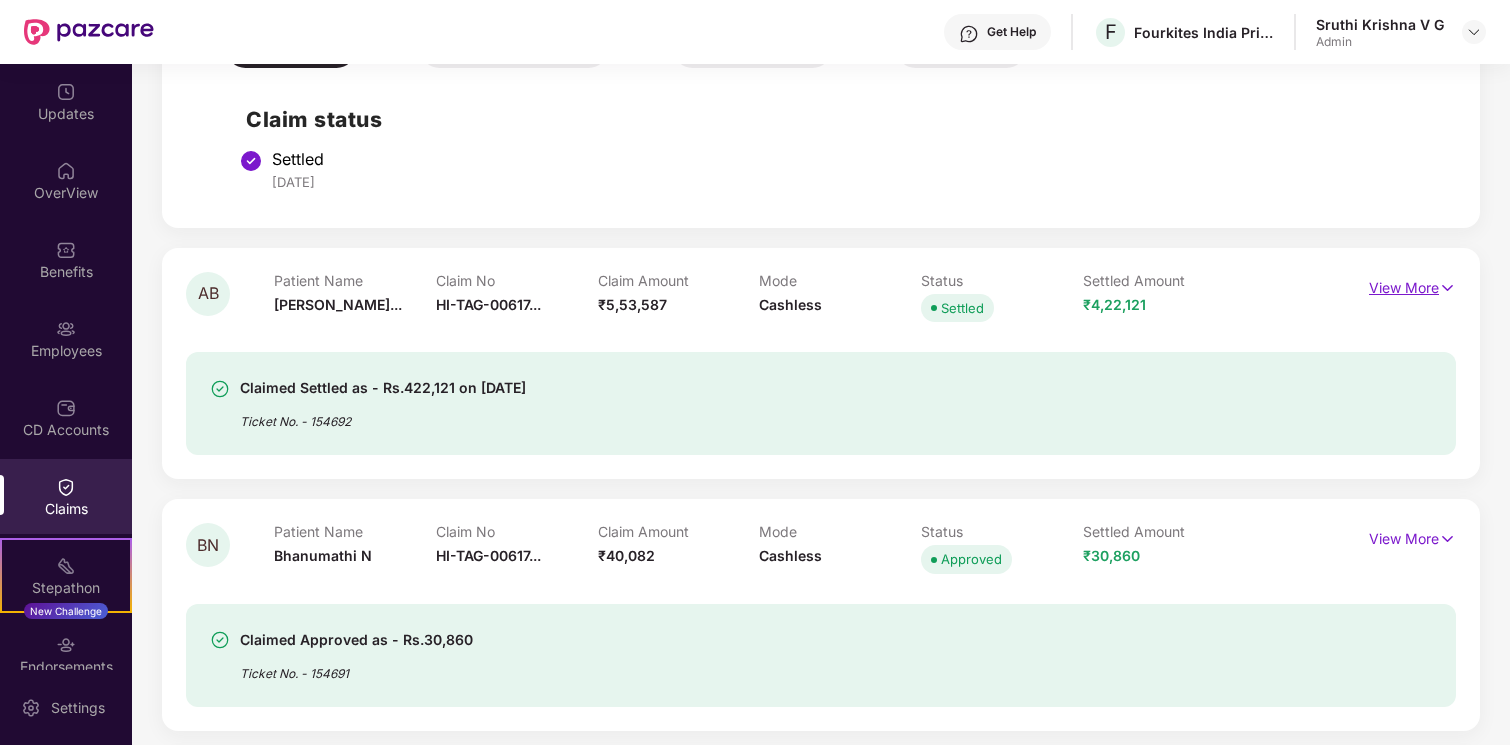 click on "View More" at bounding box center [1412, 285] 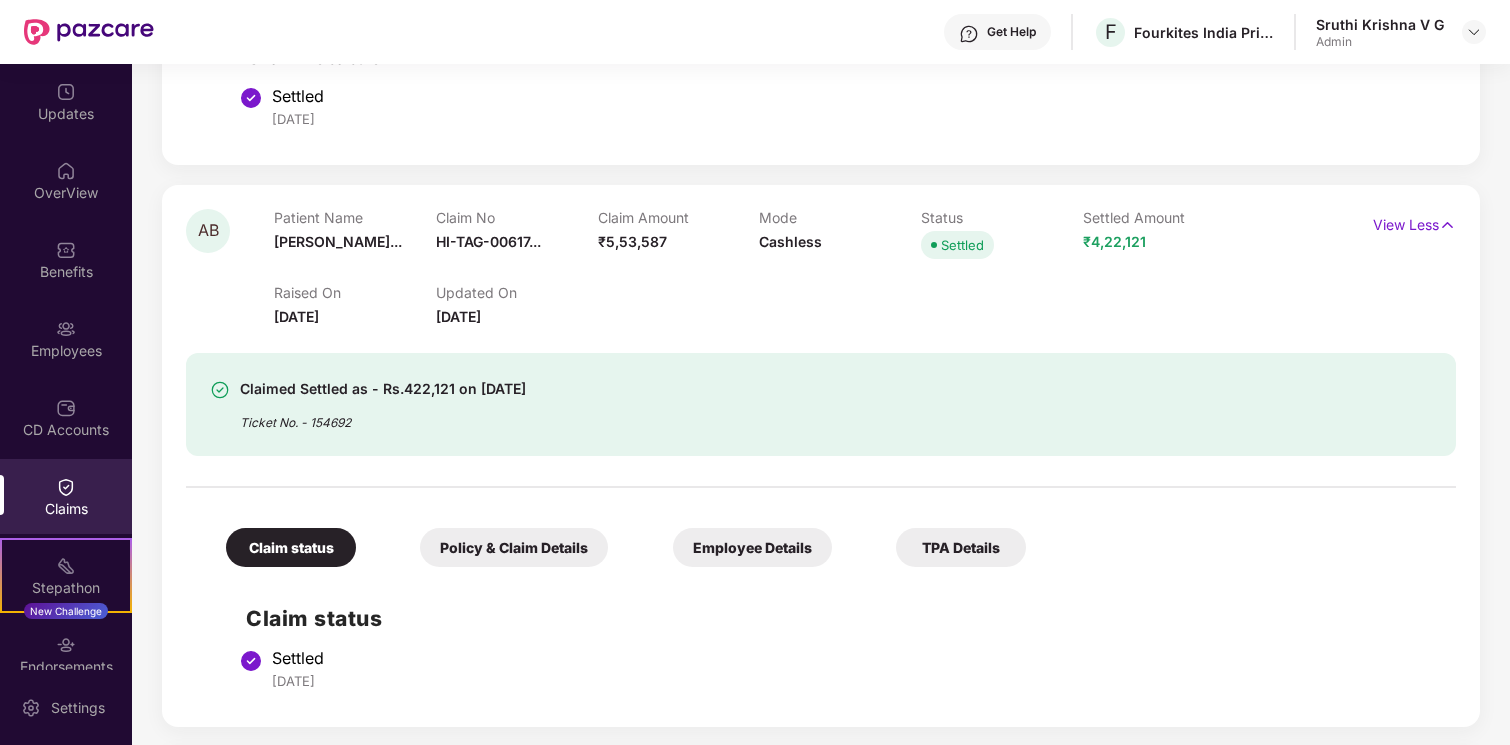 scroll, scrollTop: 3541, scrollLeft: 0, axis: vertical 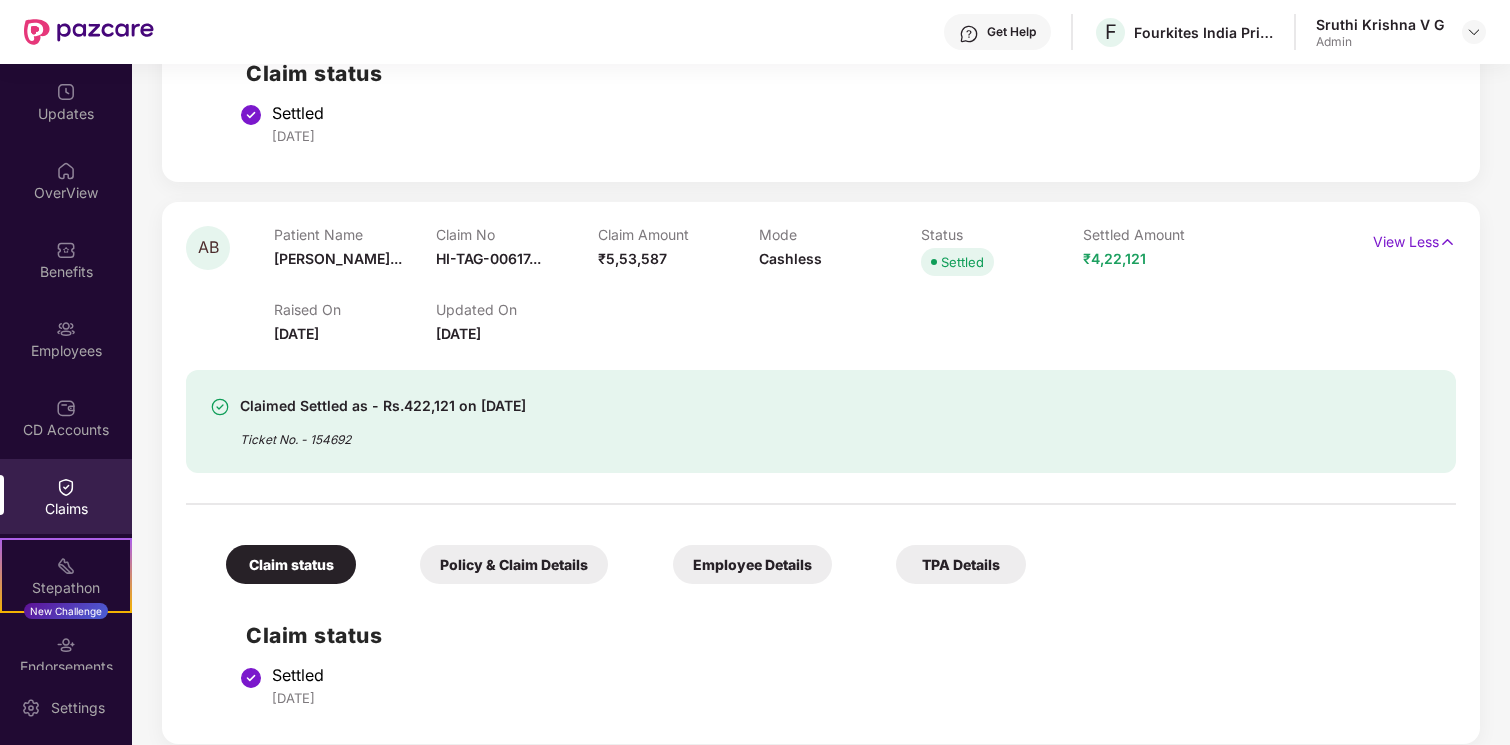 click on "Policy & Claim Details" at bounding box center [514, 564] 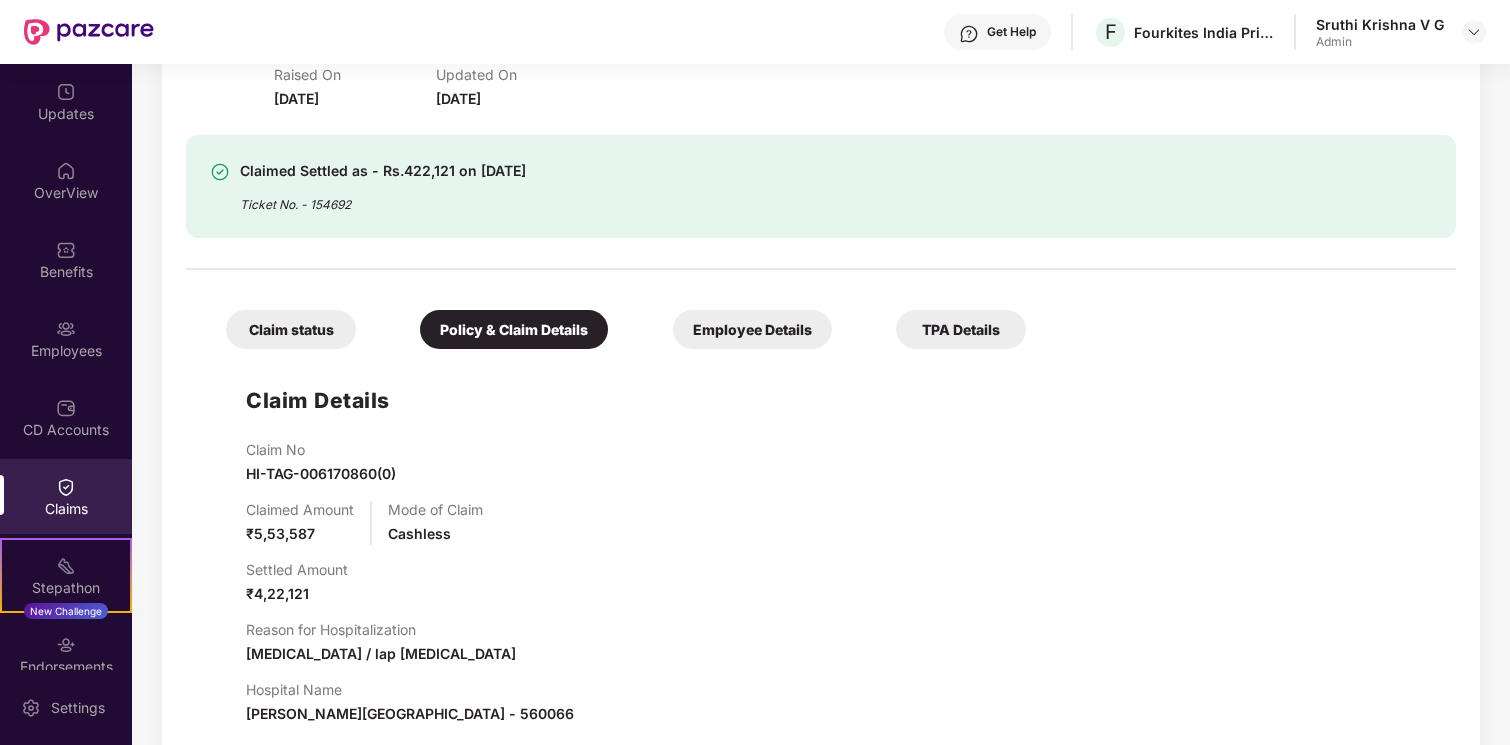scroll, scrollTop: 3772, scrollLeft: 0, axis: vertical 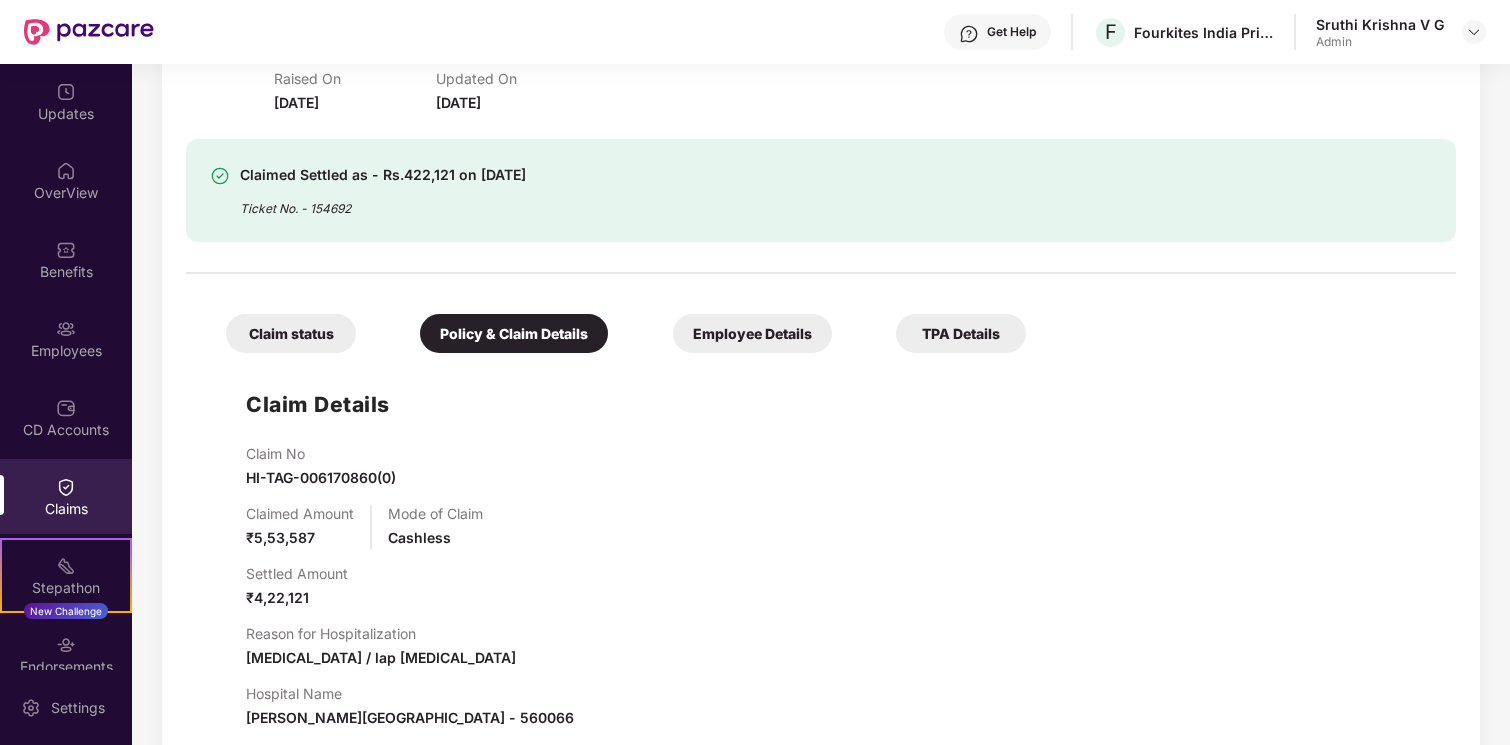 click on "Employee Details" at bounding box center (752, 333) 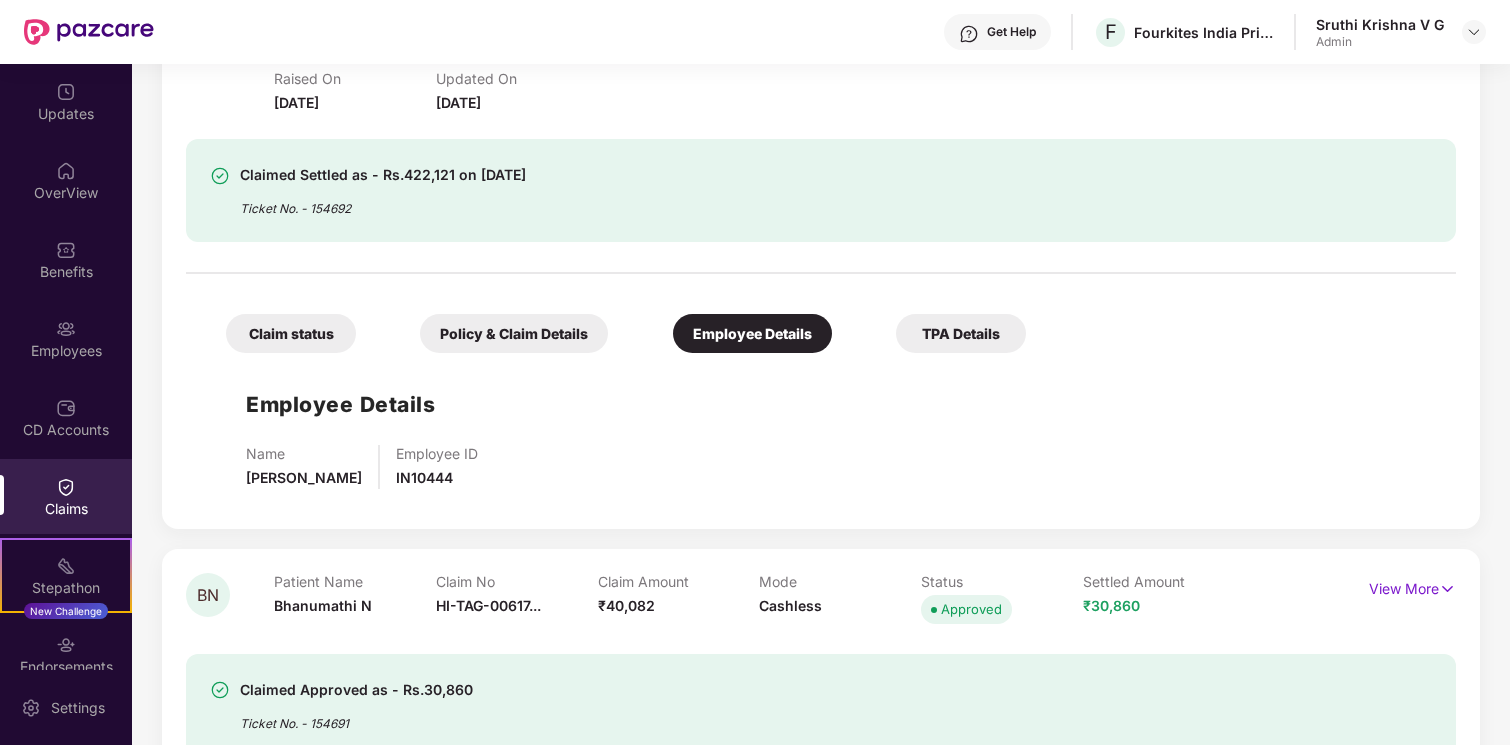click on "Employee ID IN10444" at bounding box center (437, 467) 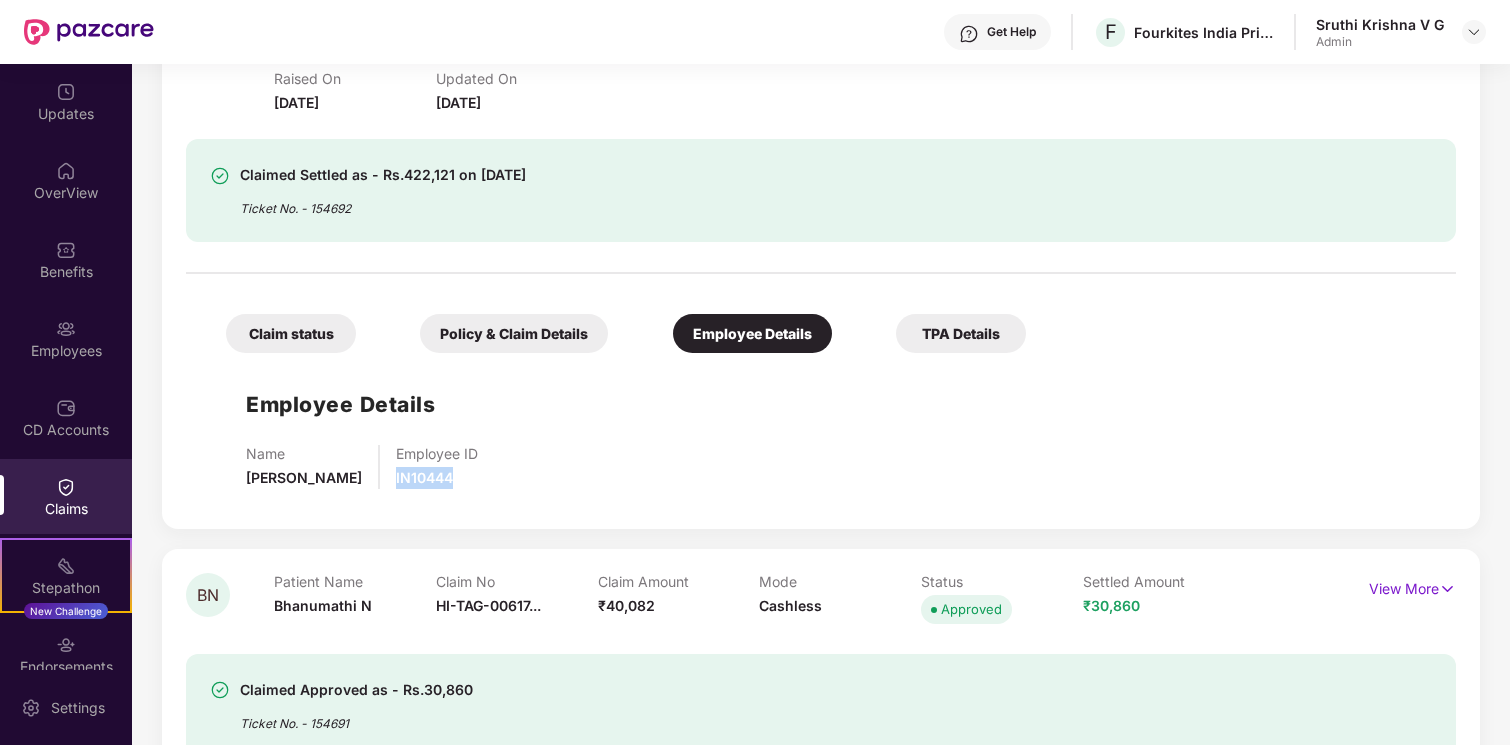 click on "Employee ID IN10444" at bounding box center [437, 467] 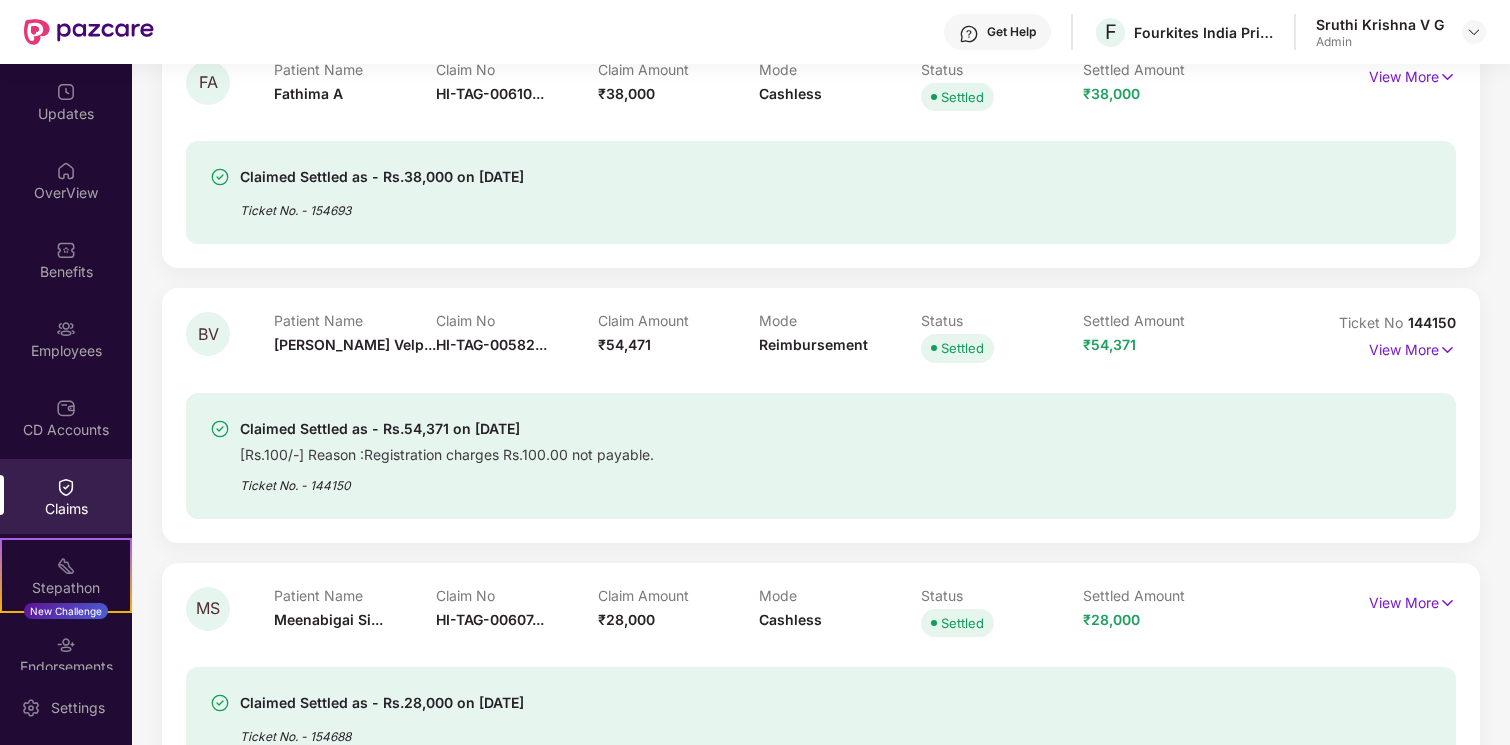 scroll, scrollTop: 4539, scrollLeft: 0, axis: vertical 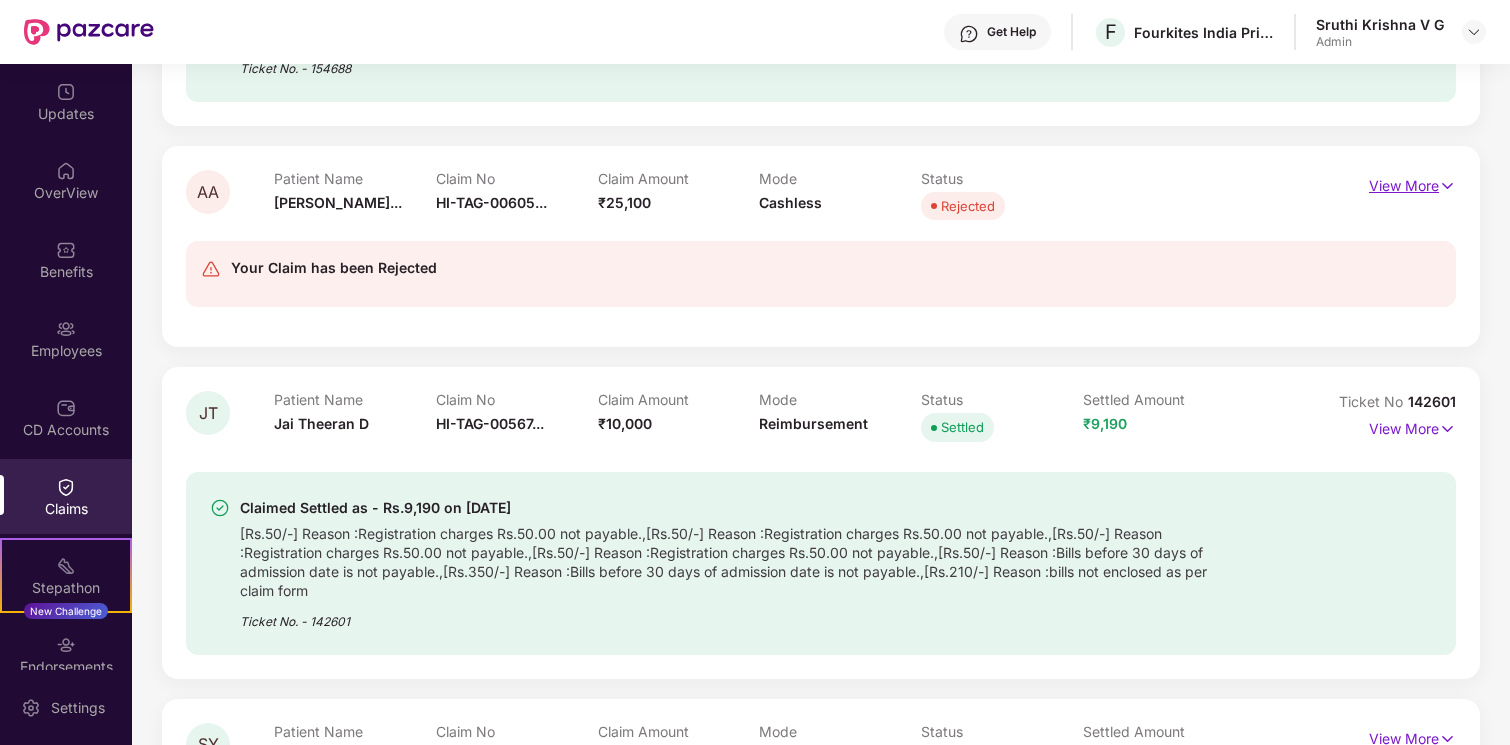click on "View More" at bounding box center (1412, 183) 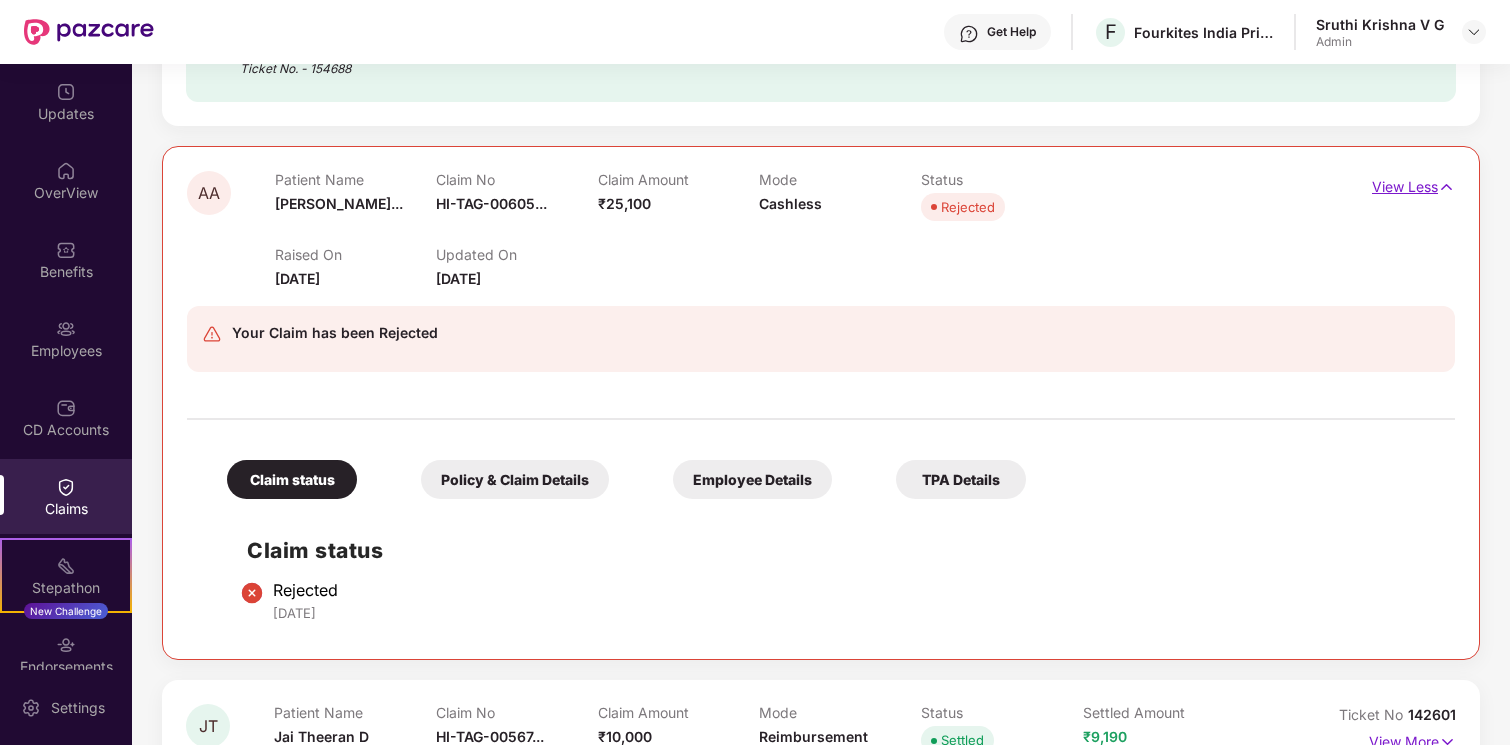 click on "View Less" at bounding box center [1413, 184] 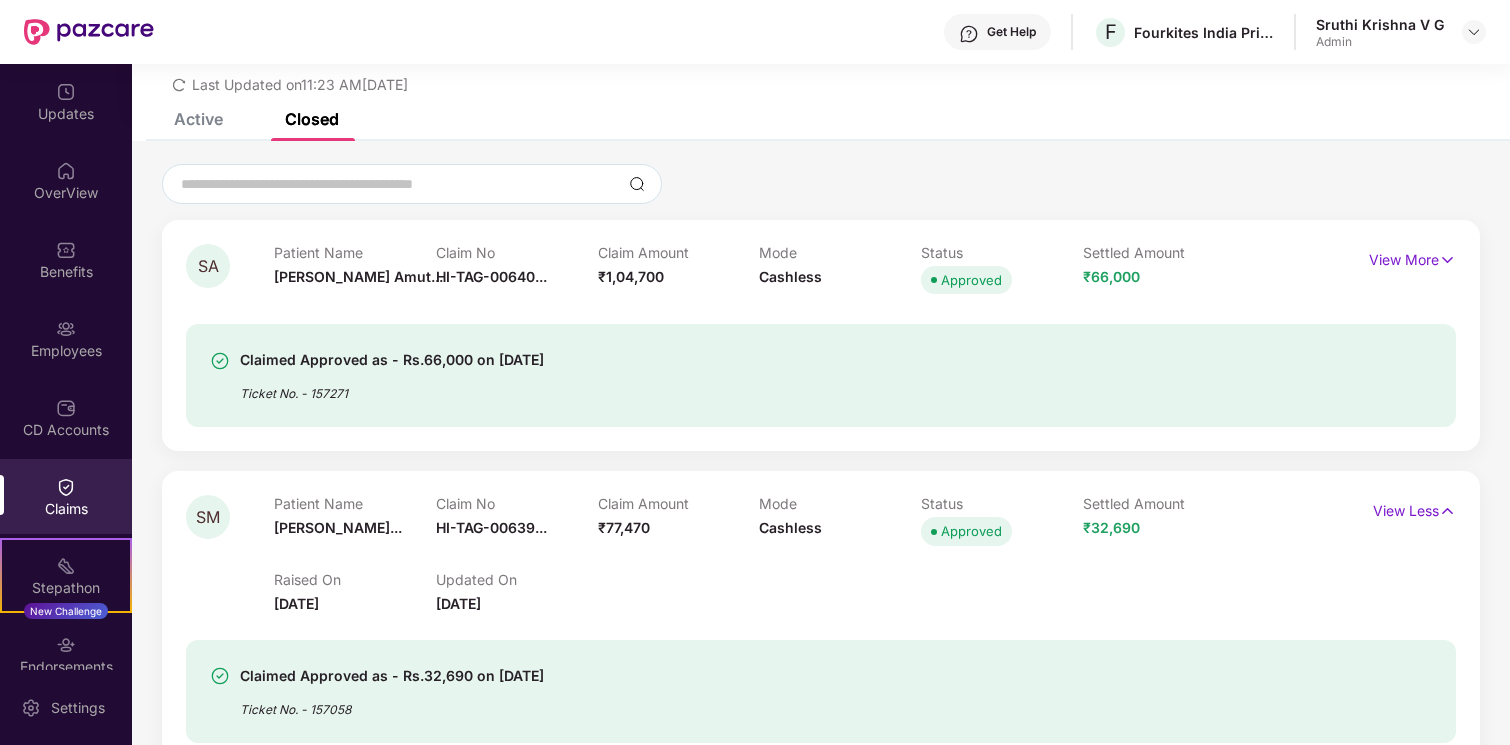 scroll, scrollTop: 0, scrollLeft: 0, axis: both 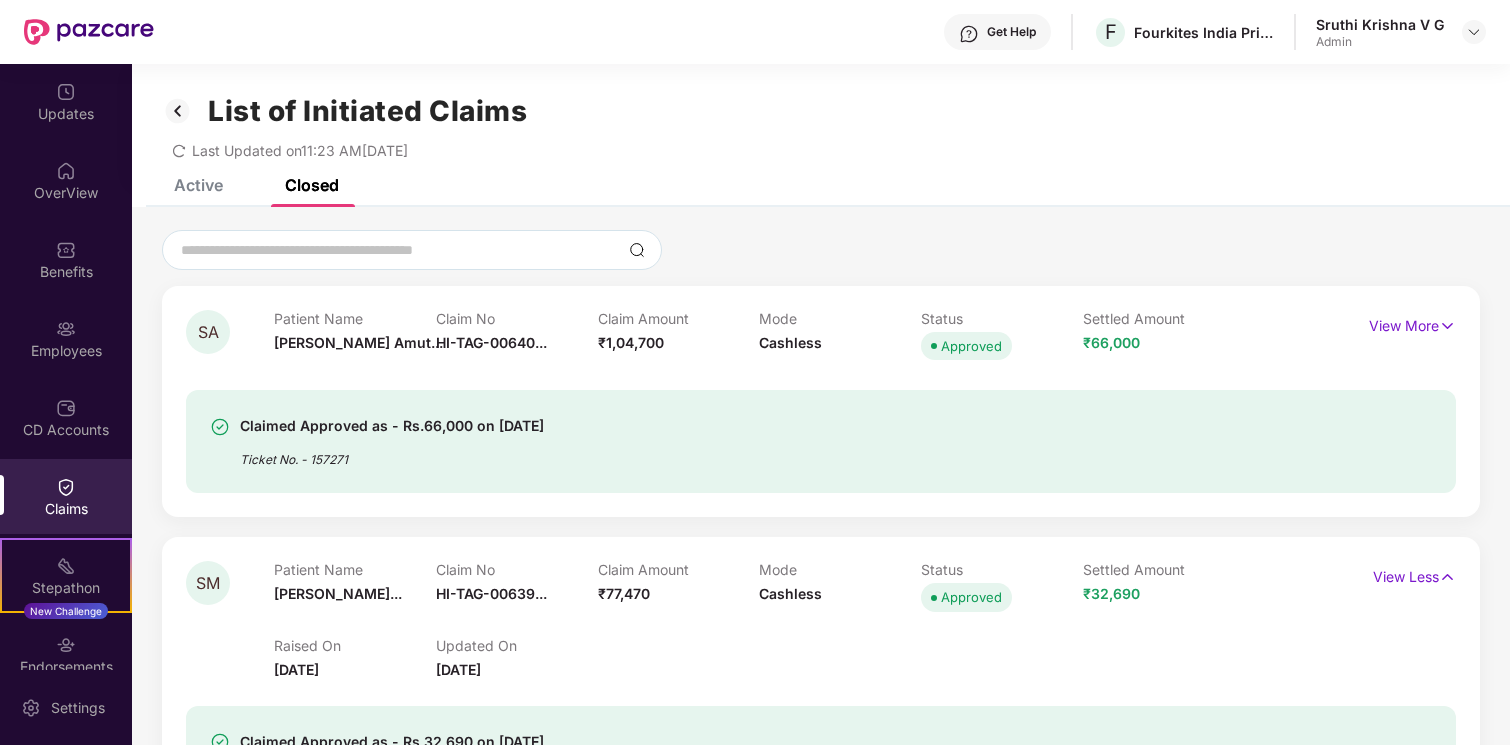 click on "List of Initiated Claims Last Updated on  11:23 AM[DATE]" at bounding box center [821, 121] 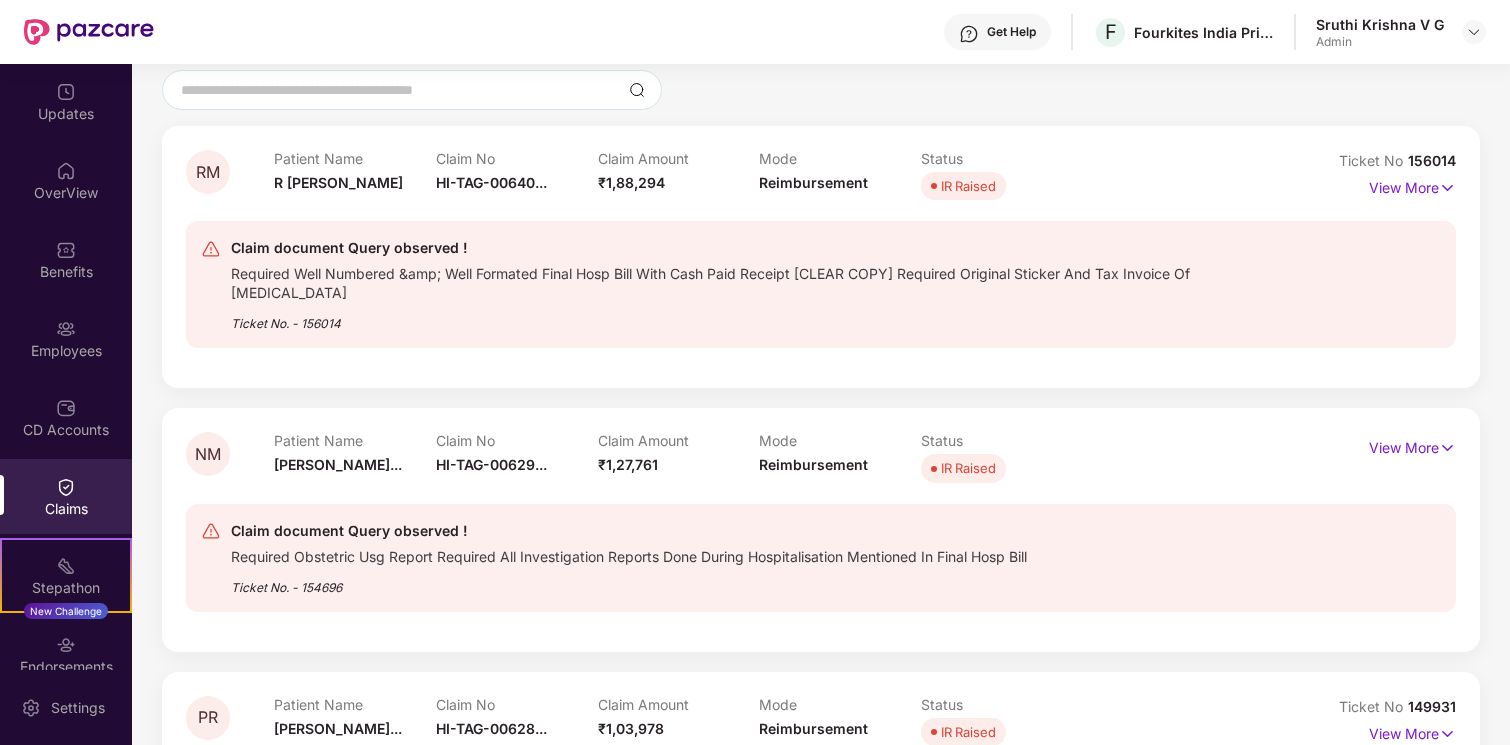 scroll, scrollTop: 0, scrollLeft: 0, axis: both 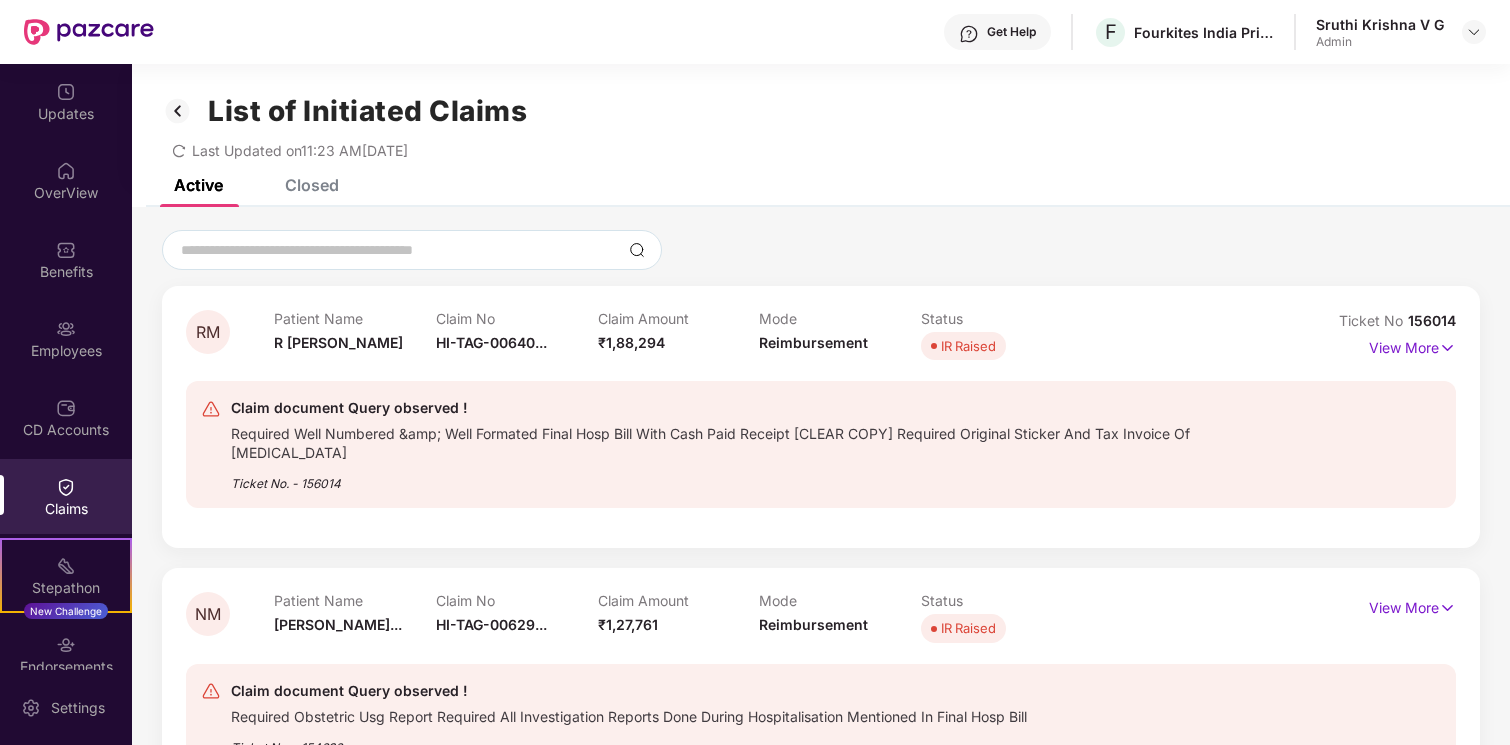 click on "Closed" at bounding box center [312, 185] 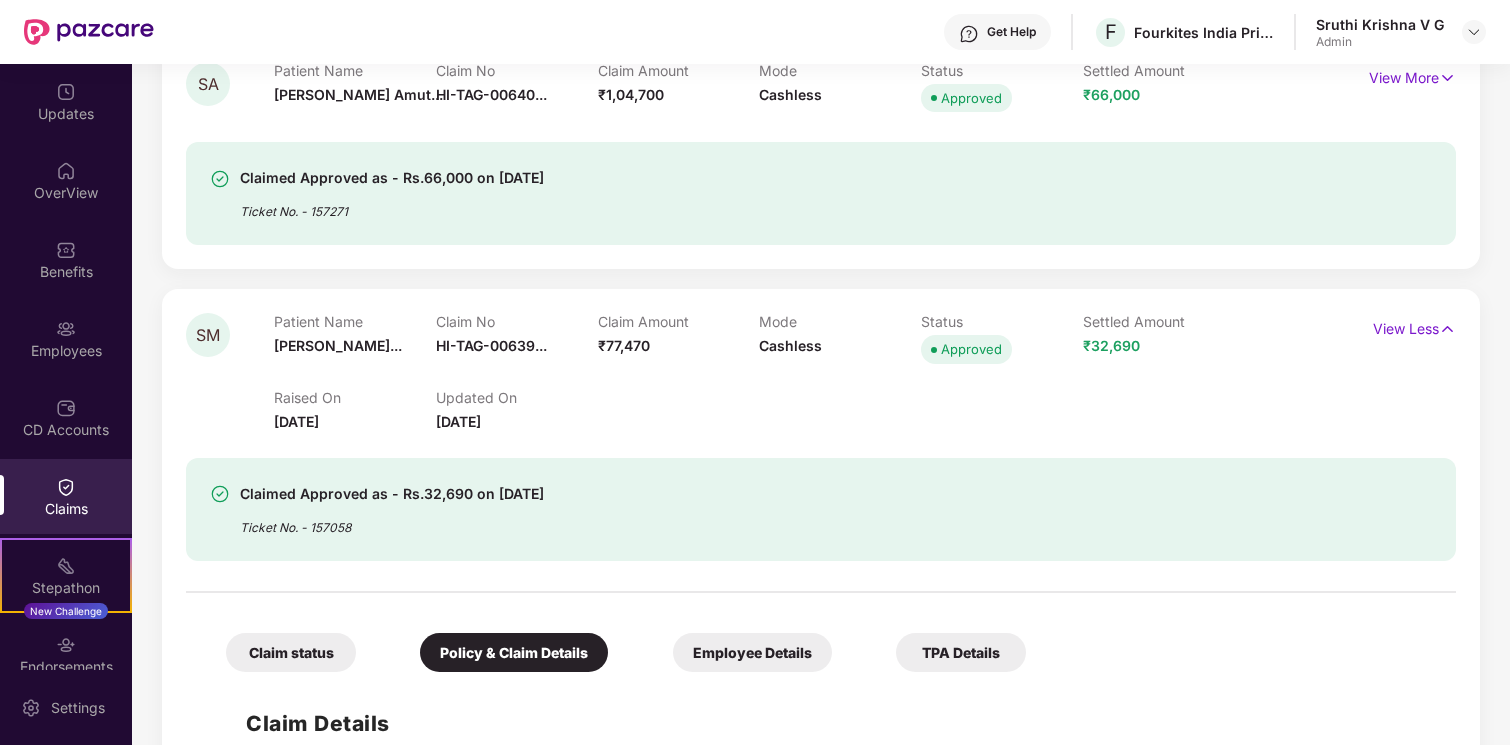 scroll, scrollTop: 249, scrollLeft: 0, axis: vertical 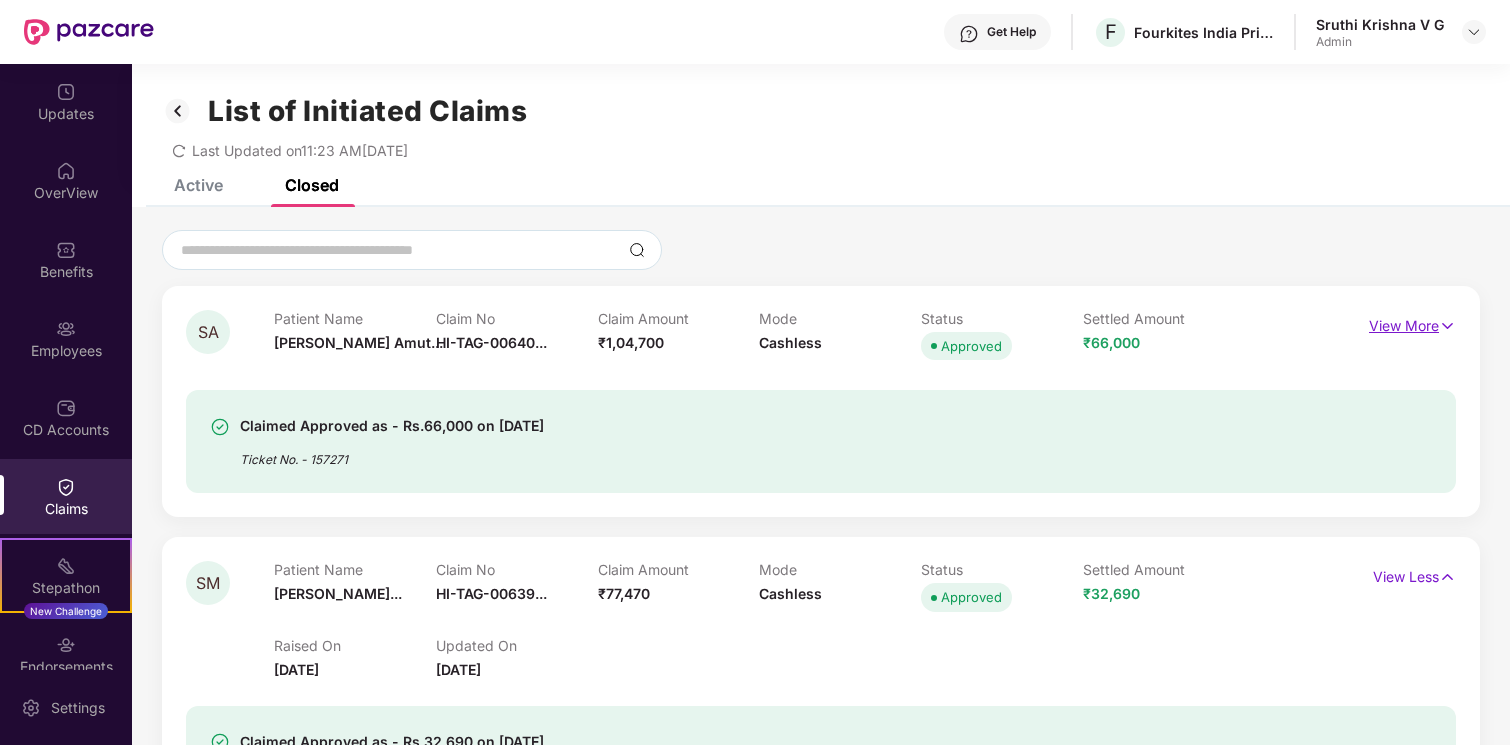 click on "View More" at bounding box center [1412, 323] 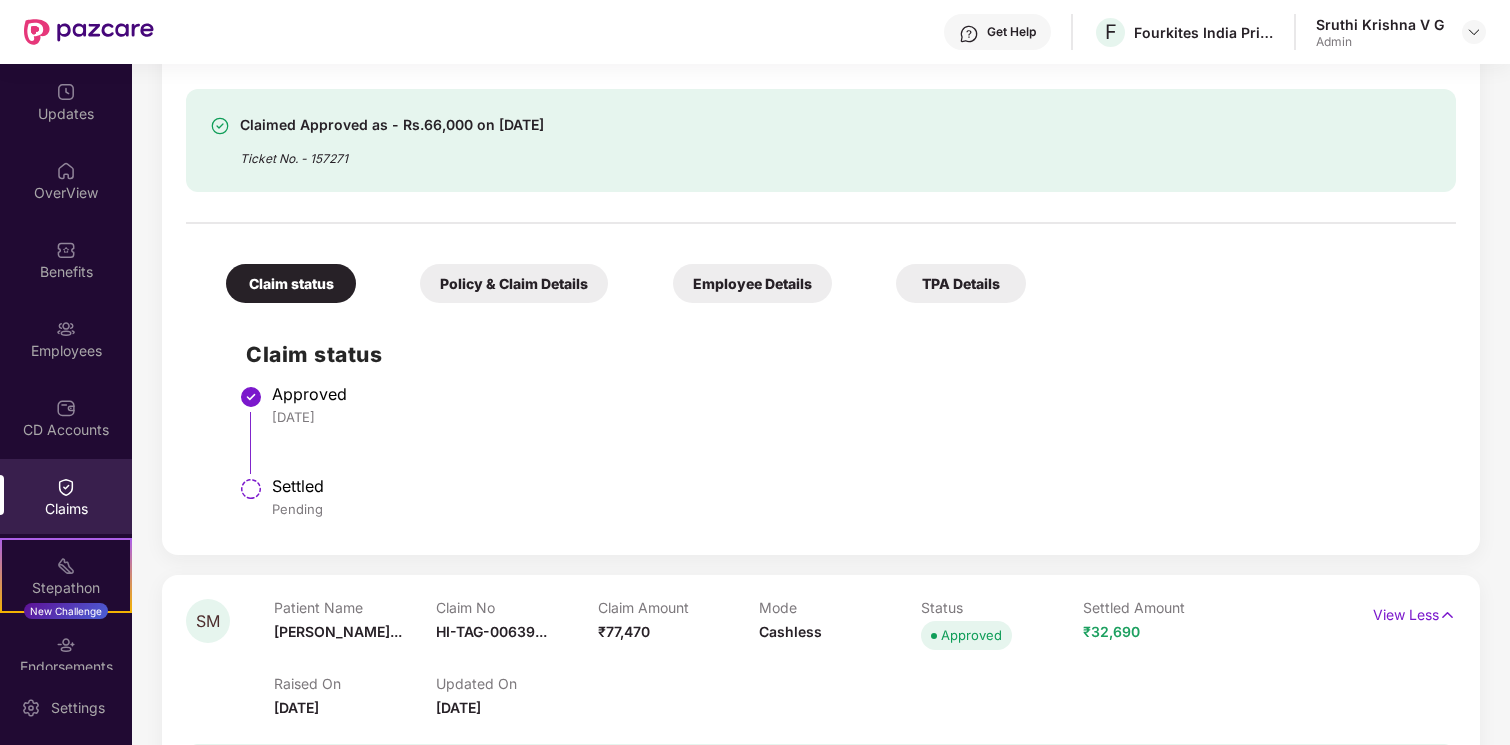 scroll, scrollTop: 375, scrollLeft: 0, axis: vertical 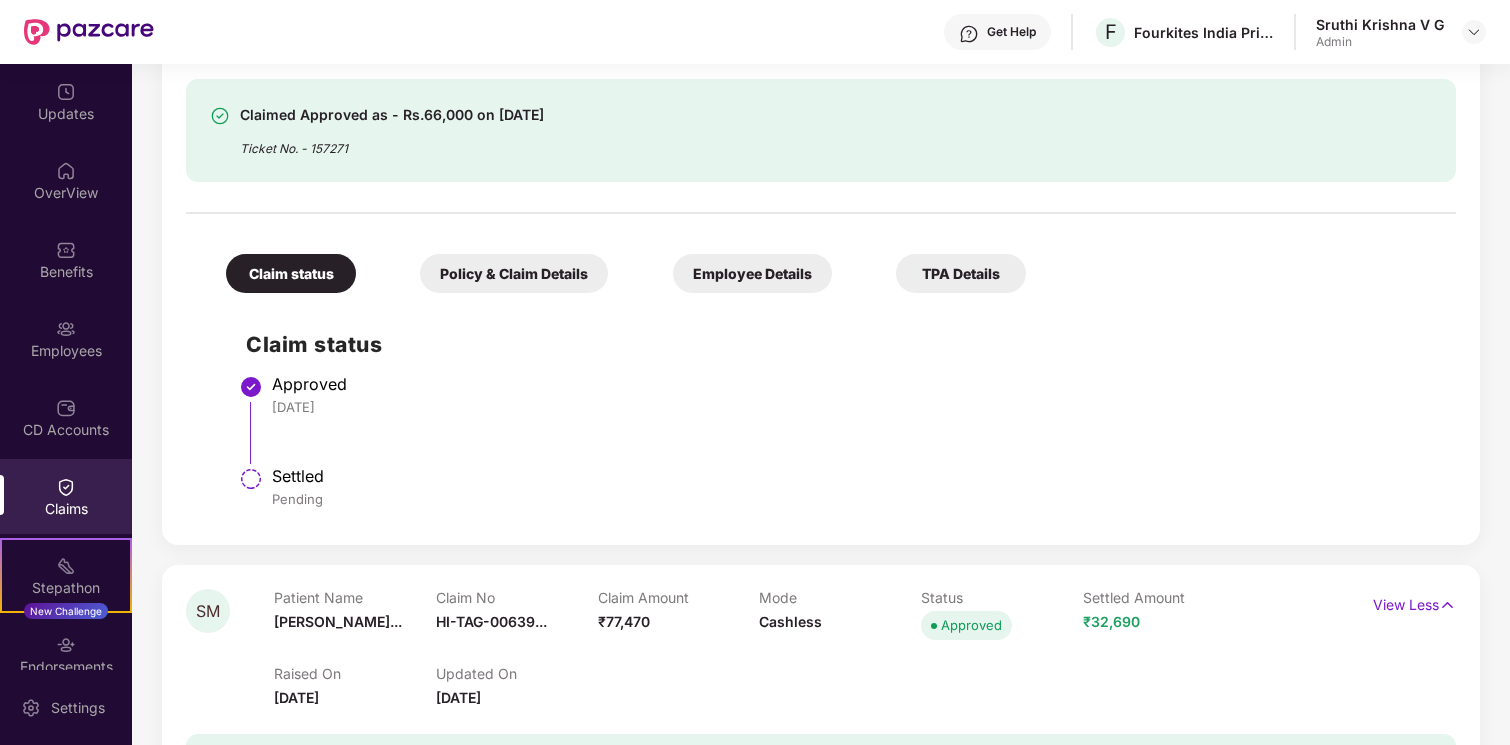 click on "Claim status Approved [DATE] Settled Pending" at bounding box center (821, 412) 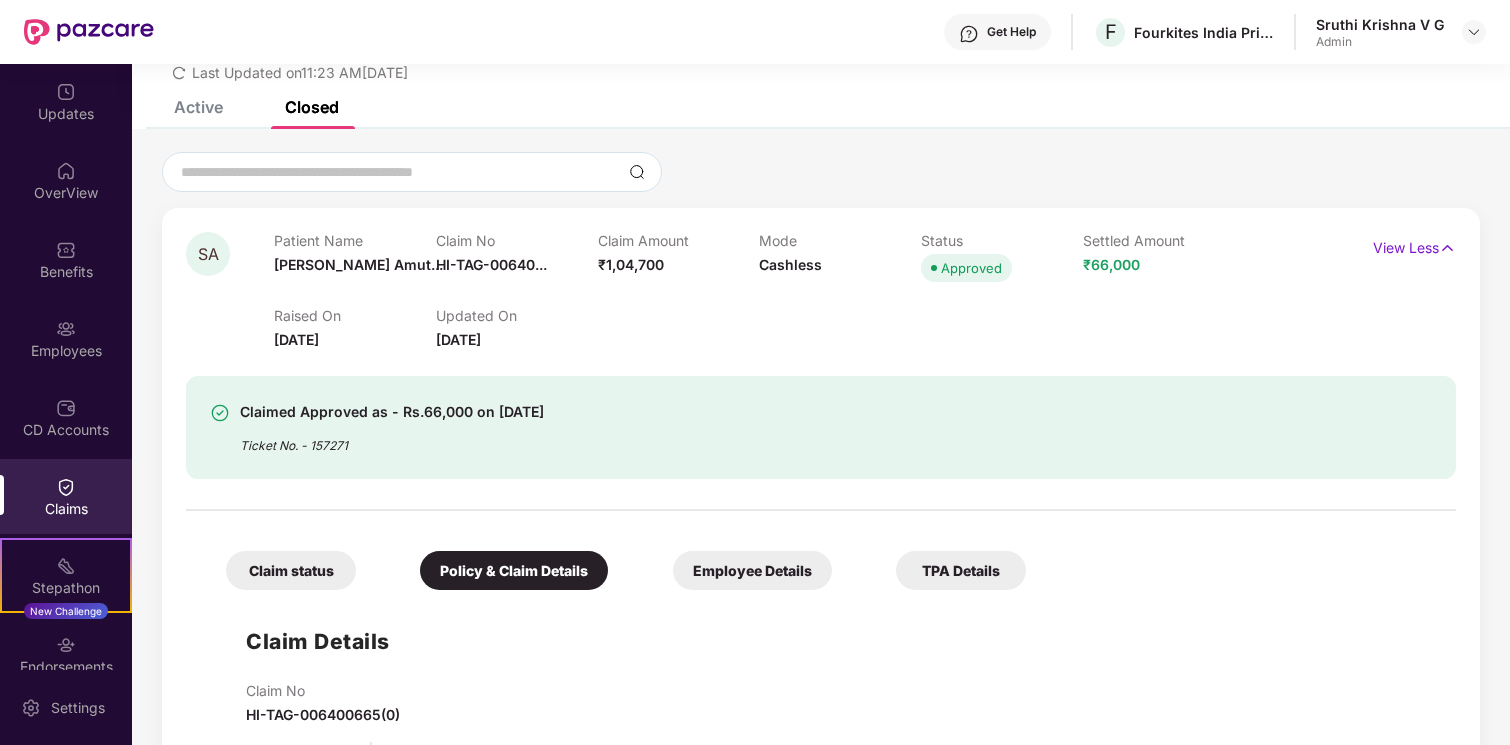 scroll, scrollTop: 62, scrollLeft: 0, axis: vertical 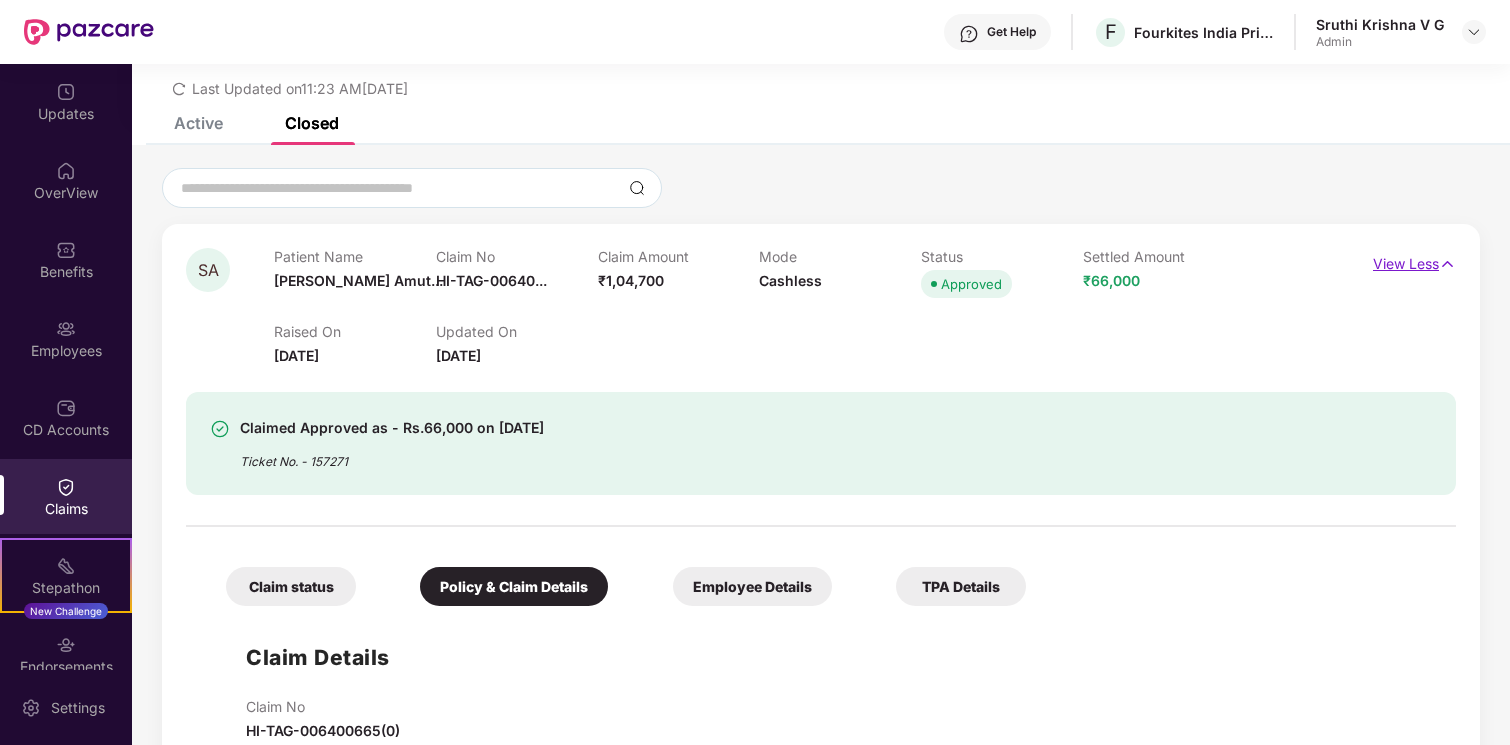 click on "View Less" at bounding box center [1414, 261] 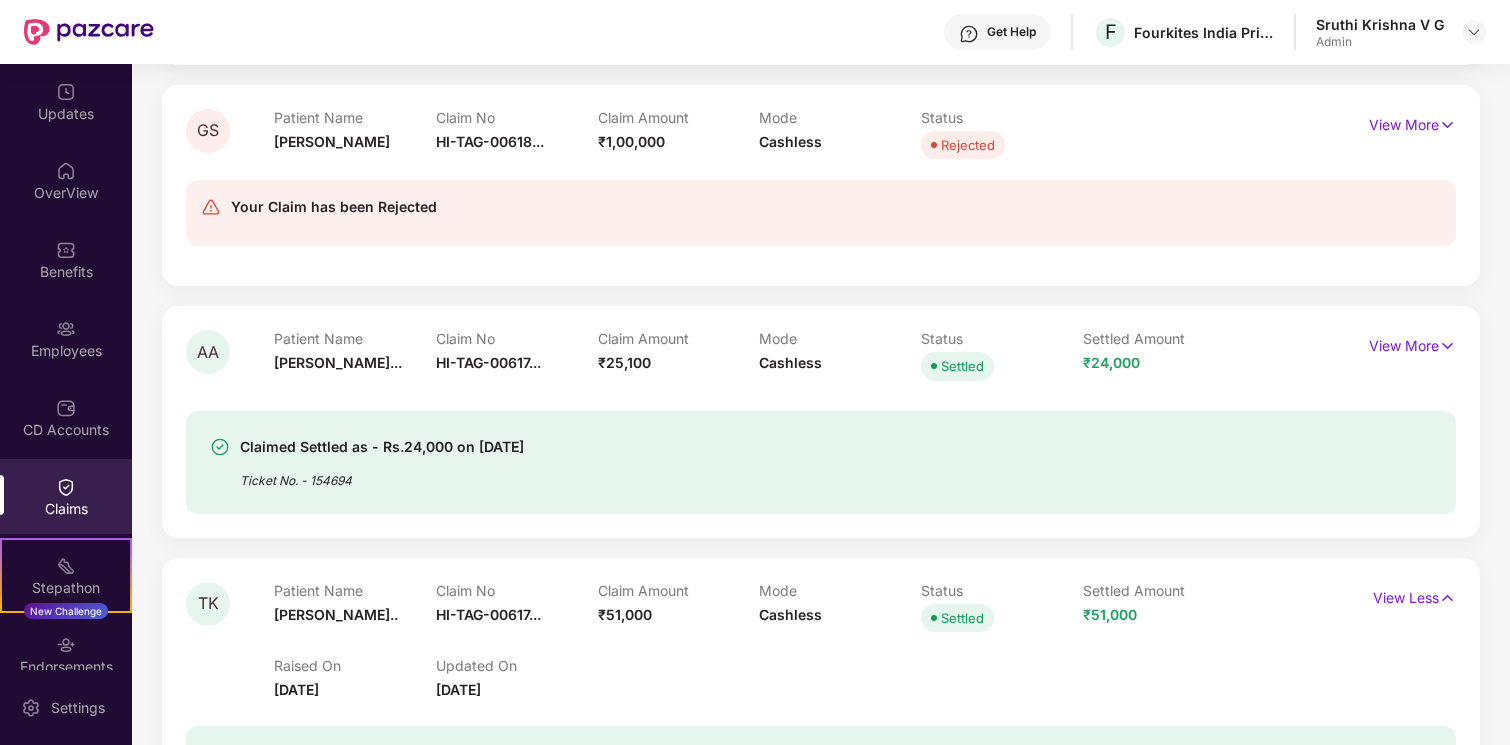 scroll, scrollTop: 2631, scrollLeft: 0, axis: vertical 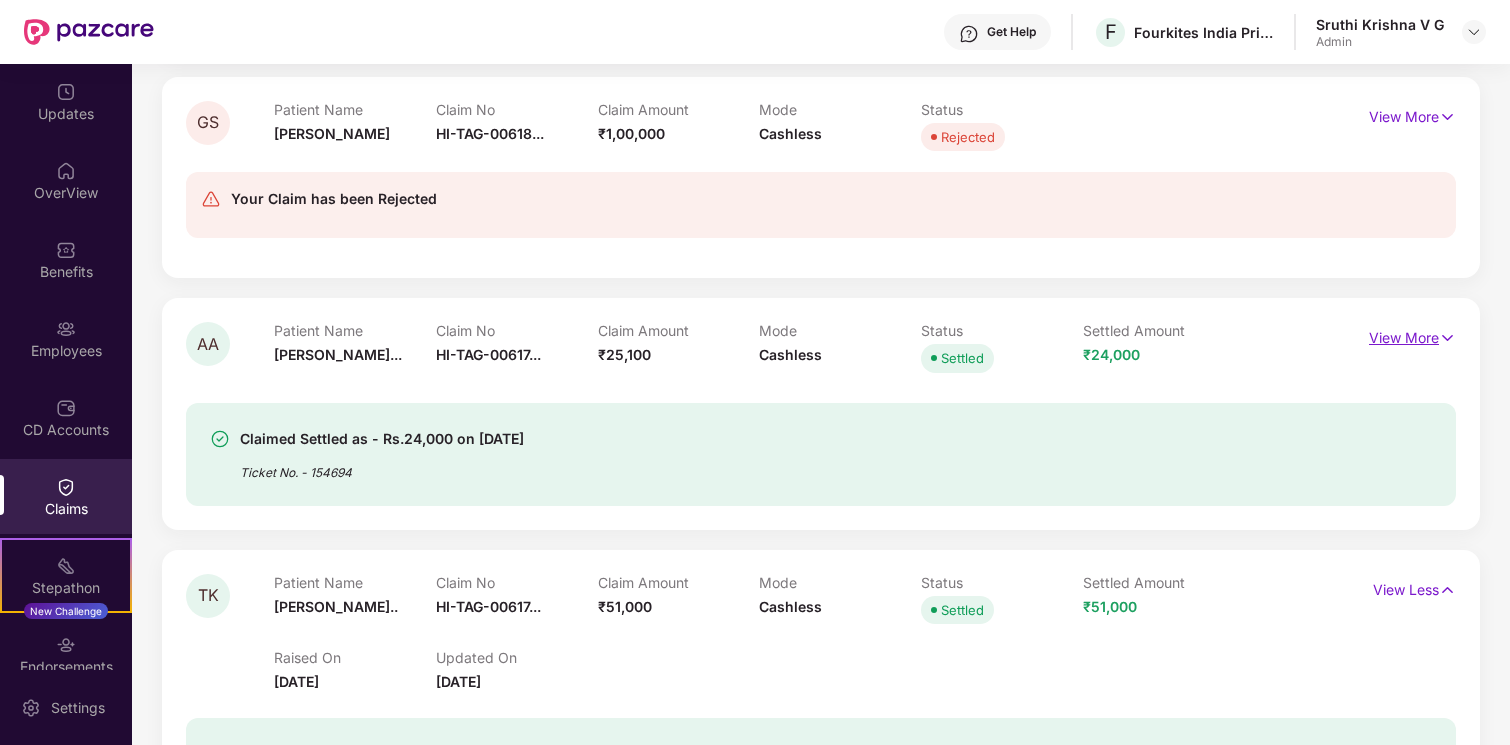 click on "View More" at bounding box center [1412, 335] 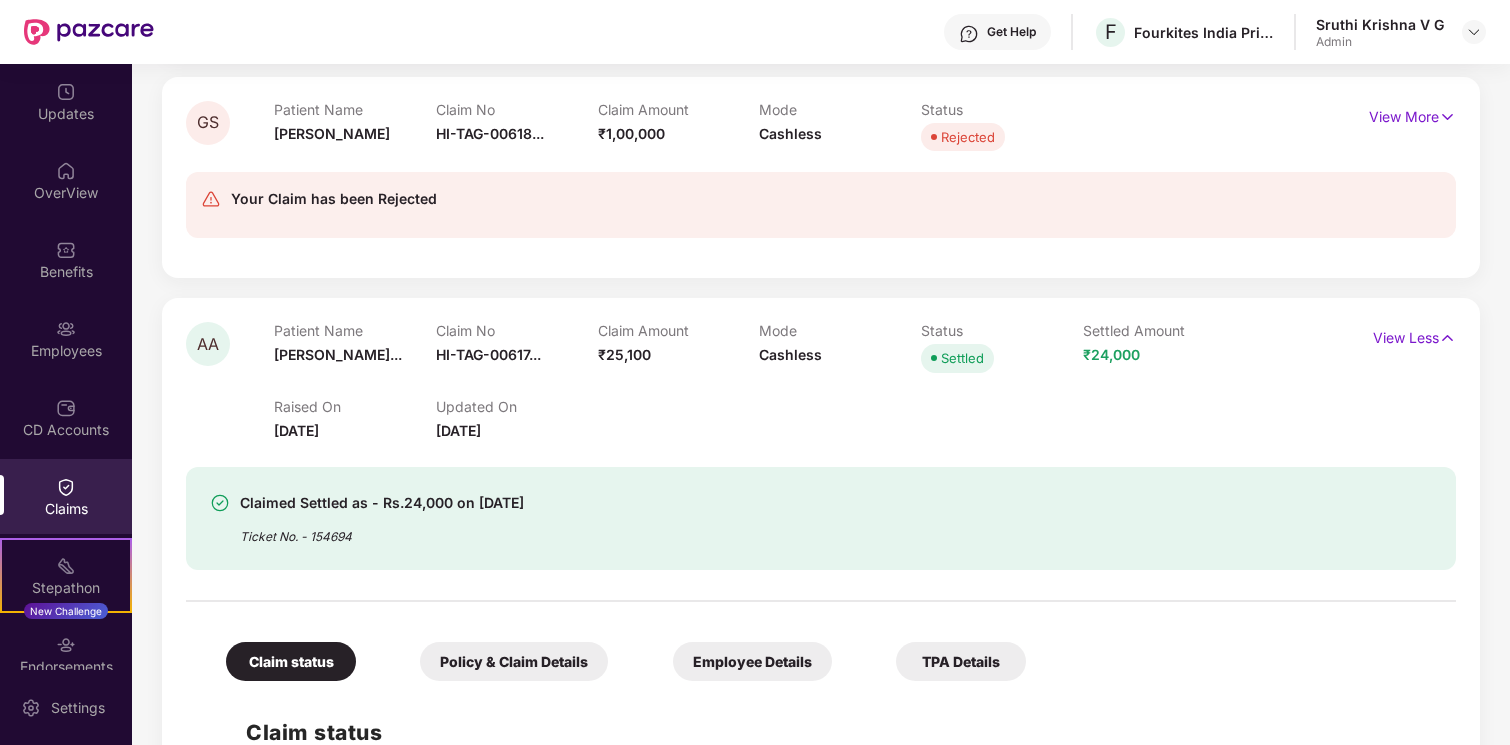 scroll, scrollTop: 2679, scrollLeft: 0, axis: vertical 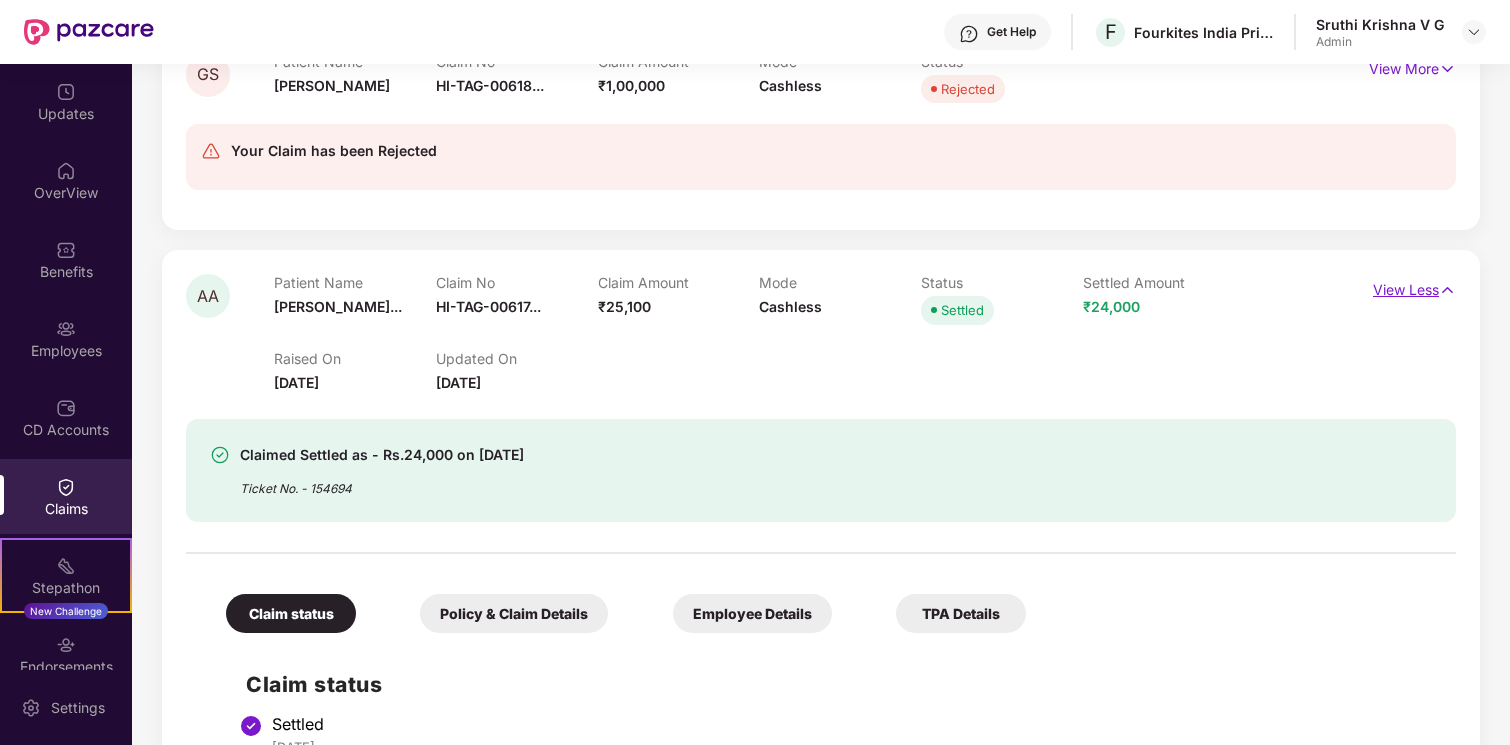 click on "View Less" at bounding box center [1414, 287] 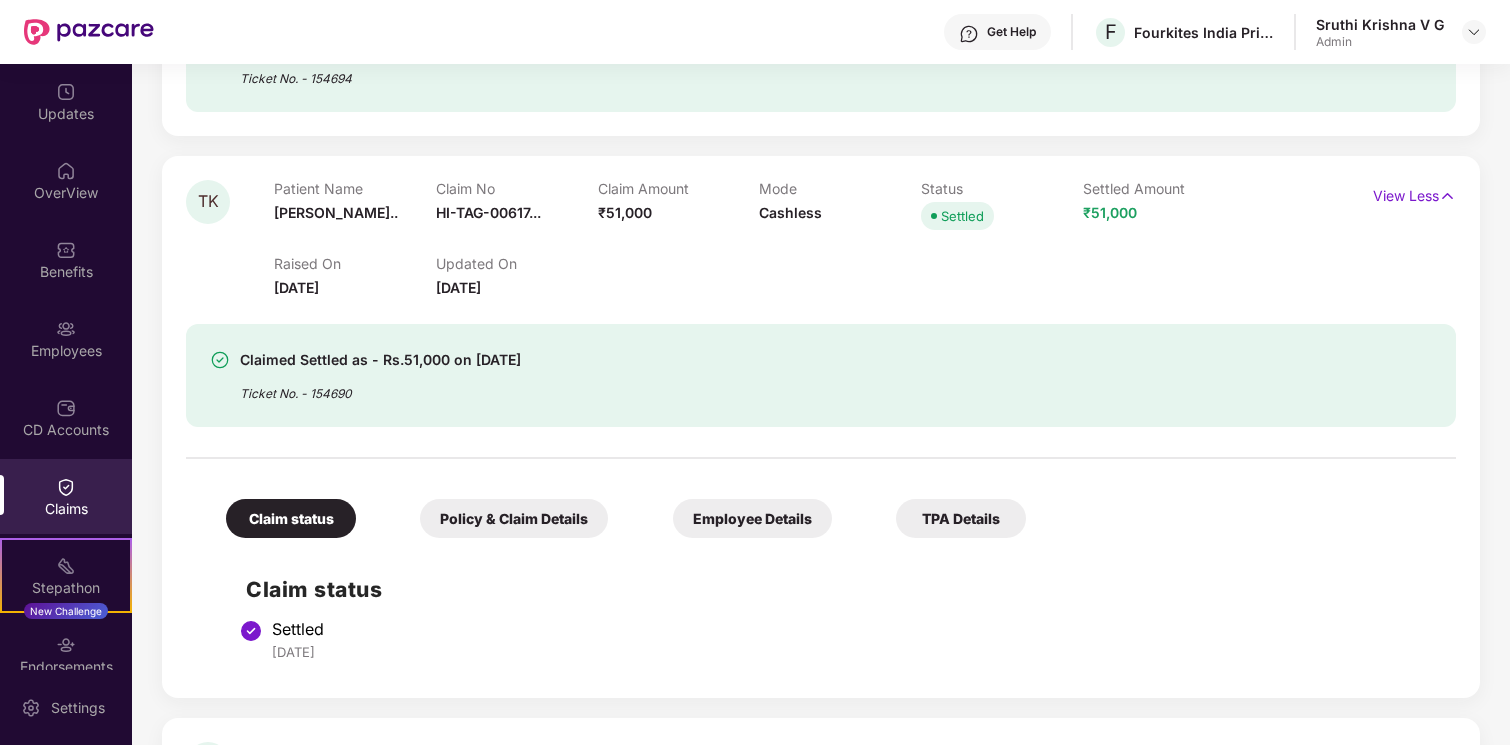 scroll, scrollTop: 3032, scrollLeft: 0, axis: vertical 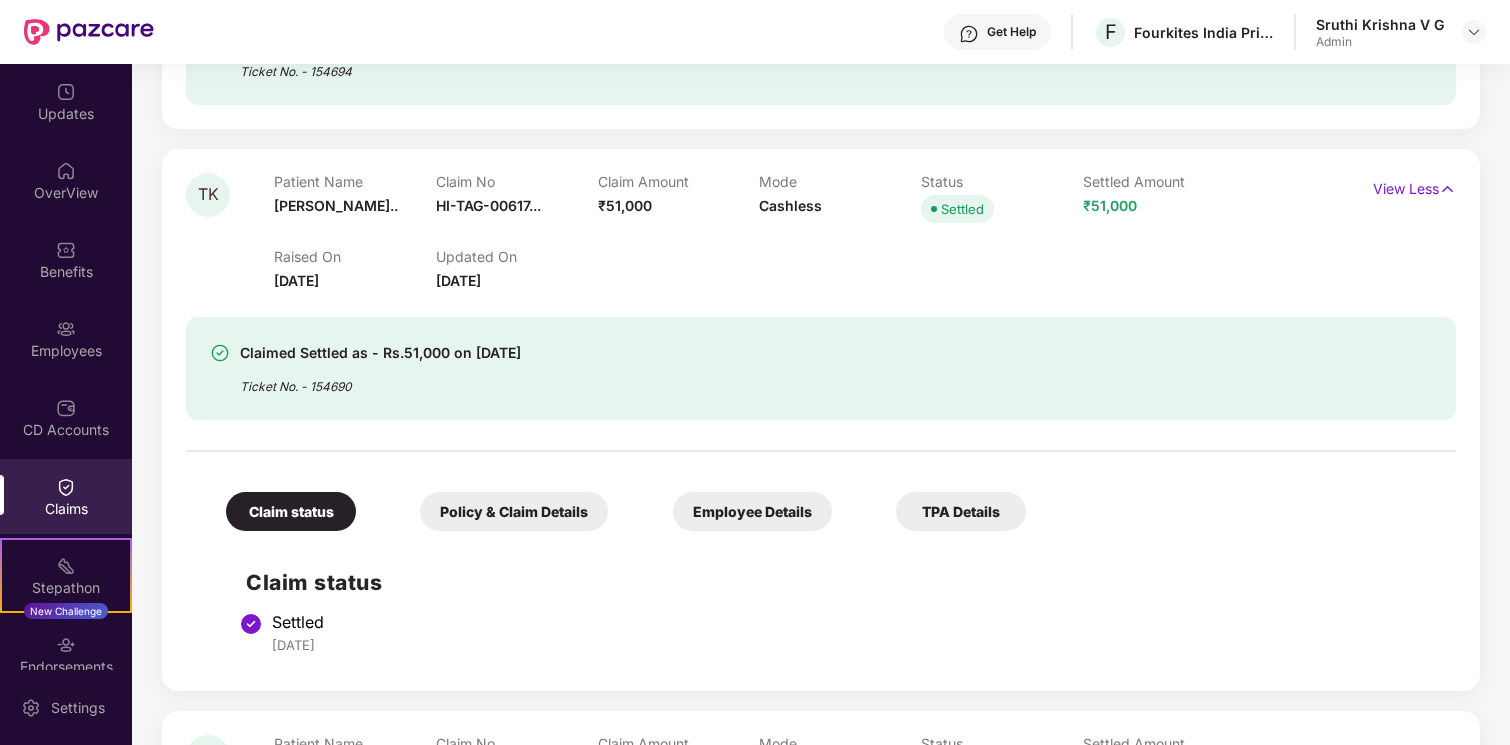 click on "Policy & Claim Details" at bounding box center (514, 511) 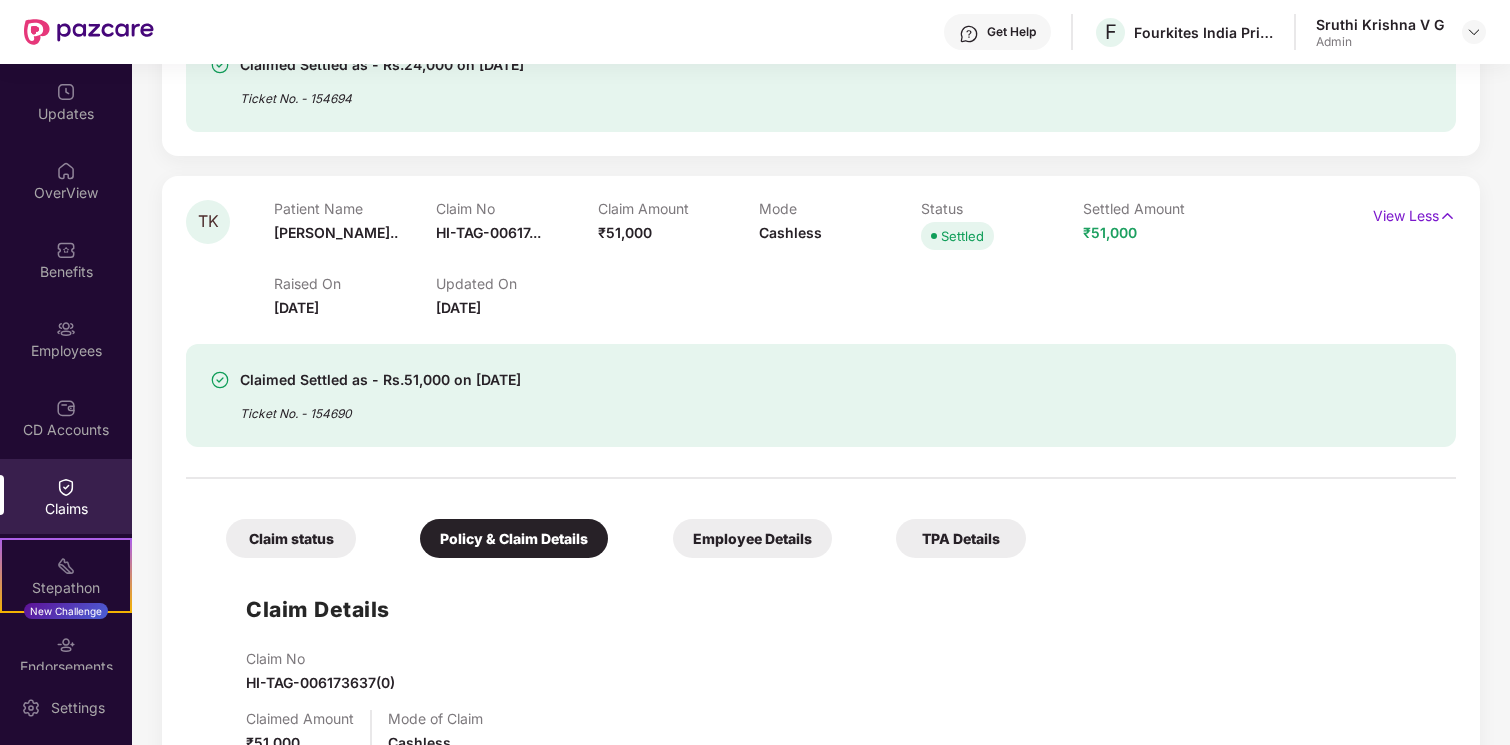 scroll, scrollTop: 2998, scrollLeft: 0, axis: vertical 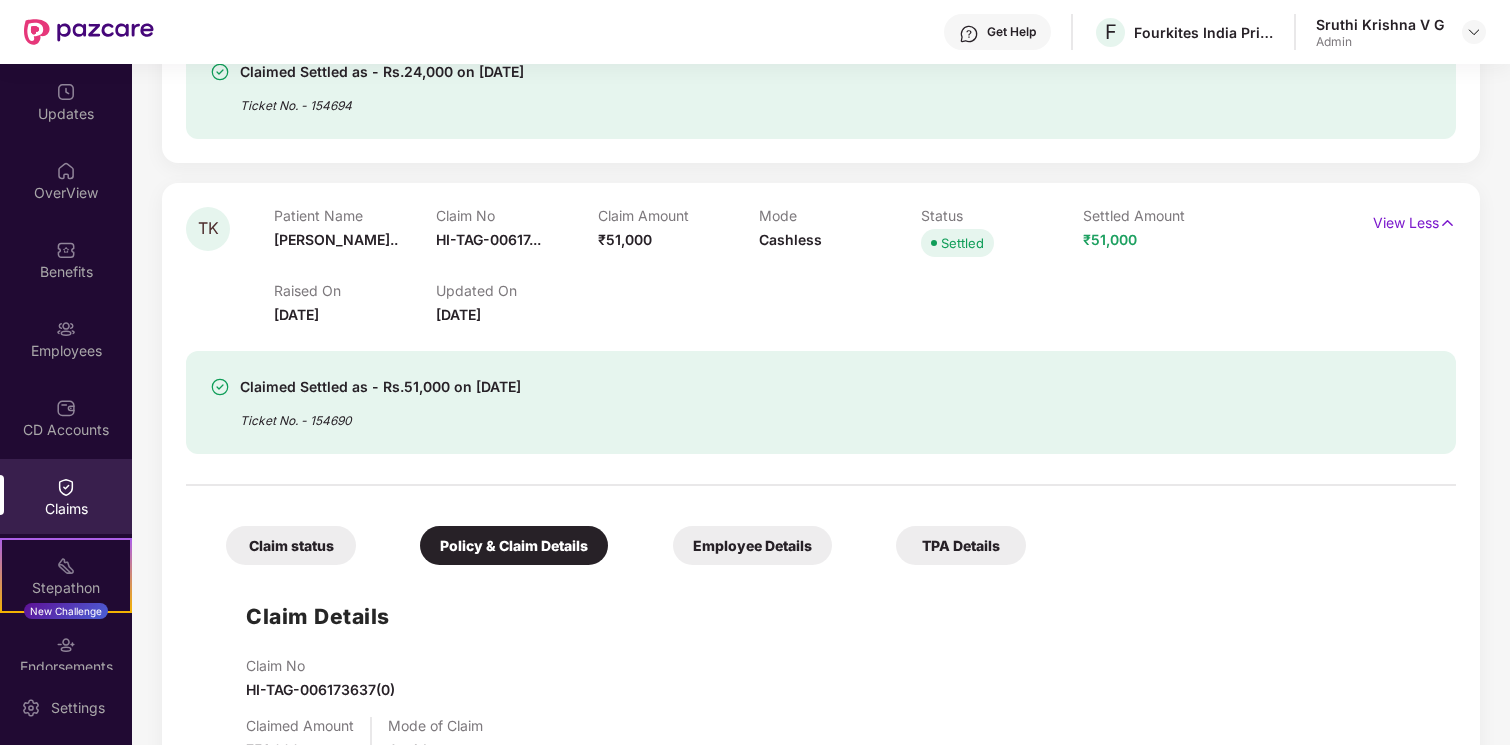 click on "Employee Details" at bounding box center (752, 545) 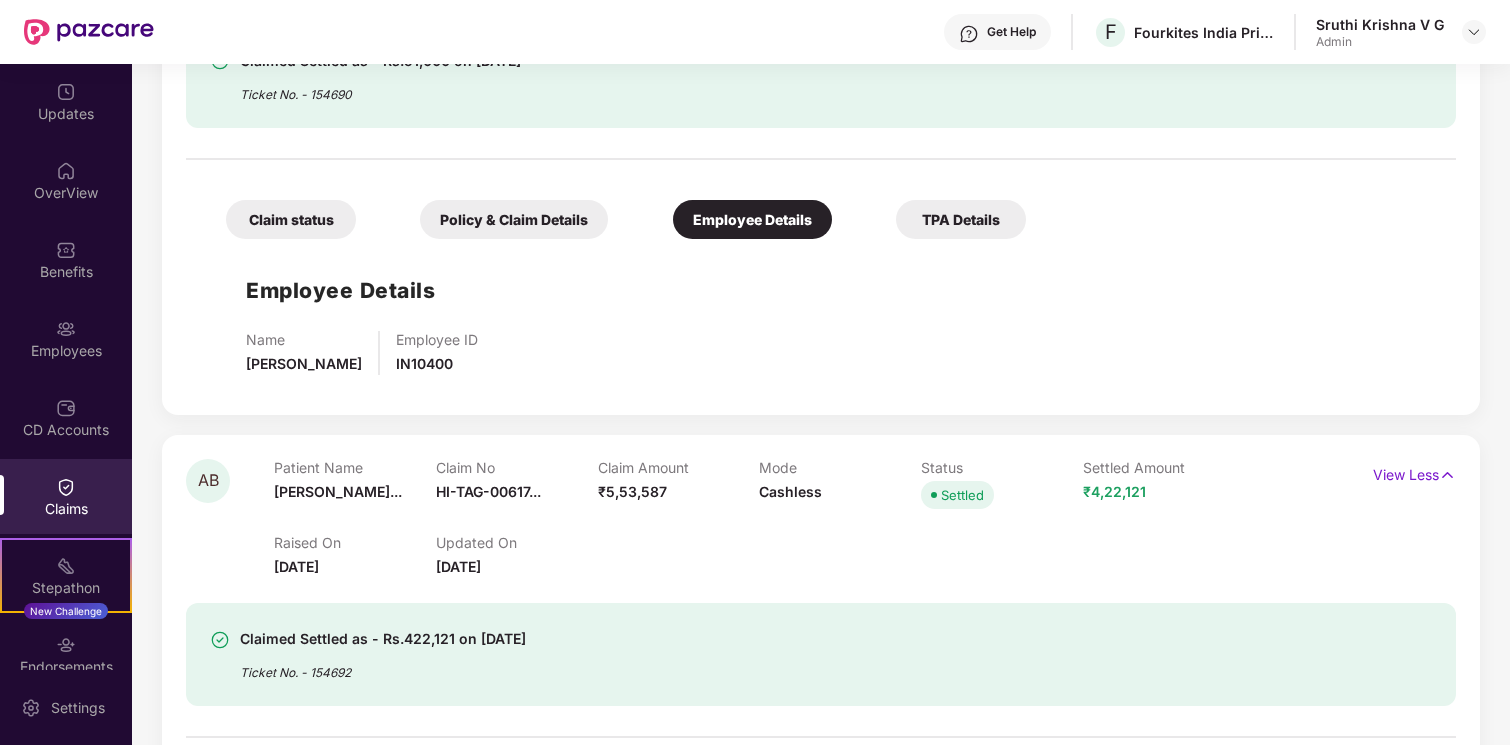 scroll, scrollTop: 3278, scrollLeft: 0, axis: vertical 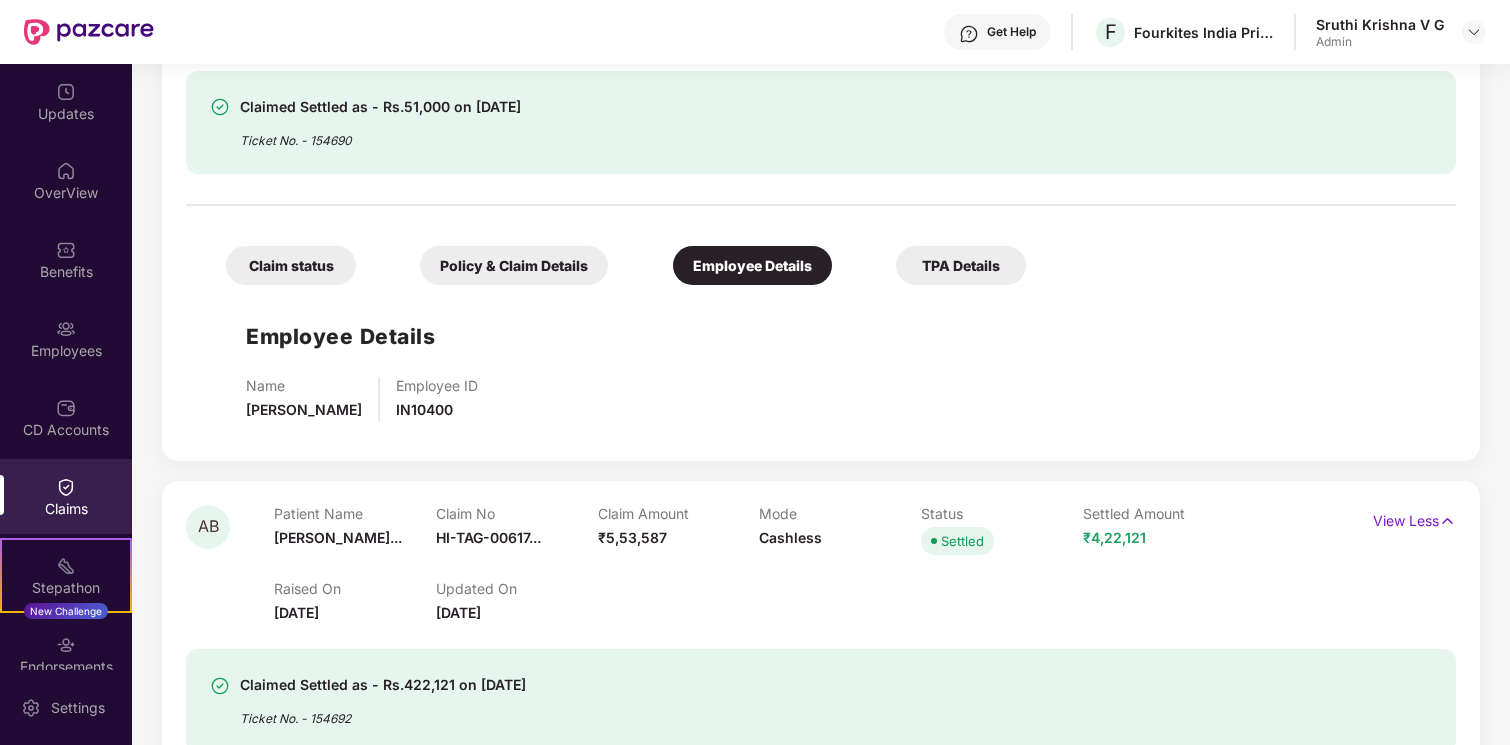 click on "IN10400" at bounding box center [424, 409] 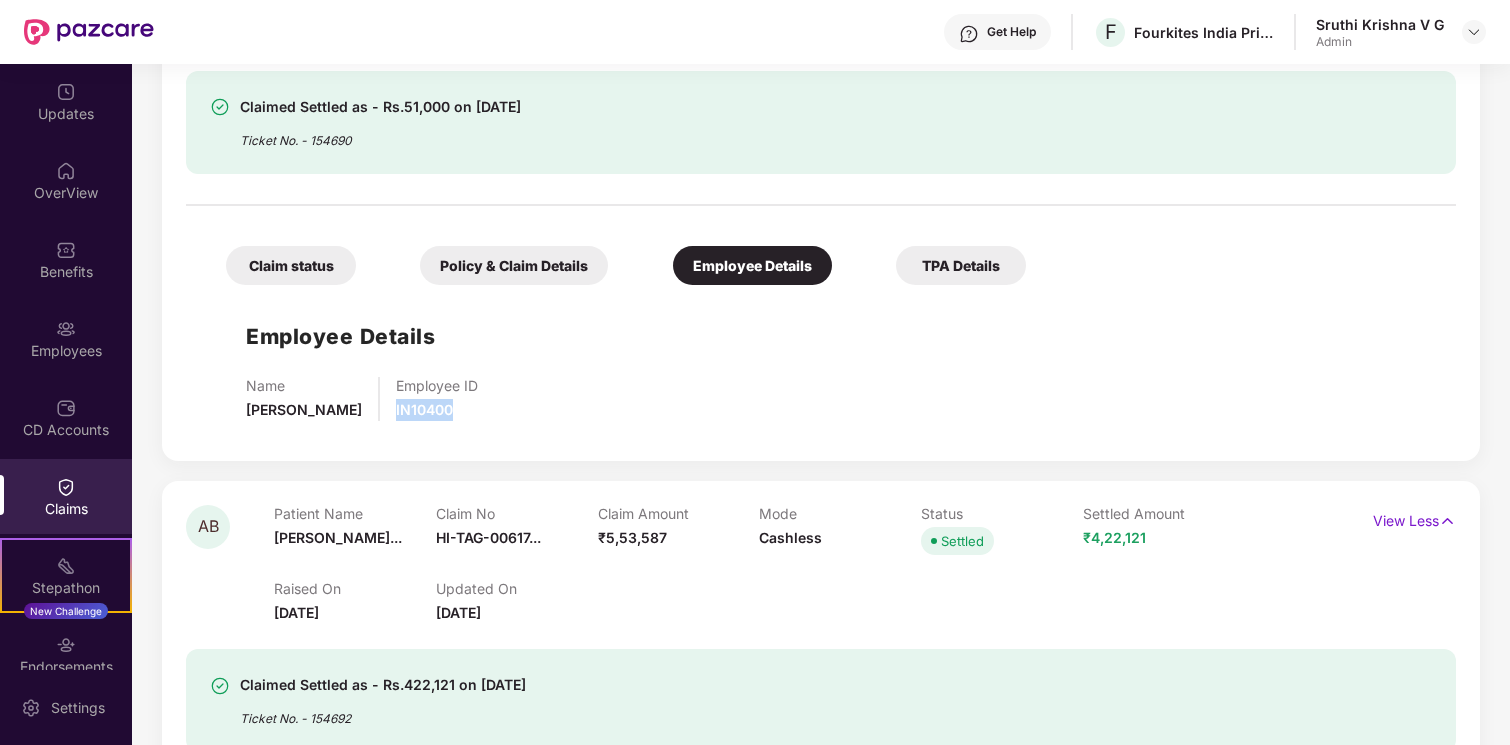 click on "IN10400" at bounding box center (424, 409) 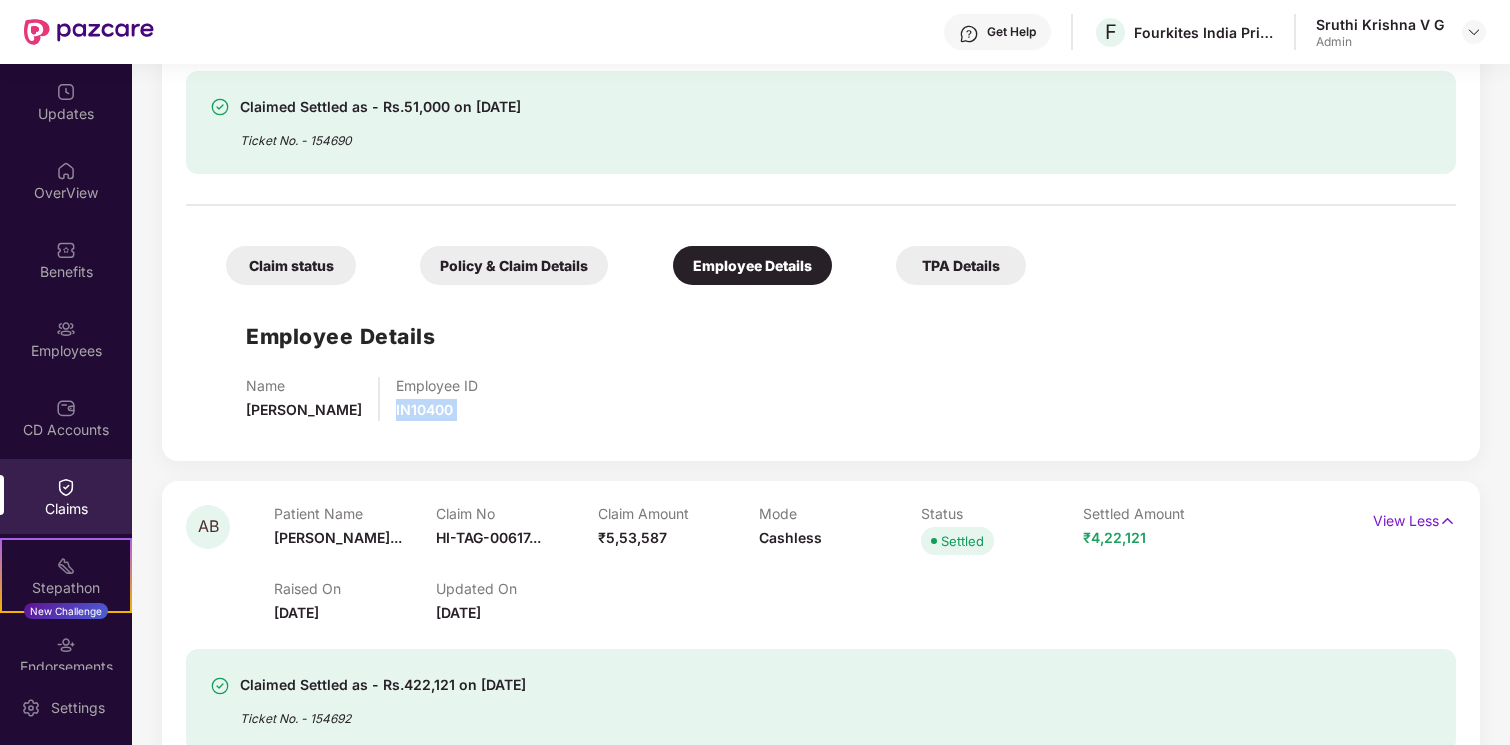 click on "IN10400" at bounding box center (424, 409) 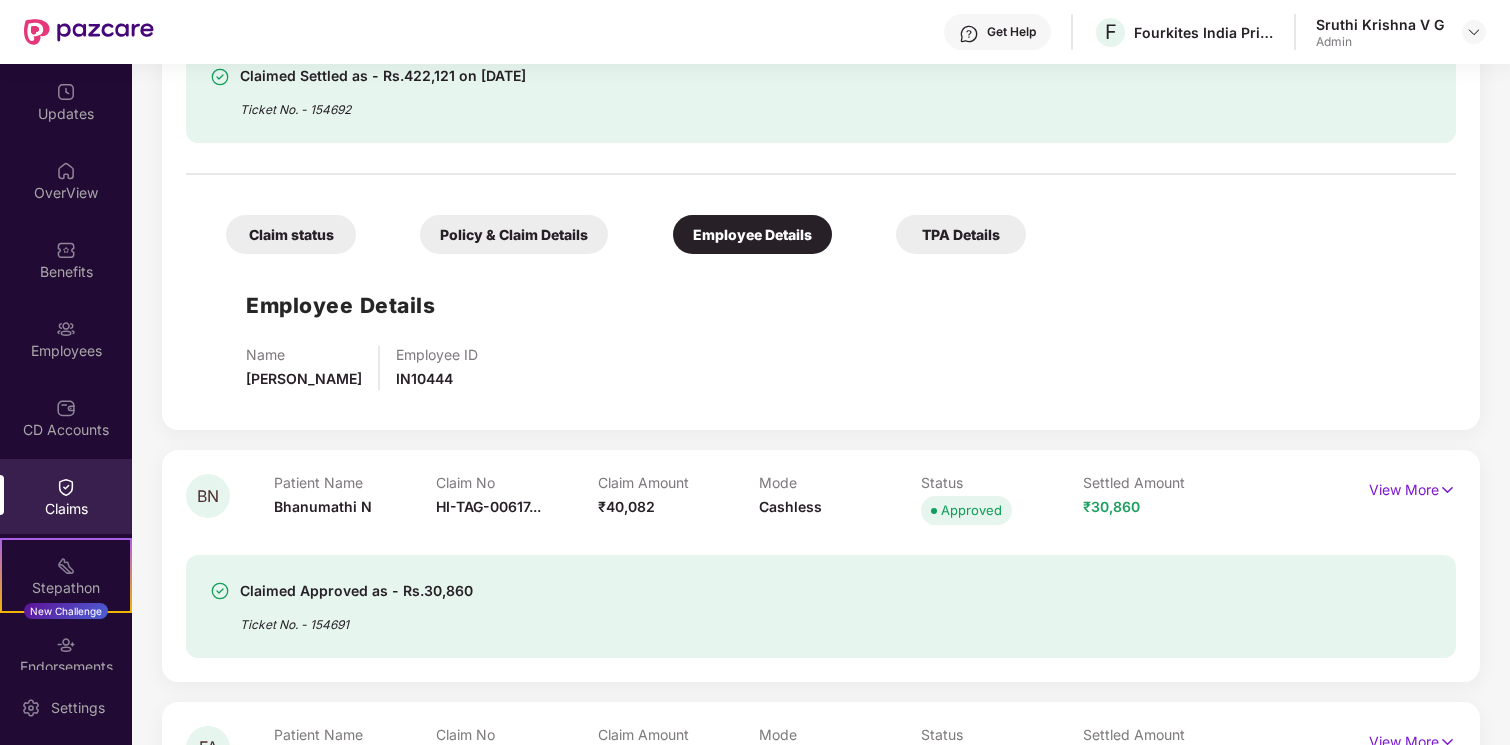 scroll, scrollTop: 3903, scrollLeft: 0, axis: vertical 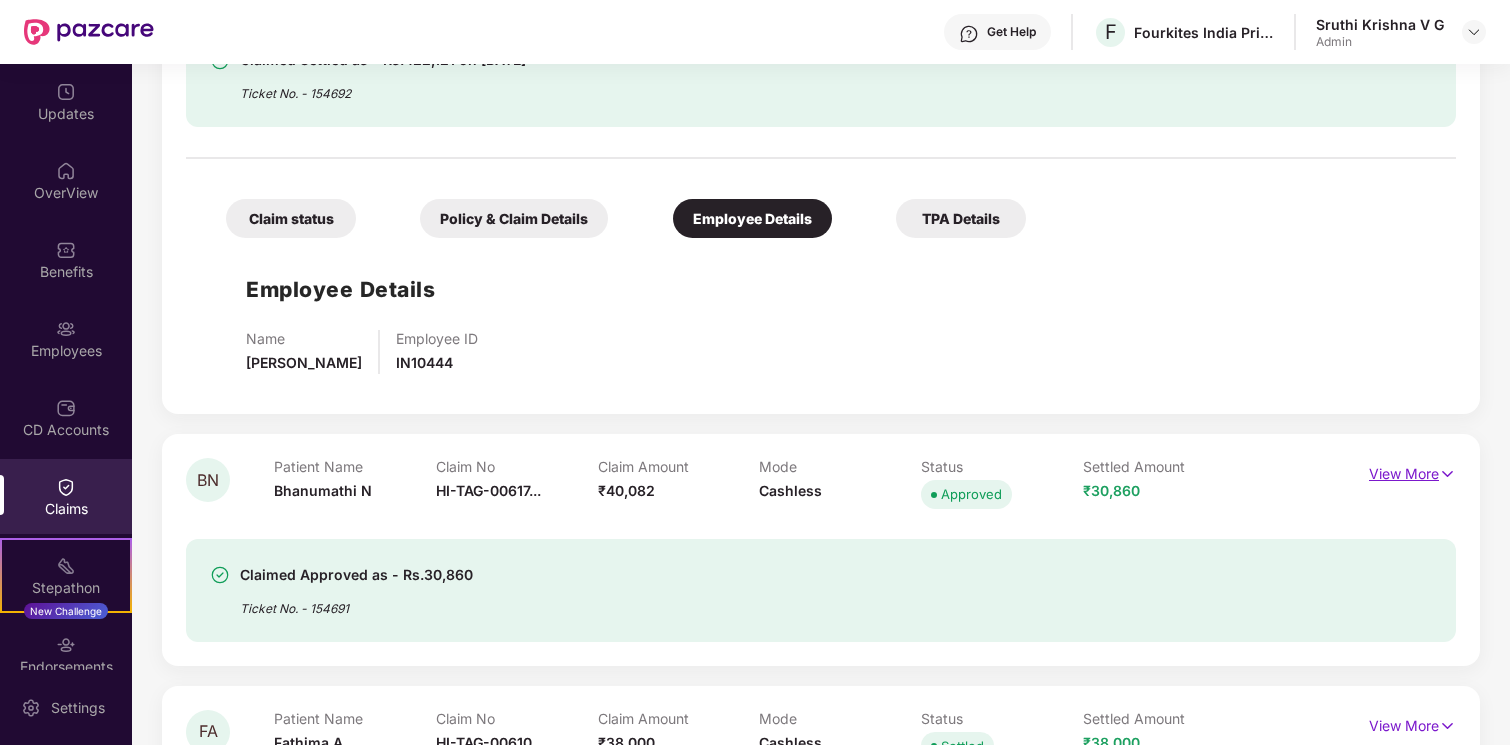 click on "View More" at bounding box center [1412, 471] 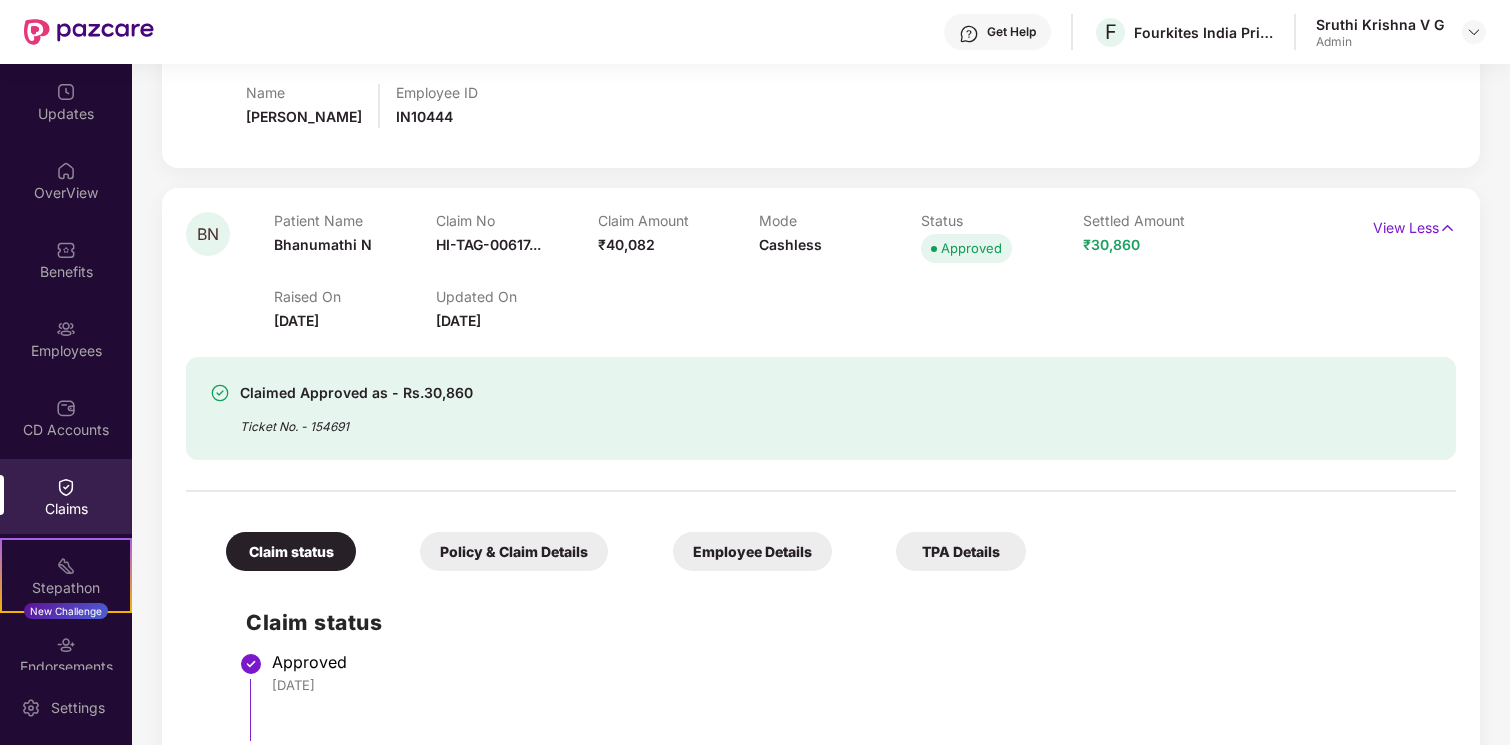 scroll, scrollTop: 4167, scrollLeft: 0, axis: vertical 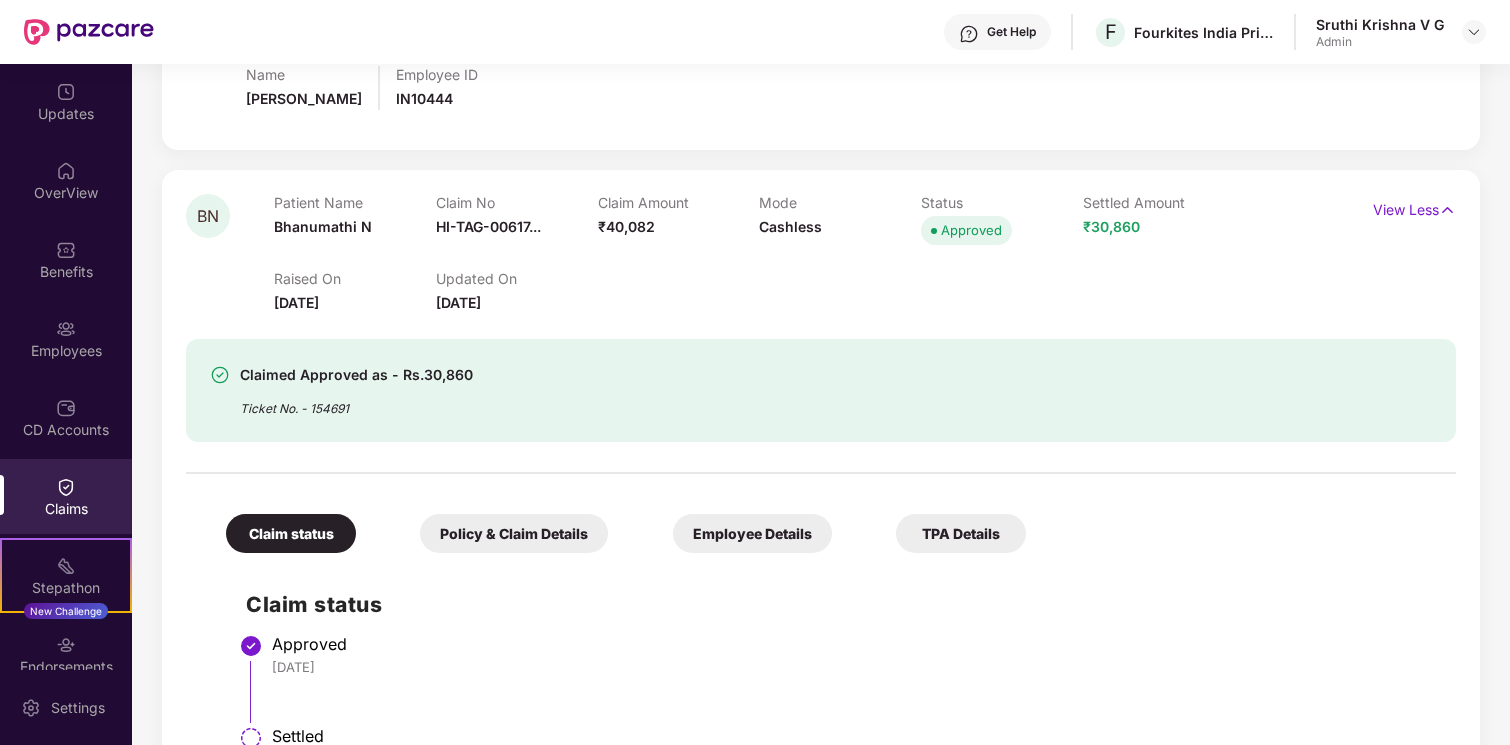 click on "Employee Details" at bounding box center (752, 533) 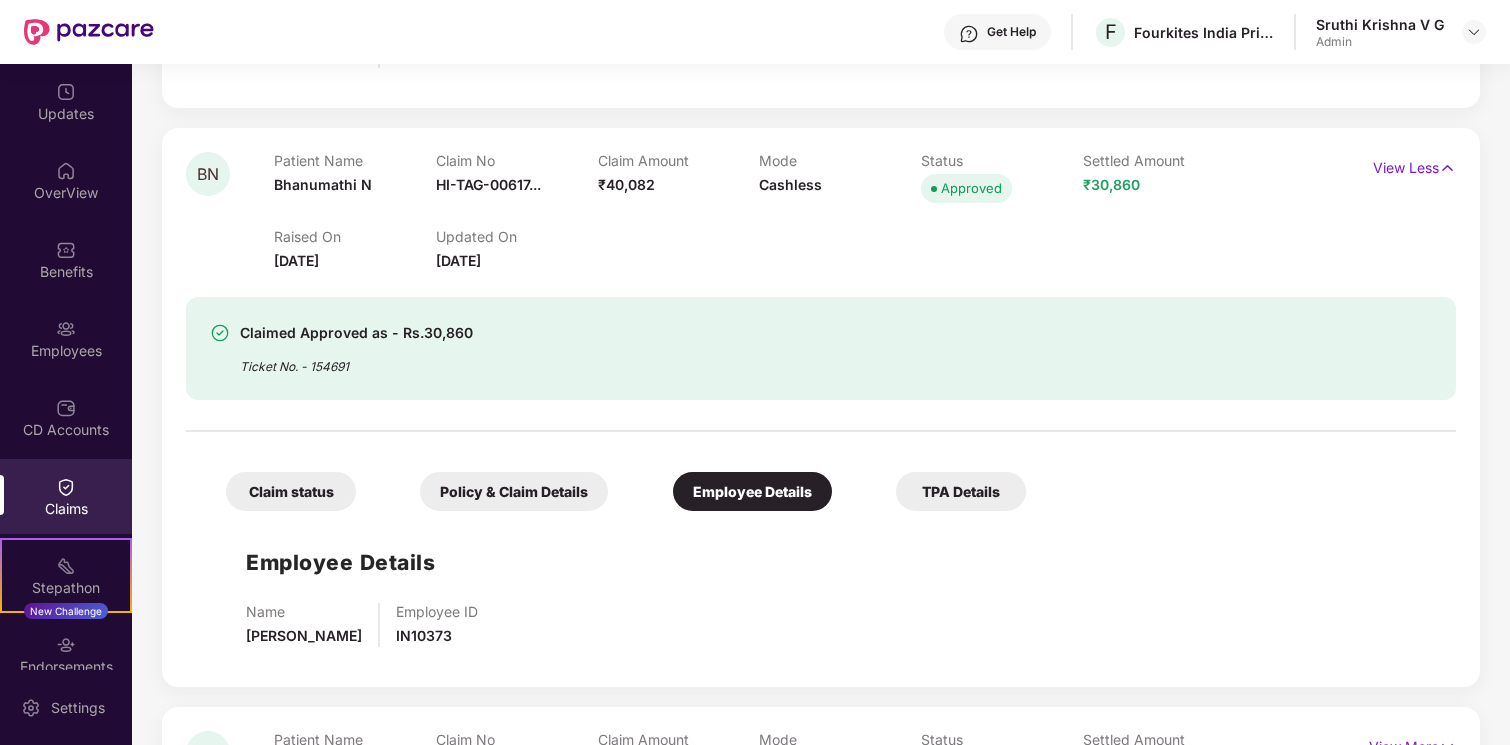 scroll, scrollTop: 4214, scrollLeft: 0, axis: vertical 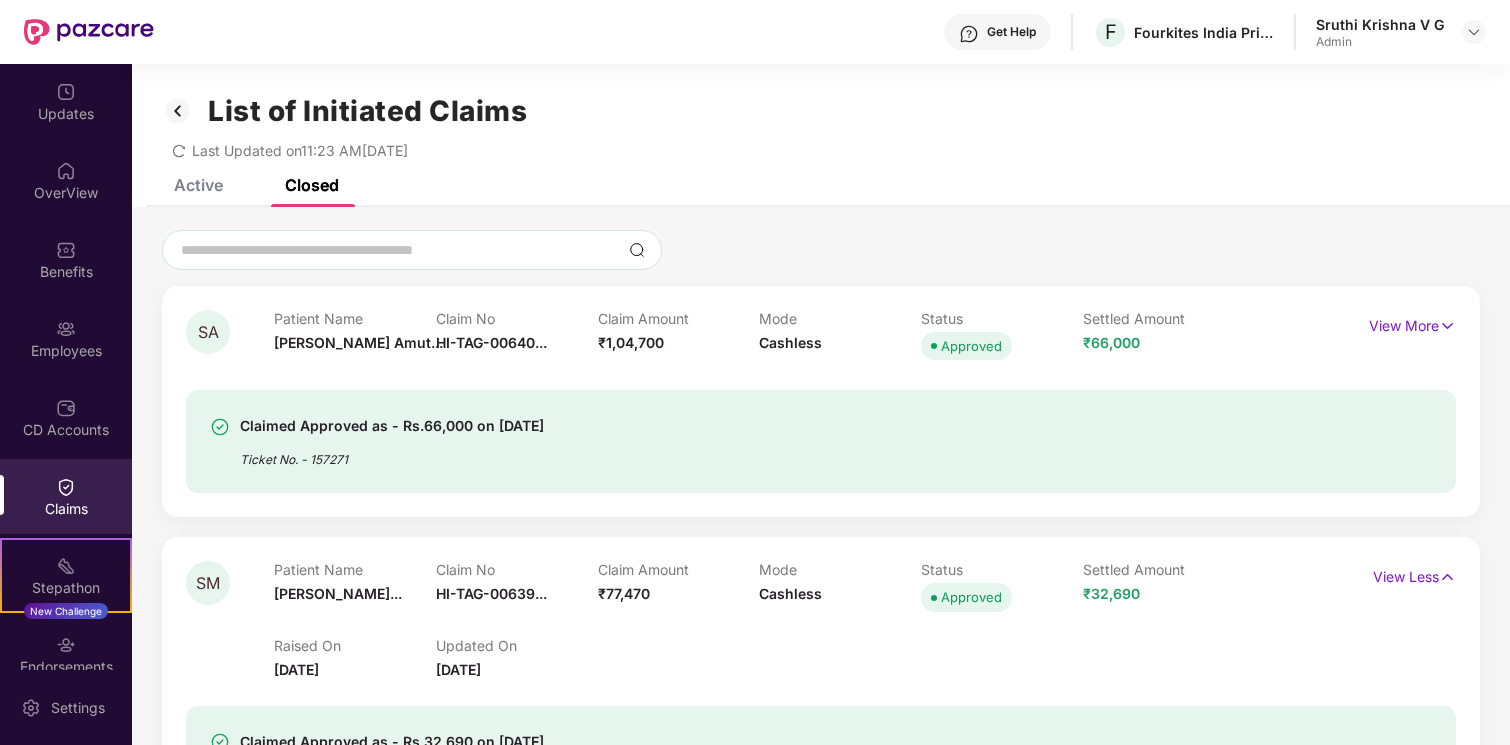 click on "Active" at bounding box center [198, 185] 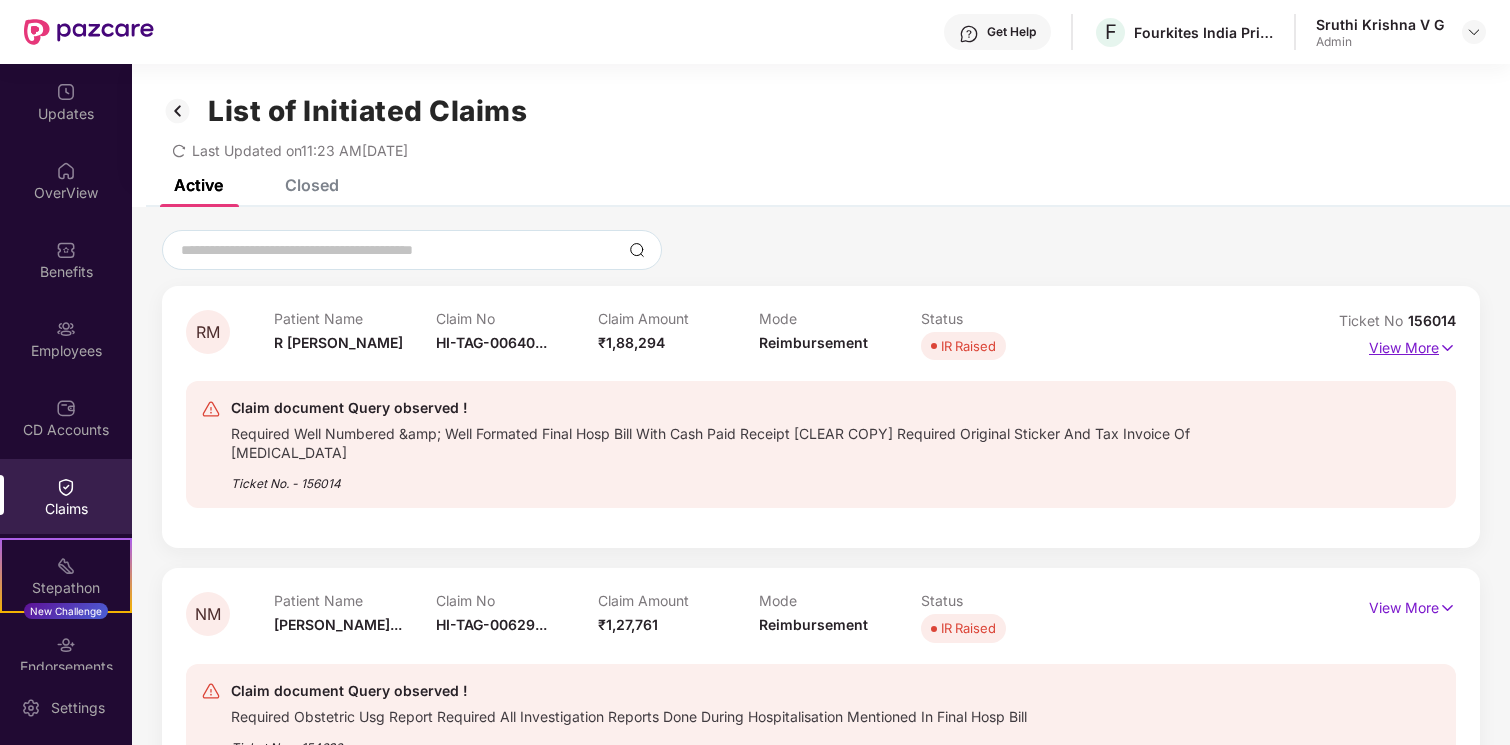 click at bounding box center (1447, 348) 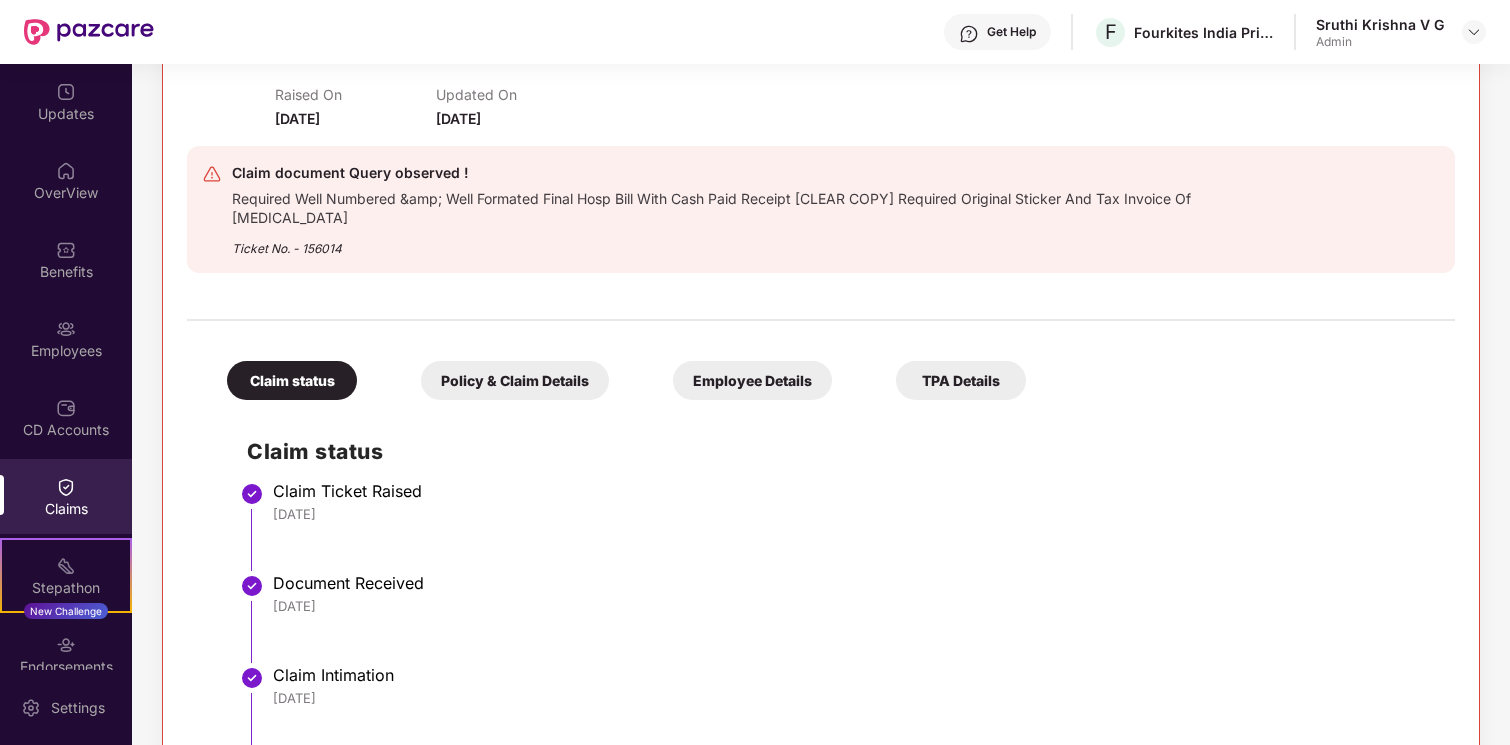 scroll, scrollTop: 301, scrollLeft: 0, axis: vertical 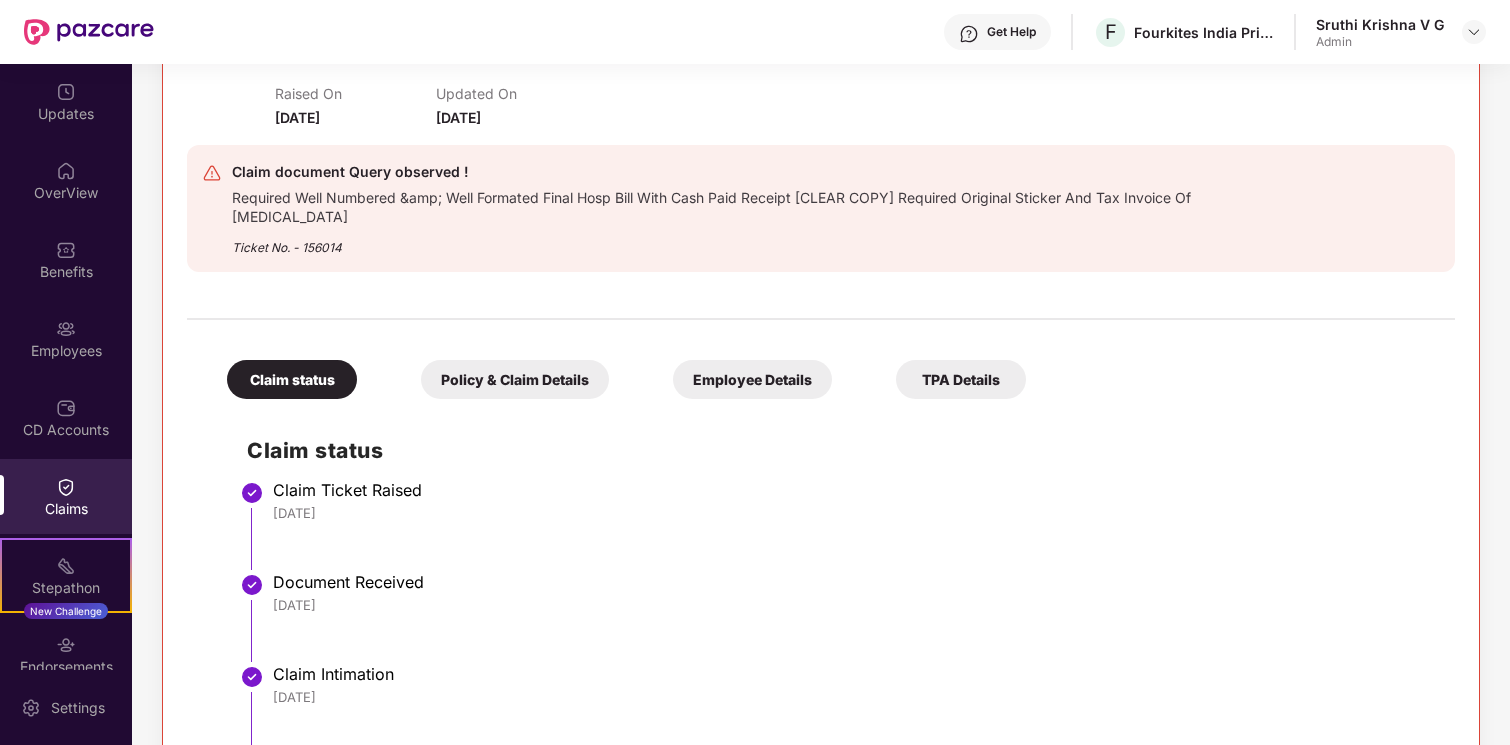 click on "Employee Details" at bounding box center (752, 379) 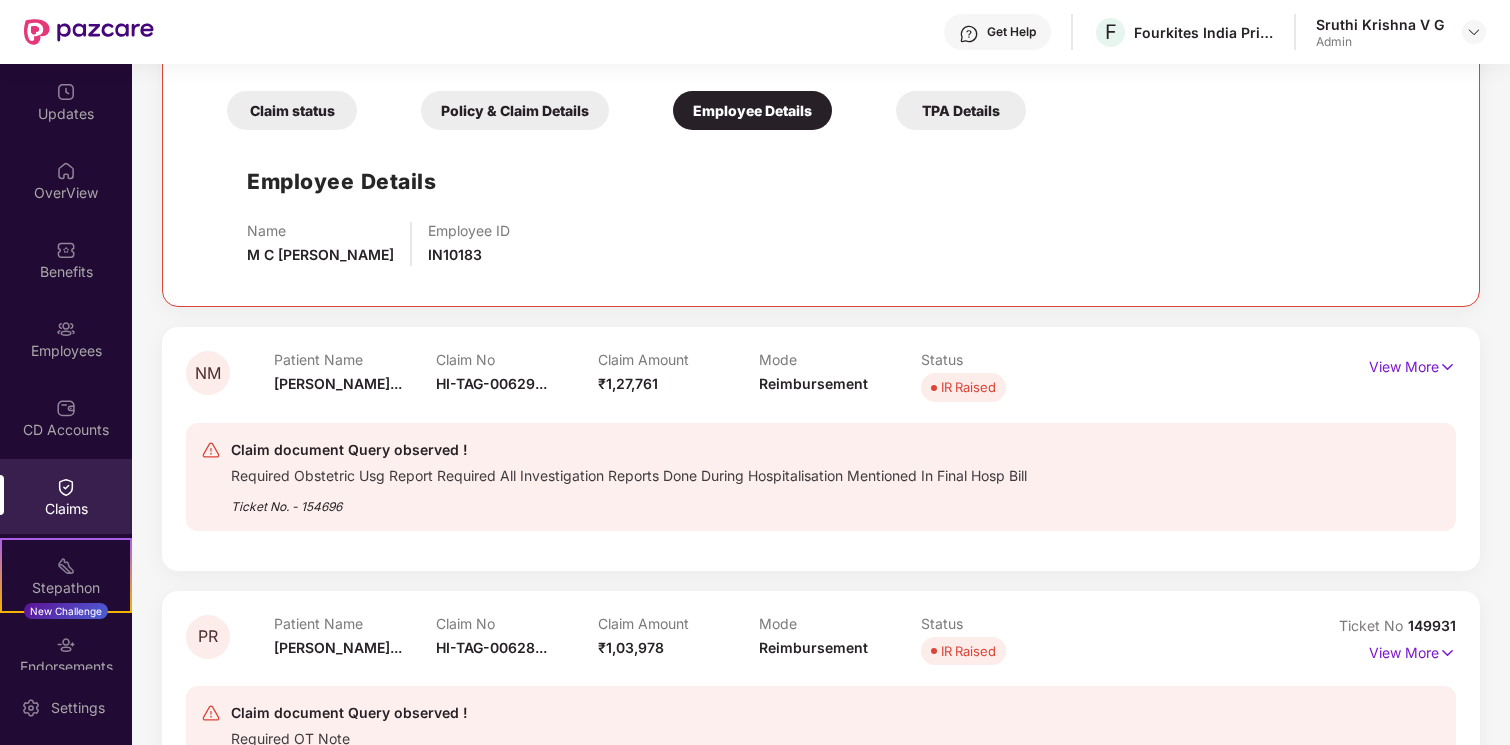 scroll, scrollTop: 571, scrollLeft: 0, axis: vertical 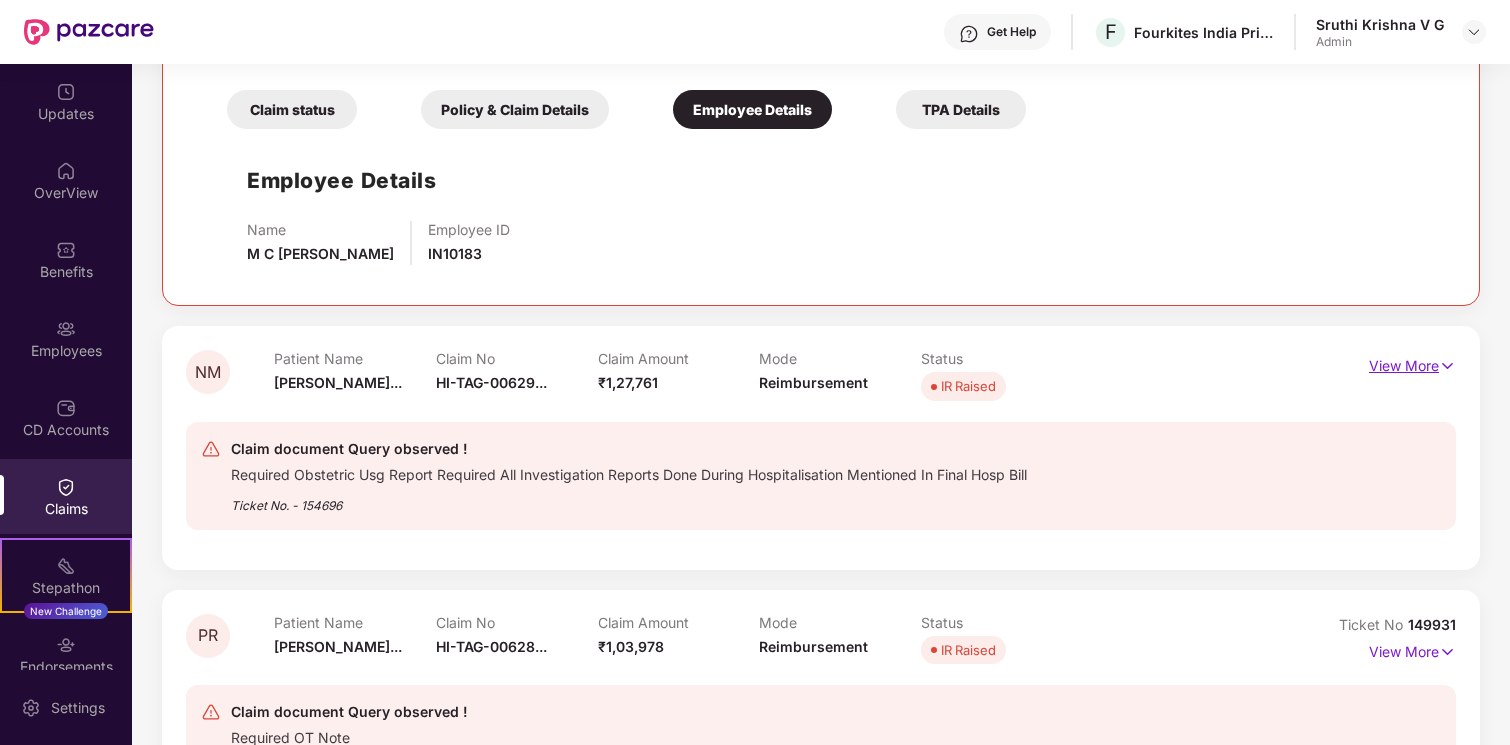 click on "View More" at bounding box center (1412, 363) 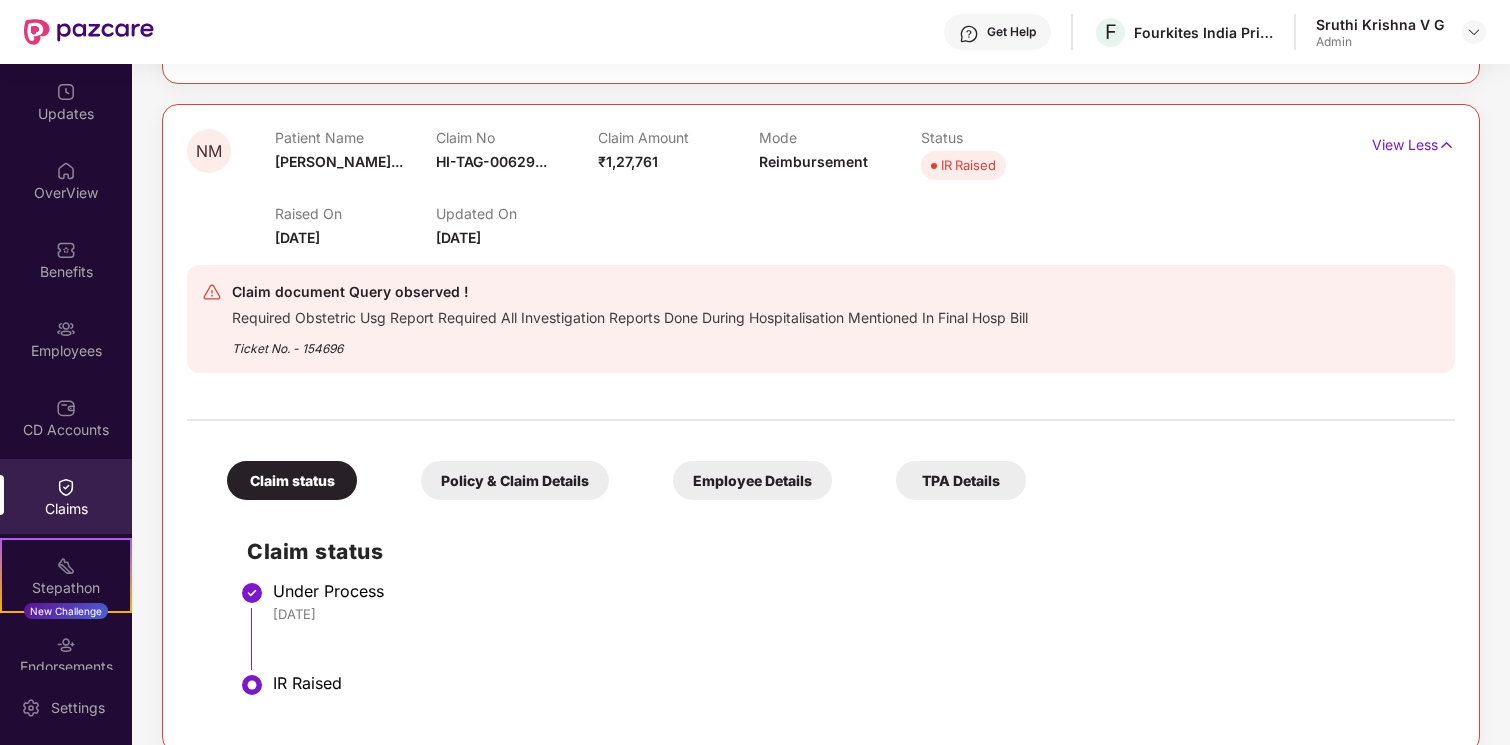 scroll, scrollTop: 812, scrollLeft: 0, axis: vertical 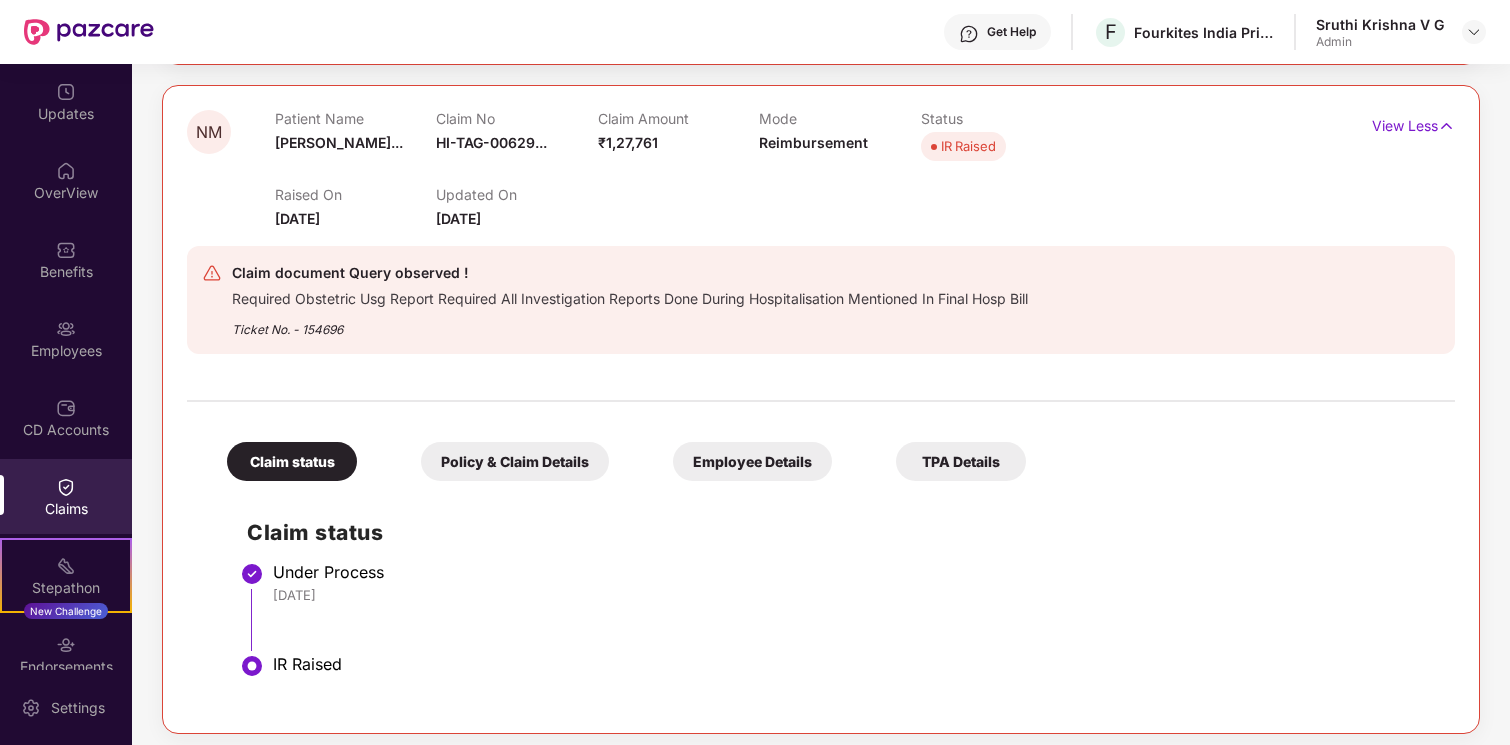 click on "Employee Details" at bounding box center [752, 461] 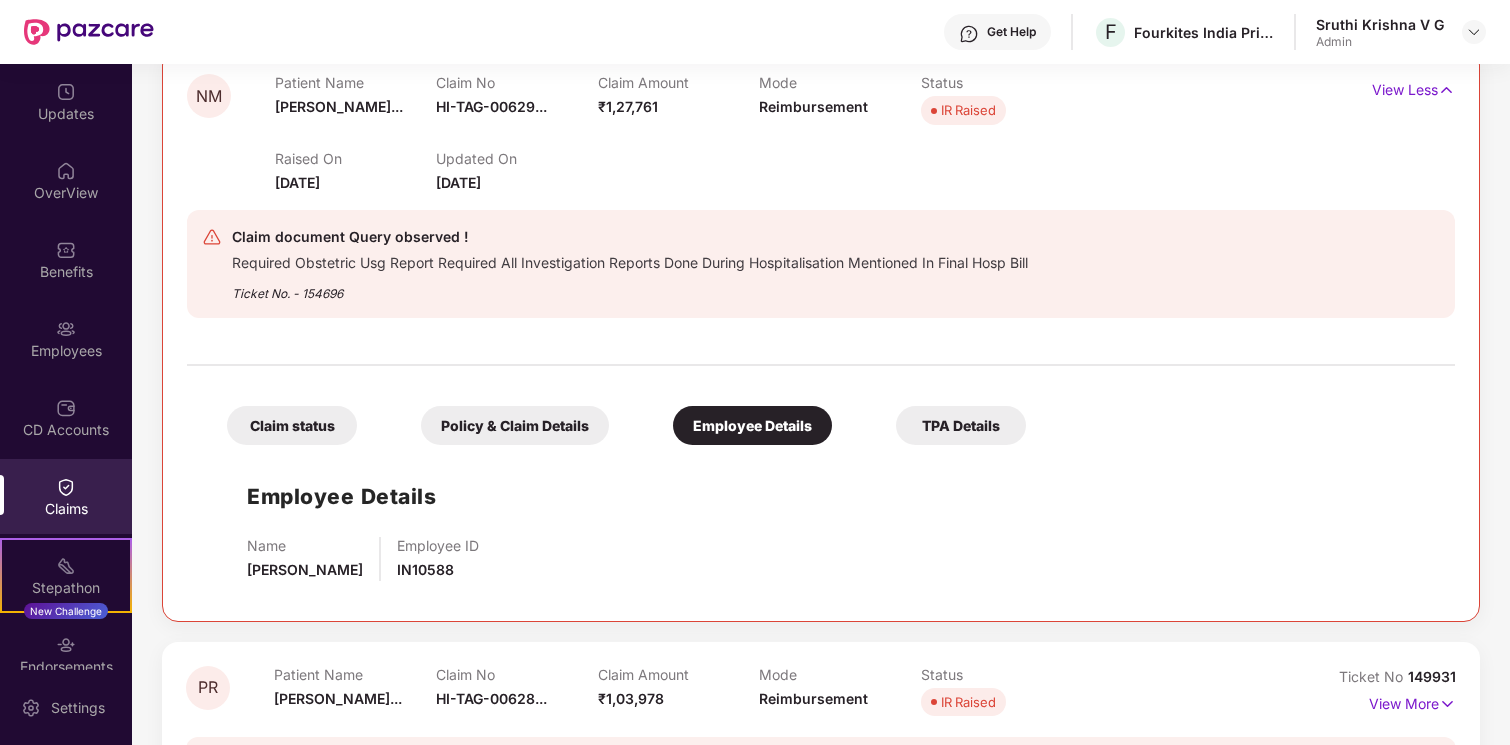 scroll, scrollTop: 850, scrollLeft: 0, axis: vertical 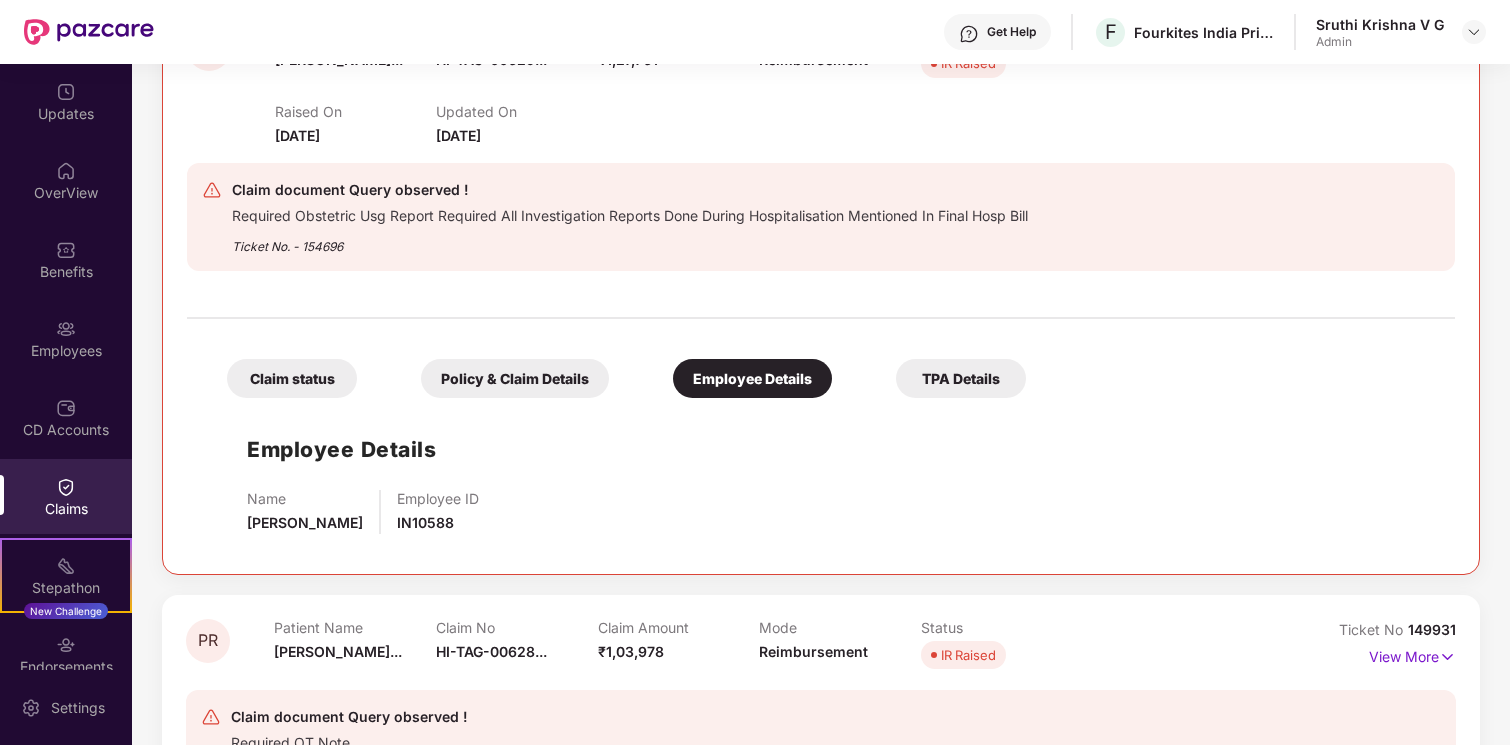 click on "IN10588" at bounding box center [425, 522] 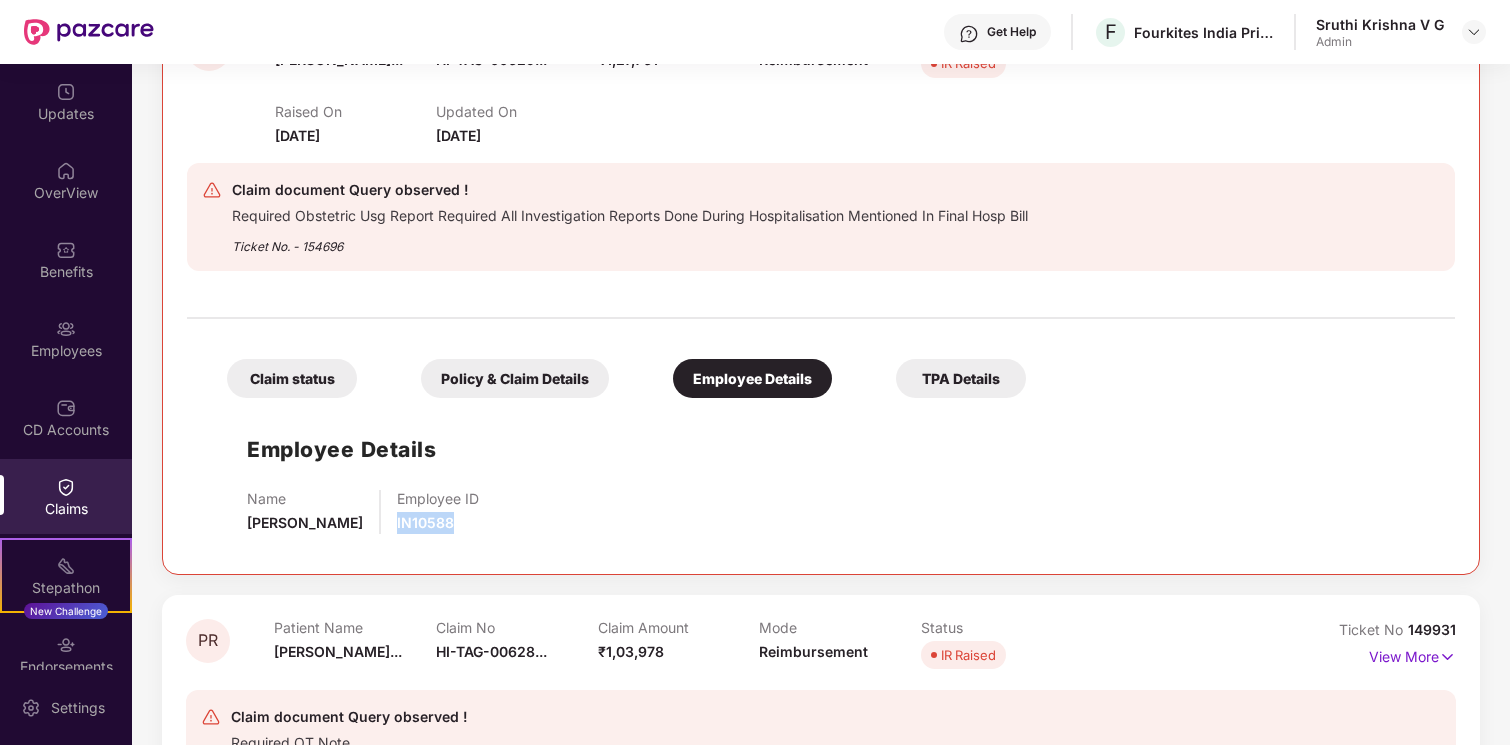 click on "IN10588" at bounding box center (425, 522) 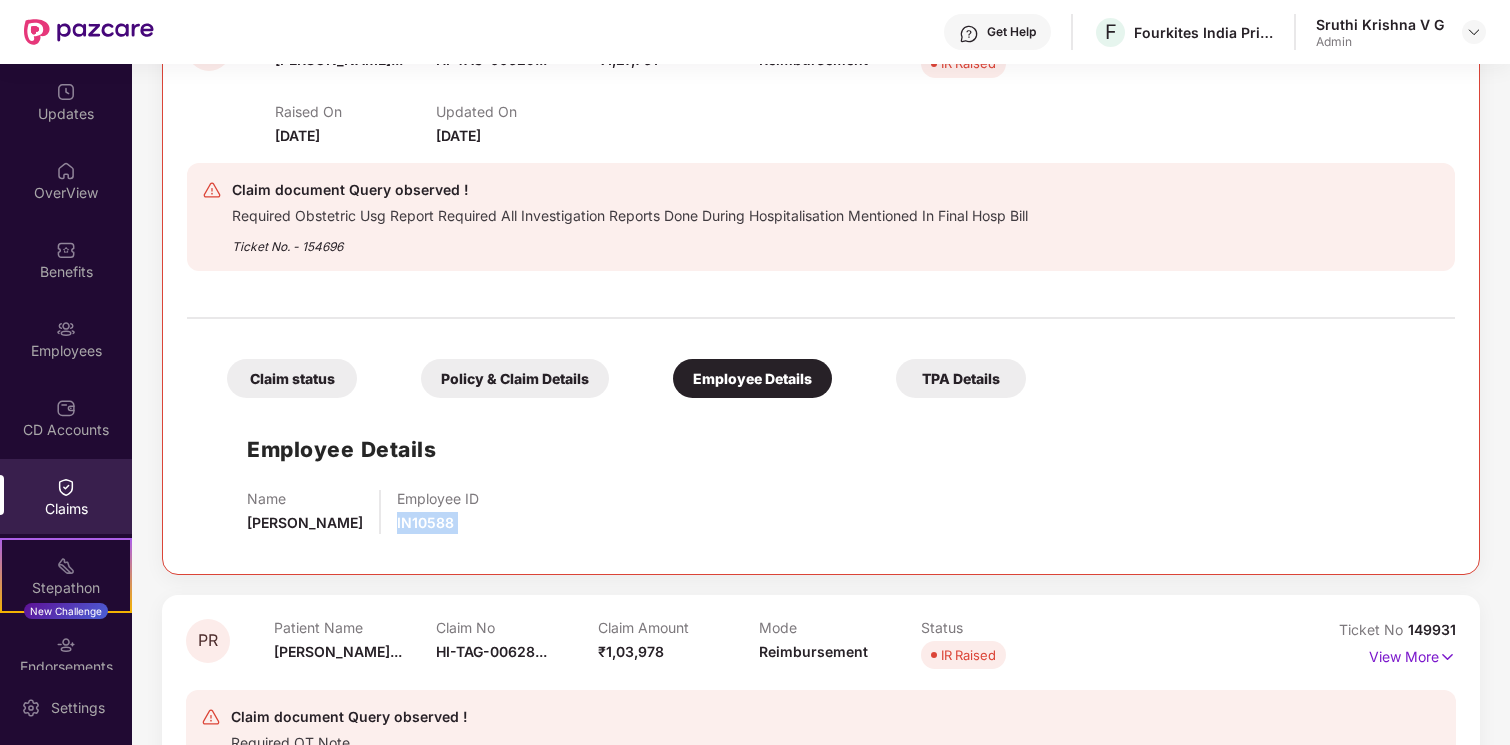 click on "IN10588" at bounding box center (425, 522) 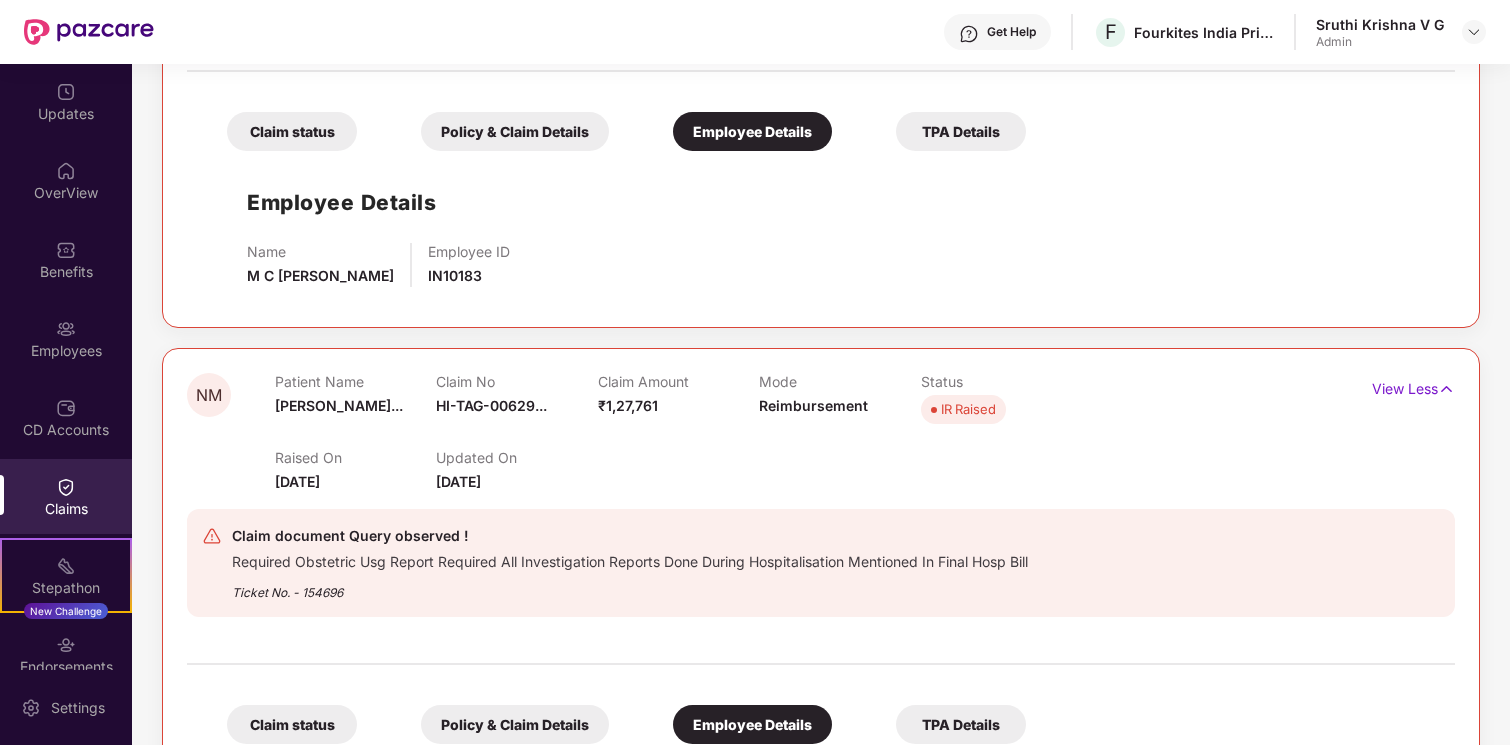 scroll, scrollTop: 516, scrollLeft: 0, axis: vertical 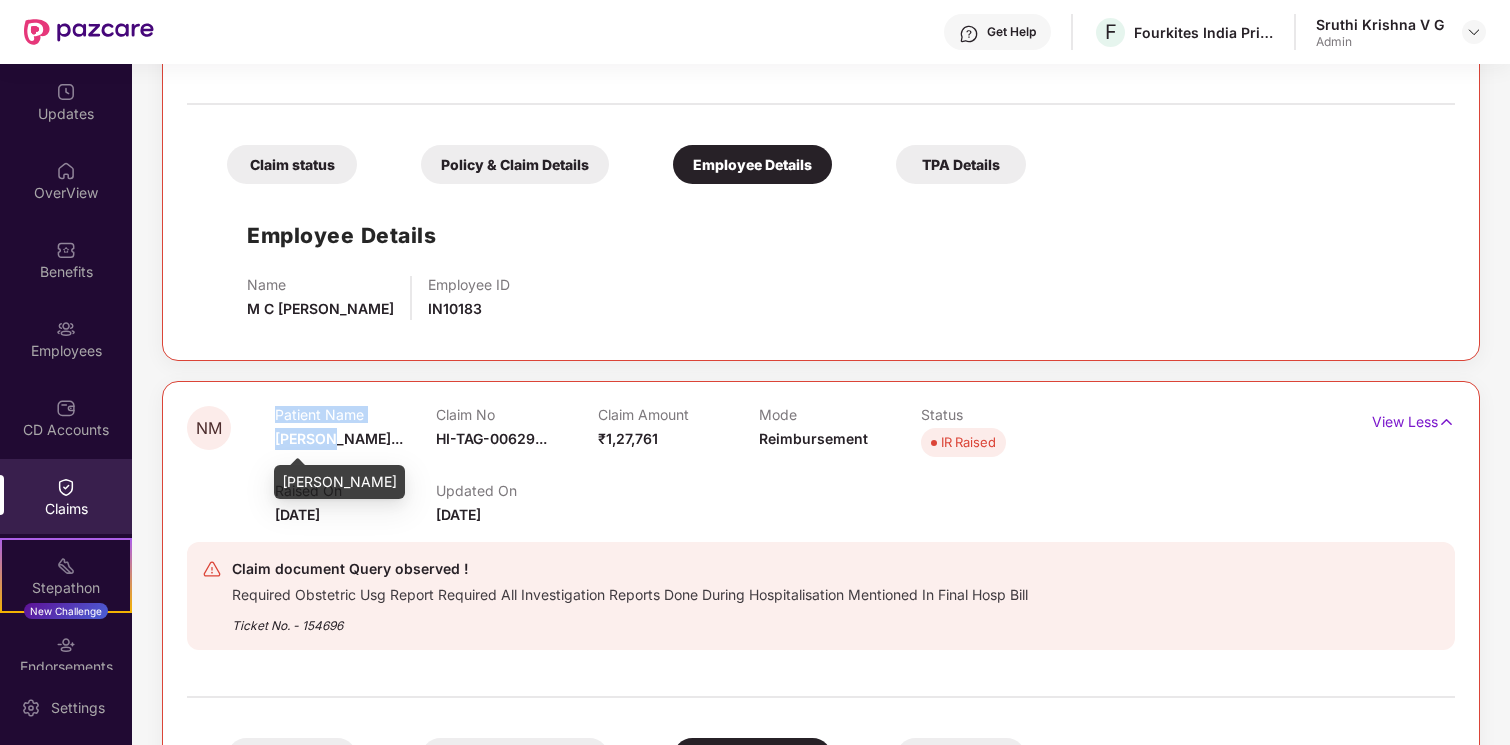 drag, startPoint x: 271, startPoint y: 443, endPoint x: 331, endPoint y: 444, distance: 60.00833 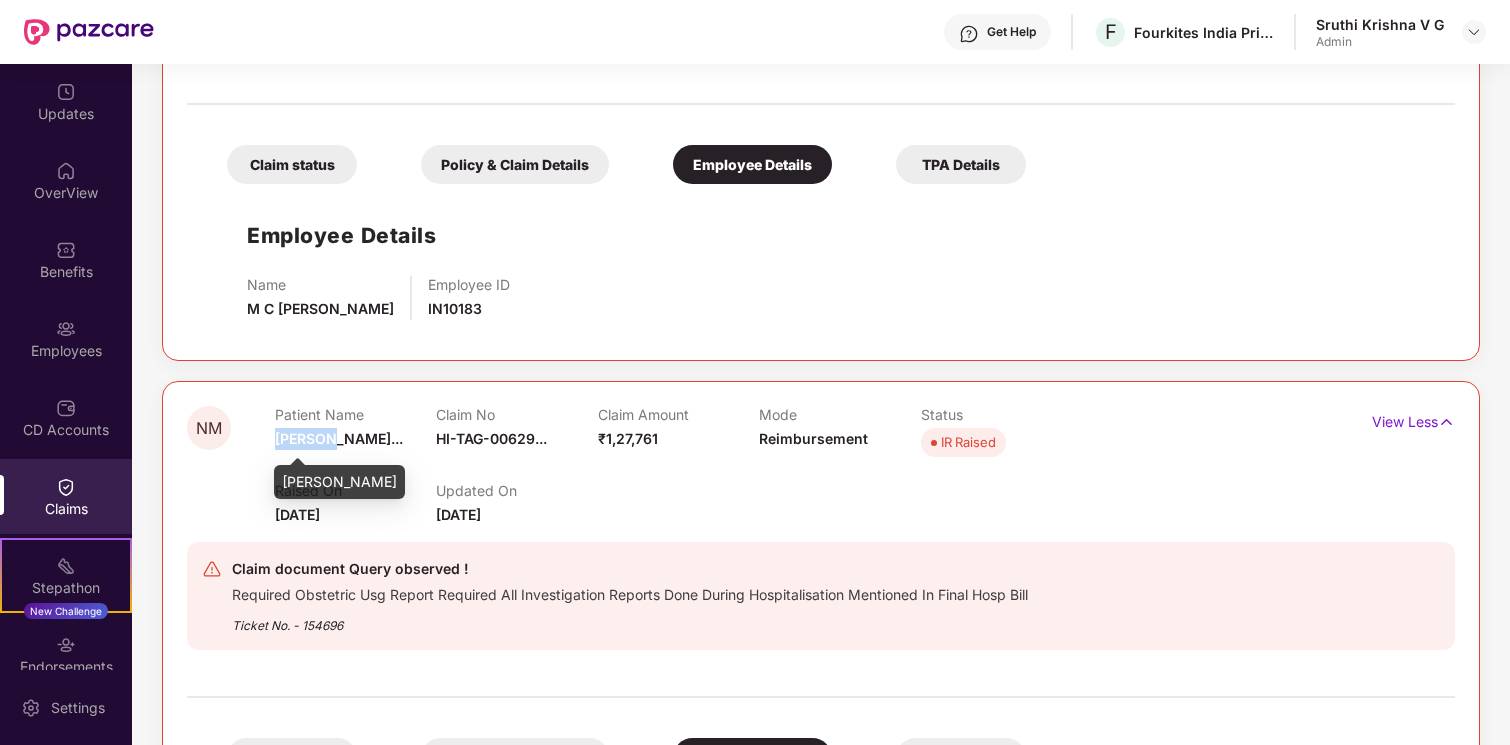 drag, startPoint x: 333, startPoint y: 443, endPoint x: 277, endPoint y: 442, distance: 56.008926 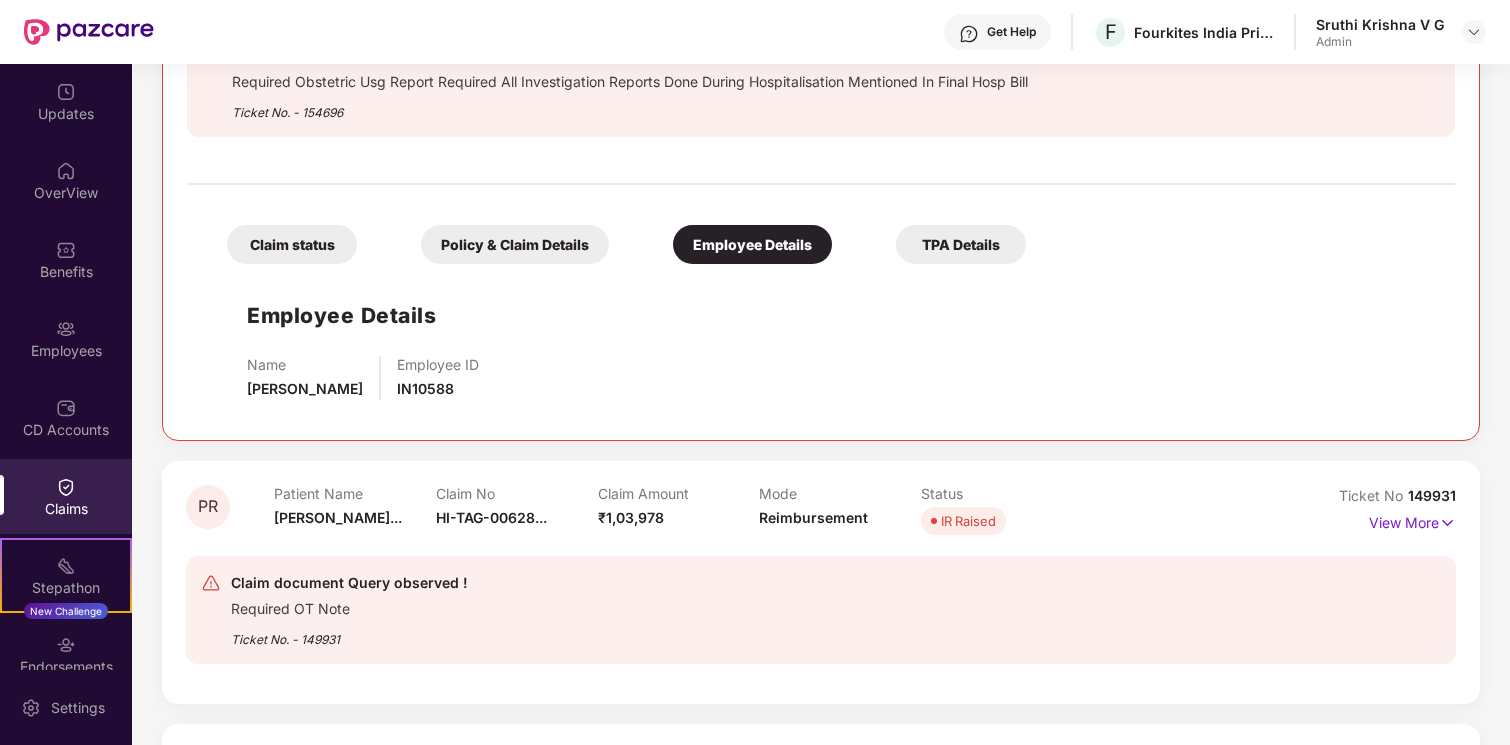 scroll, scrollTop: 1031, scrollLeft: 0, axis: vertical 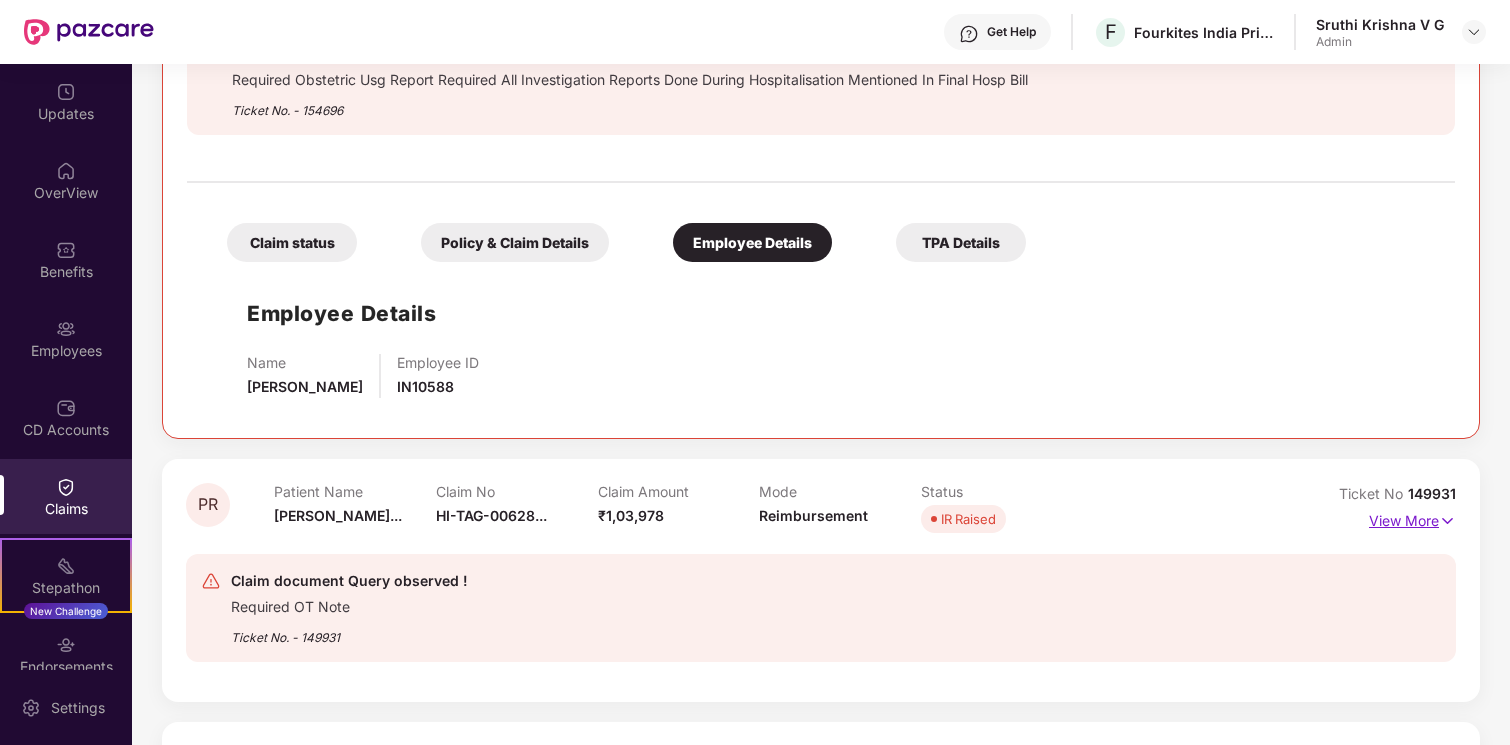 click on "View More" at bounding box center [1412, 518] 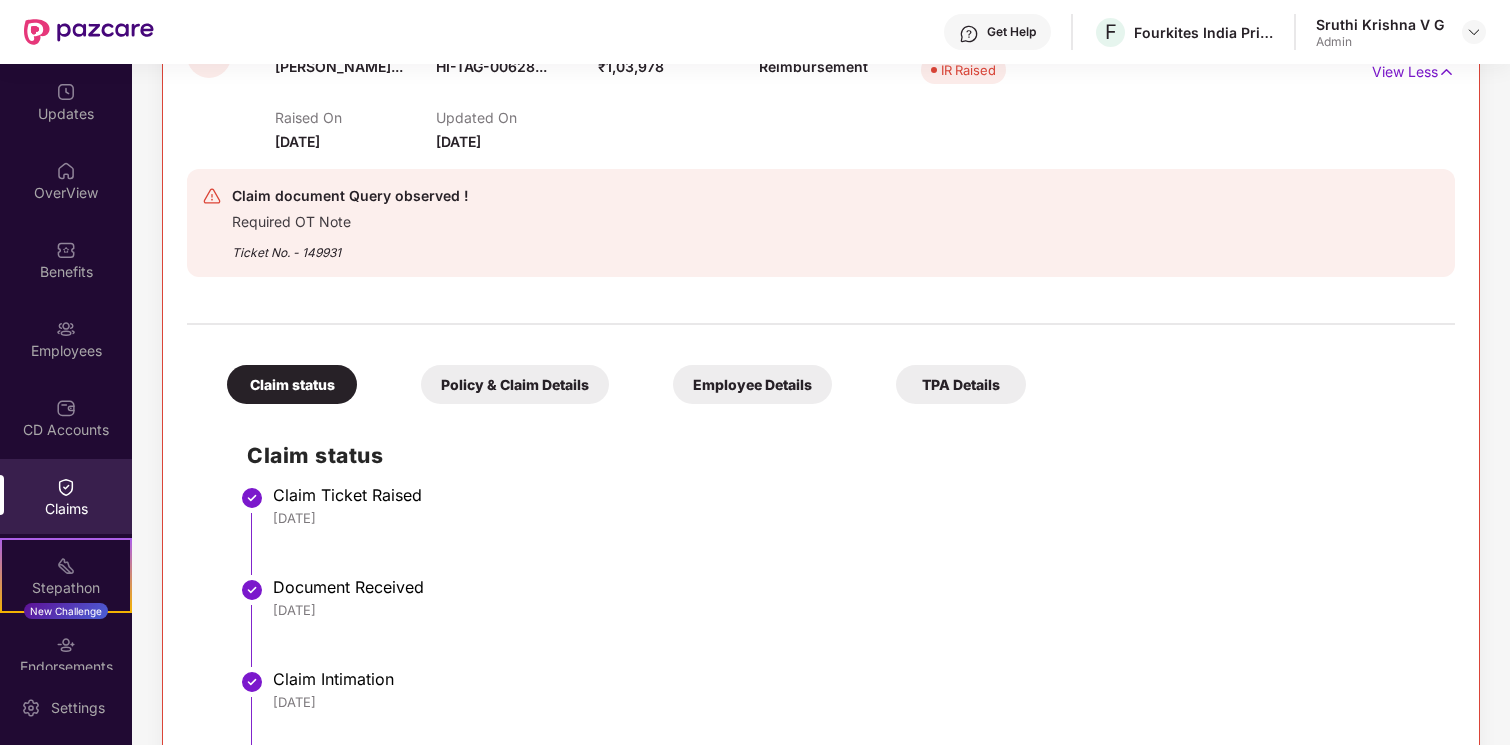 scroll, scrollTop: 1548, scrollLeft: 0, axis: vertical 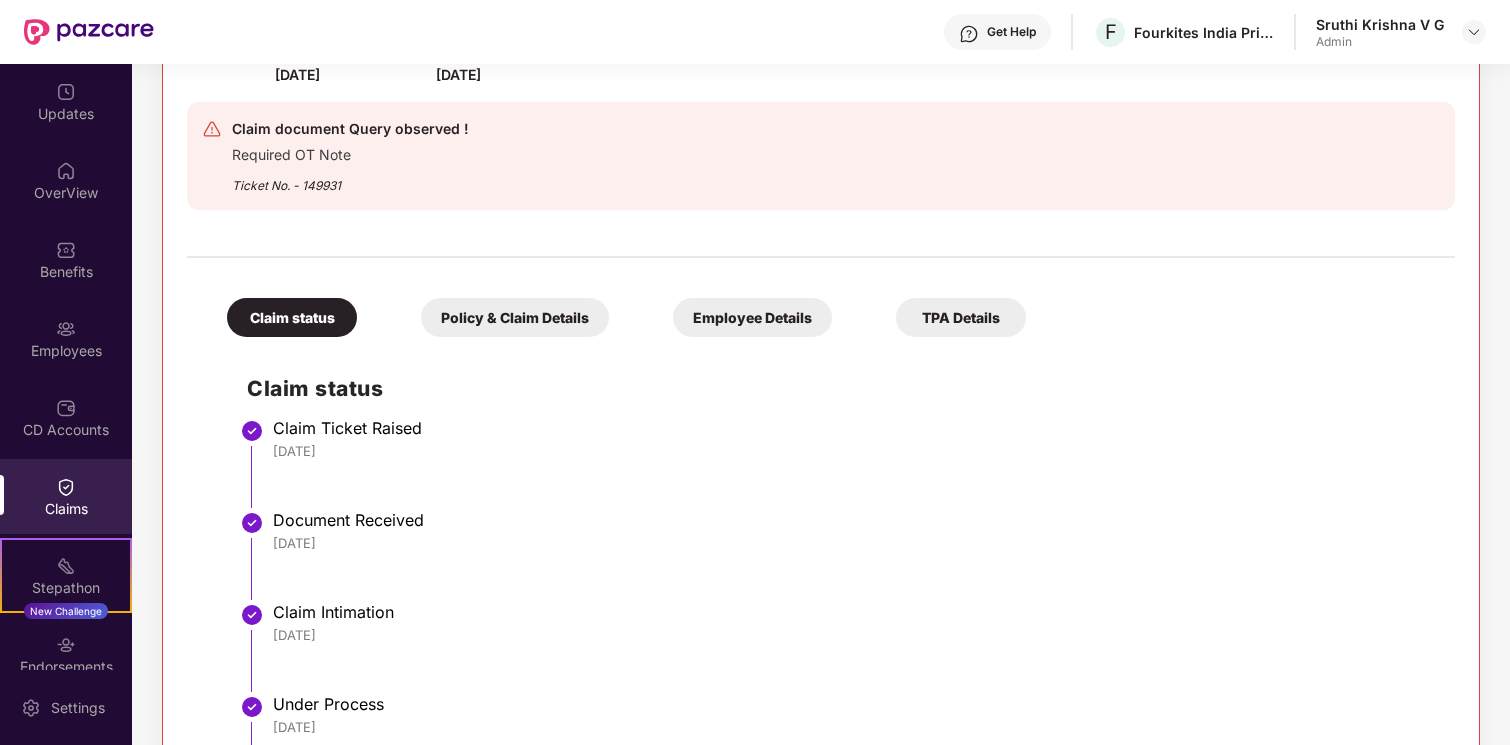 click on "Employee Details" at bounding box center [752, 317] 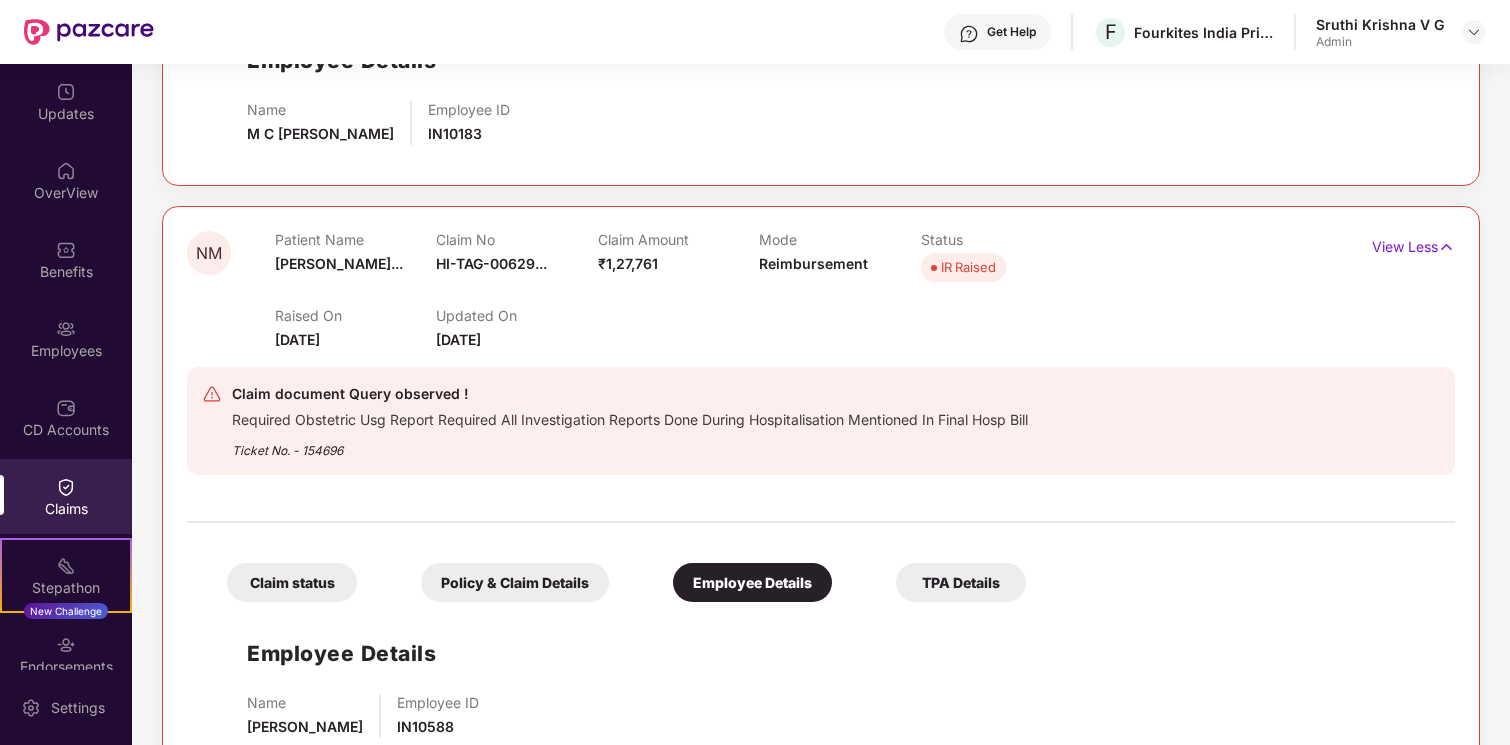 scroll, scrollTop: 0, scrollLeft: 0, axis: both 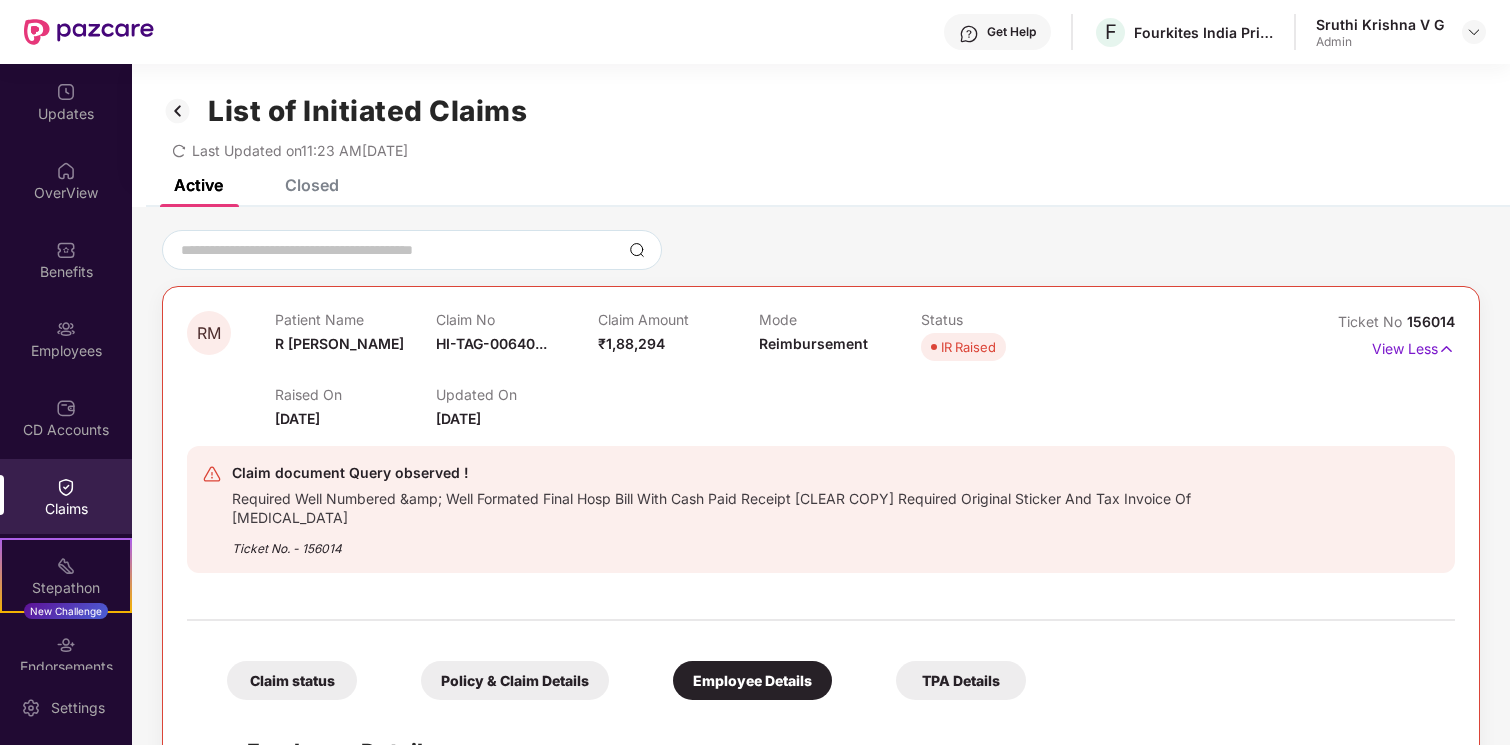 click on "List of Initiated Claims Last Updated on  11:23 AM[DATE]" at bounding box center [821, 121] 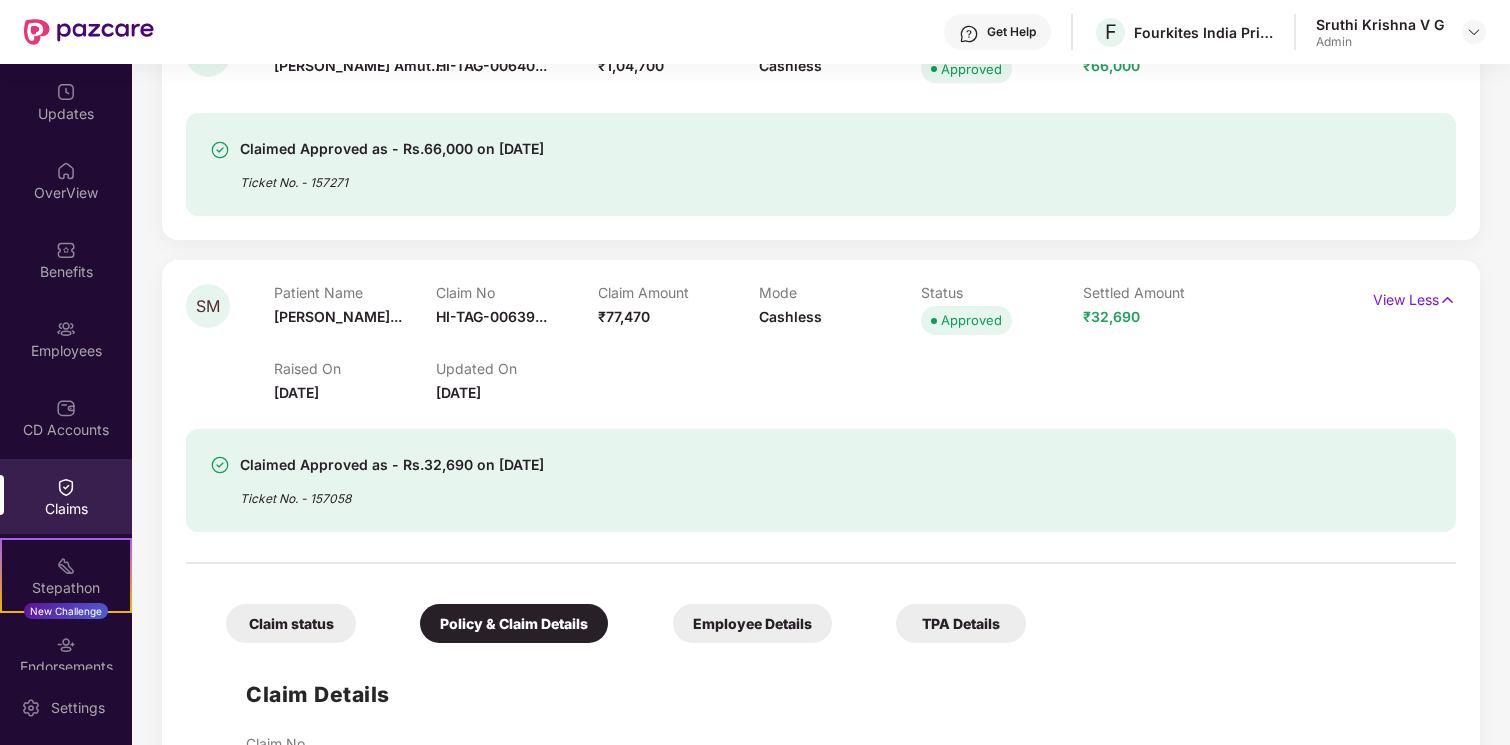 scroll, scrollTop: 290, scrollLeft: 0, axis: vertical 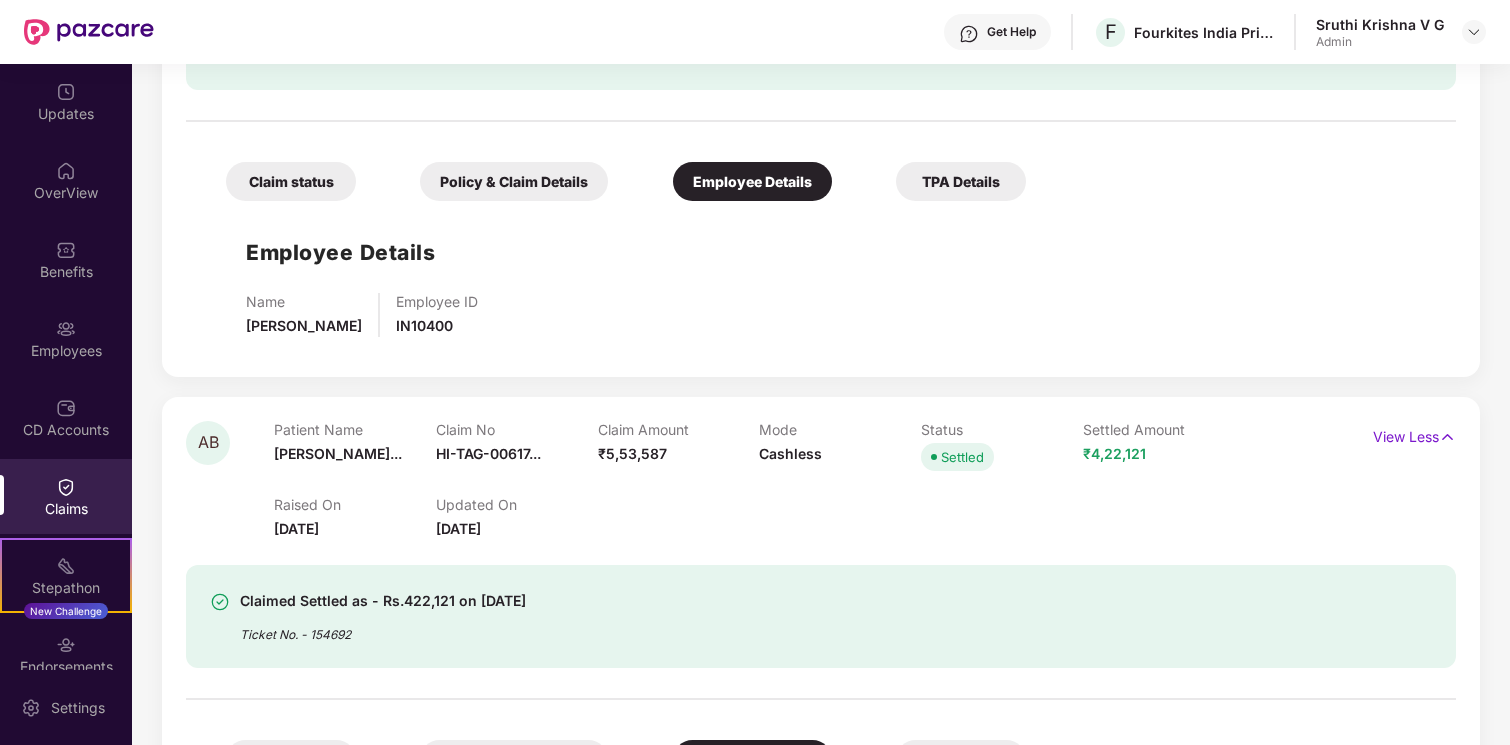 click on "Policy & Claim Details" at bounding box center [514, 181] 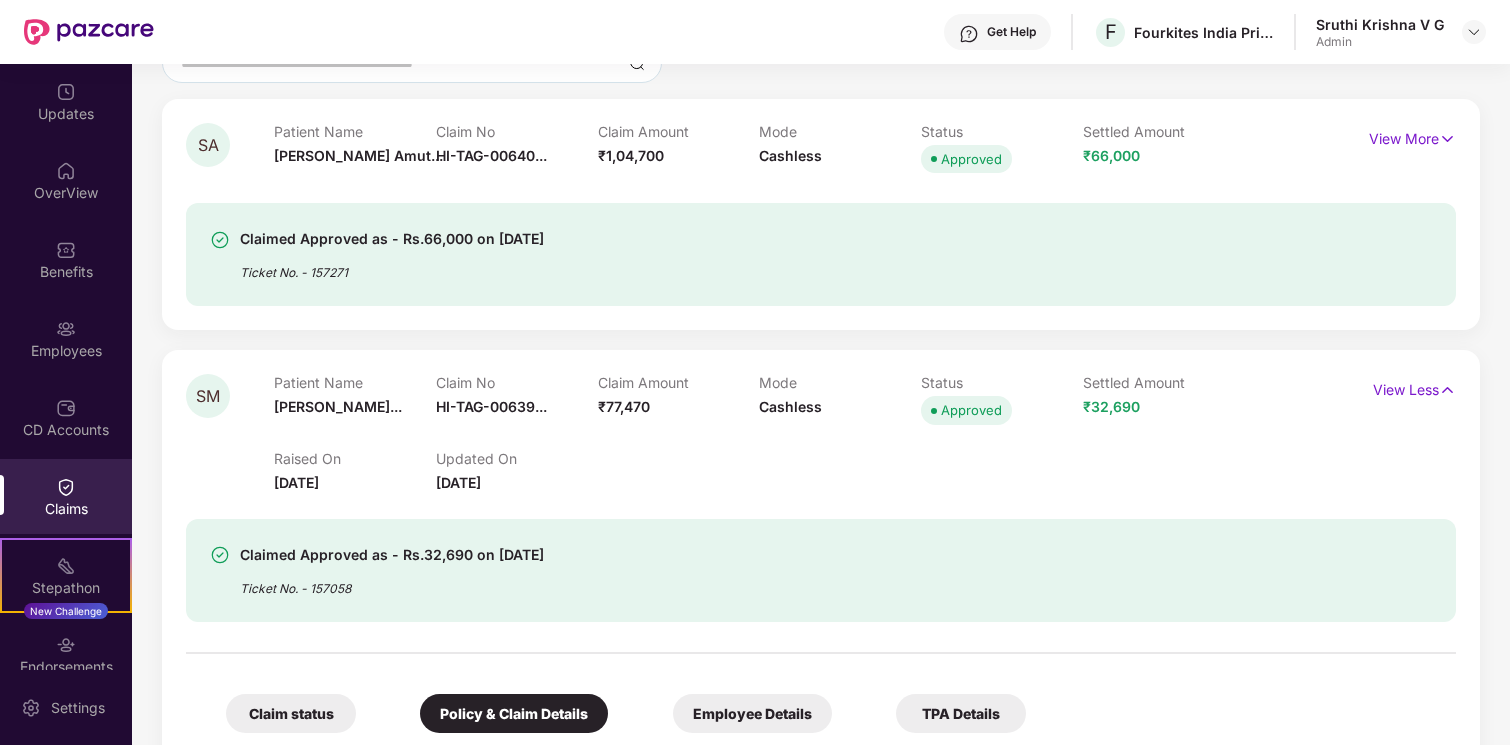 scroll, scrollTop: 0, scrollLeft: 0, axis: both 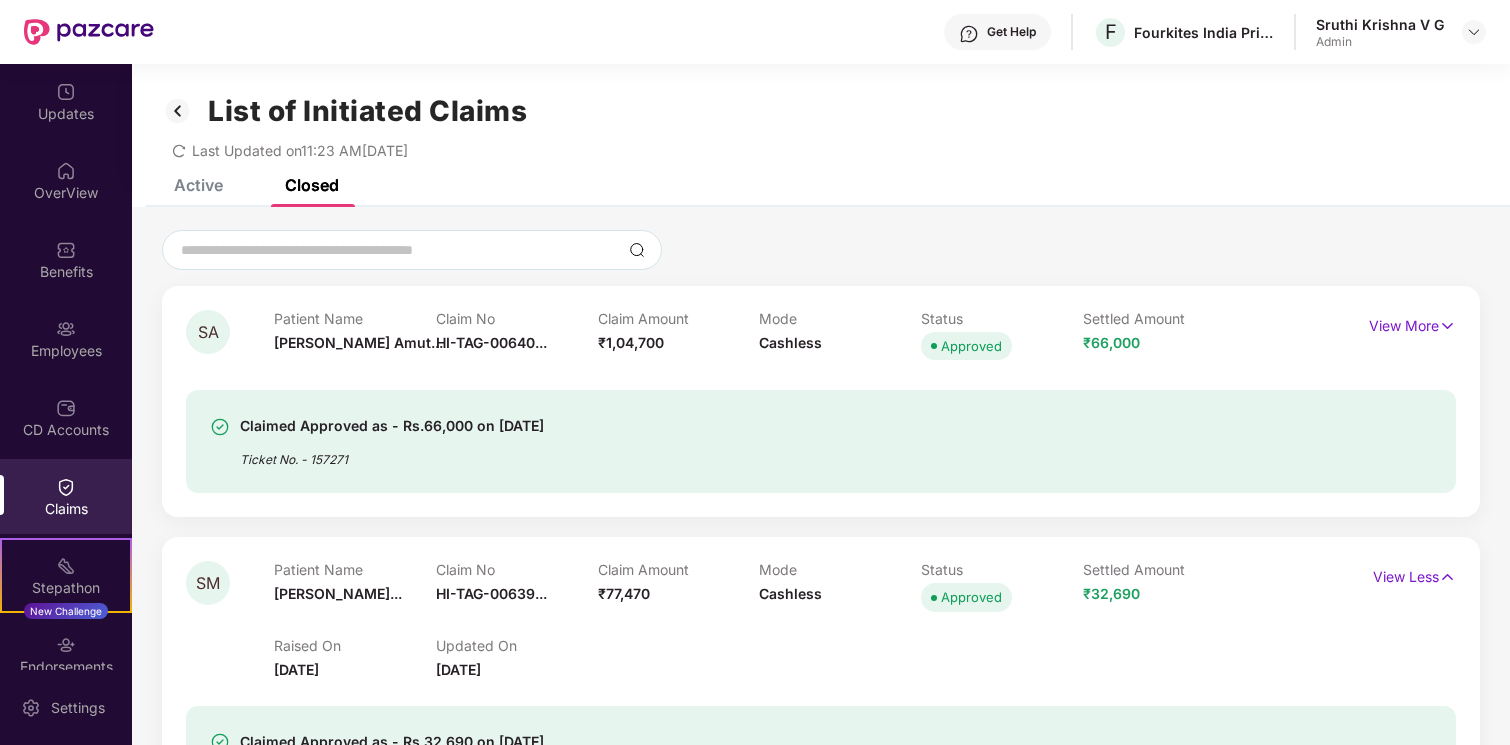 click on "Active" at bounding box center [183, 185] 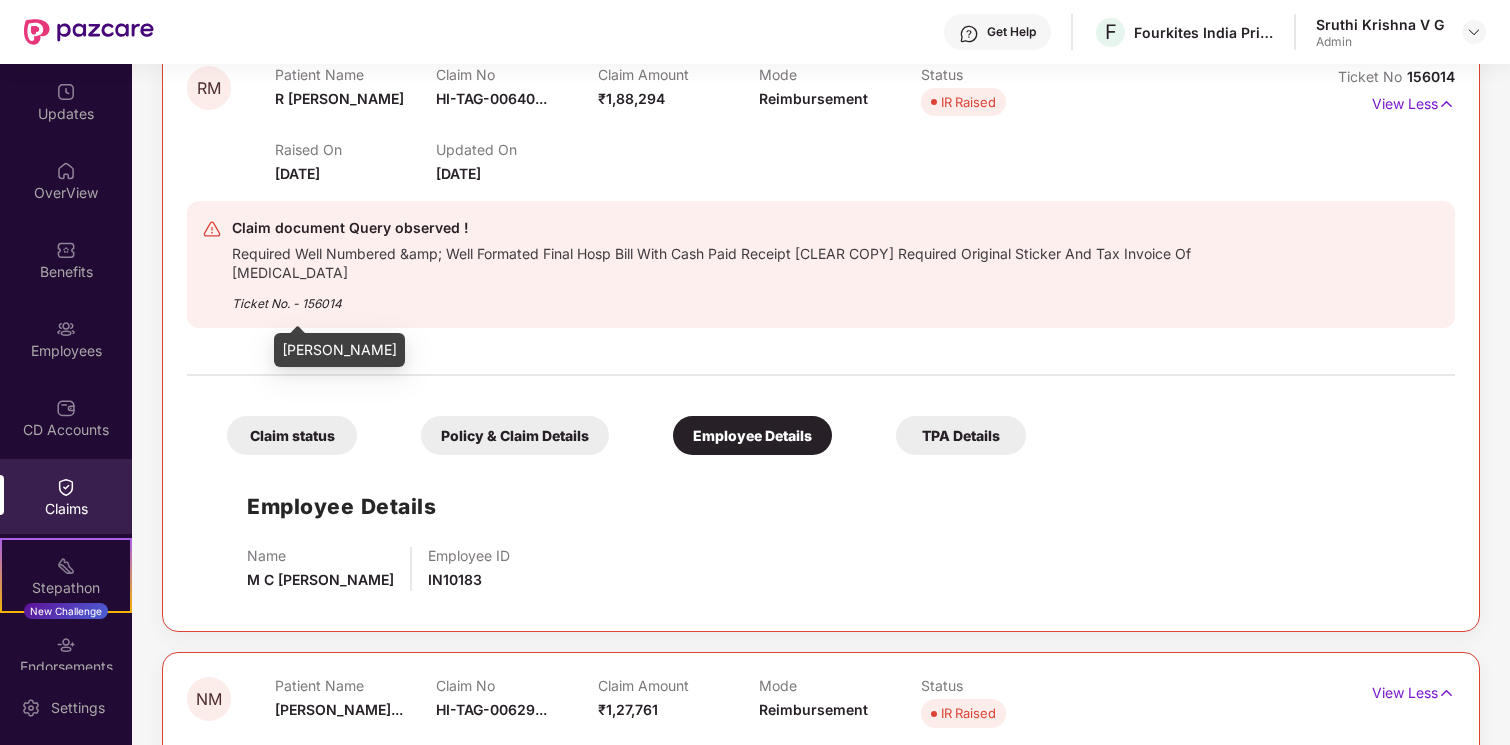 scroll, scrollTop: 0, scrollLeft: 0, axis: both 